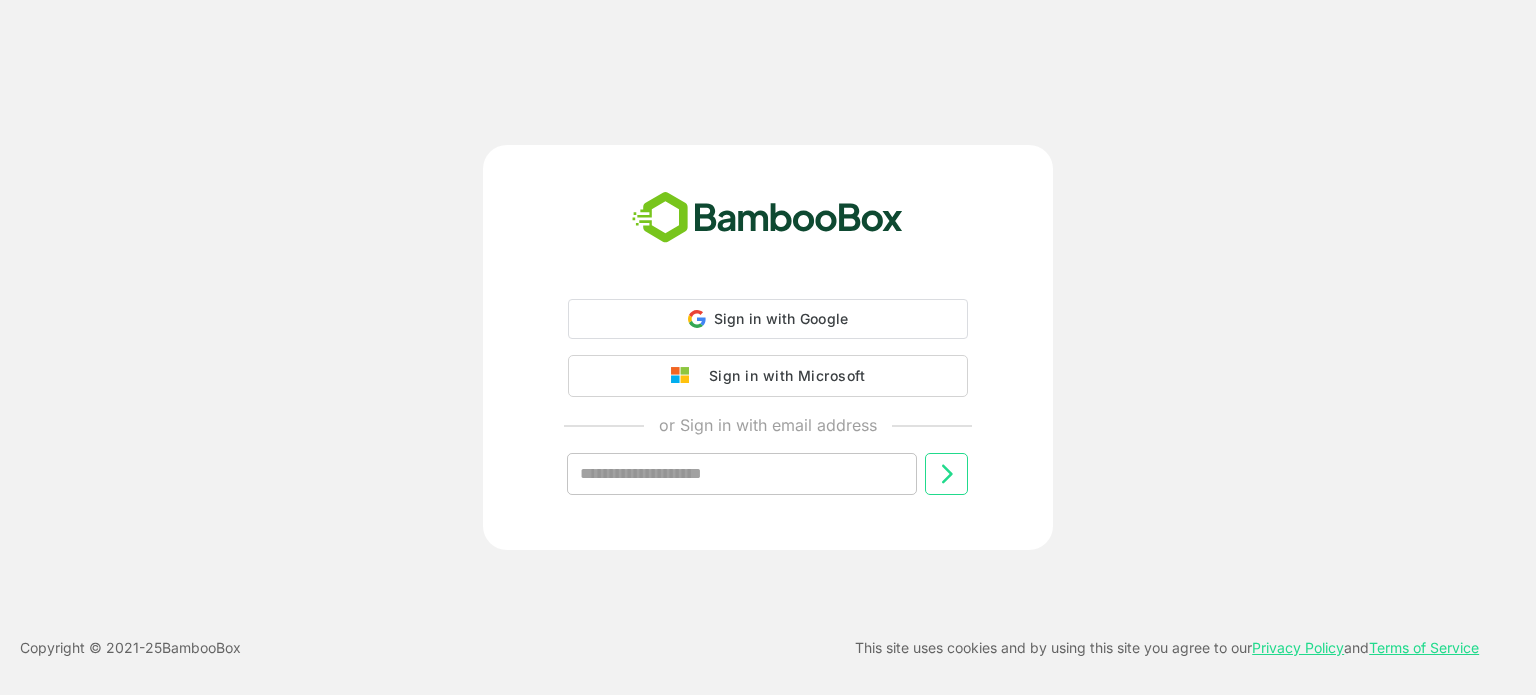 scroll, scrollTop: 0, scrollLeft: 0, axis: both 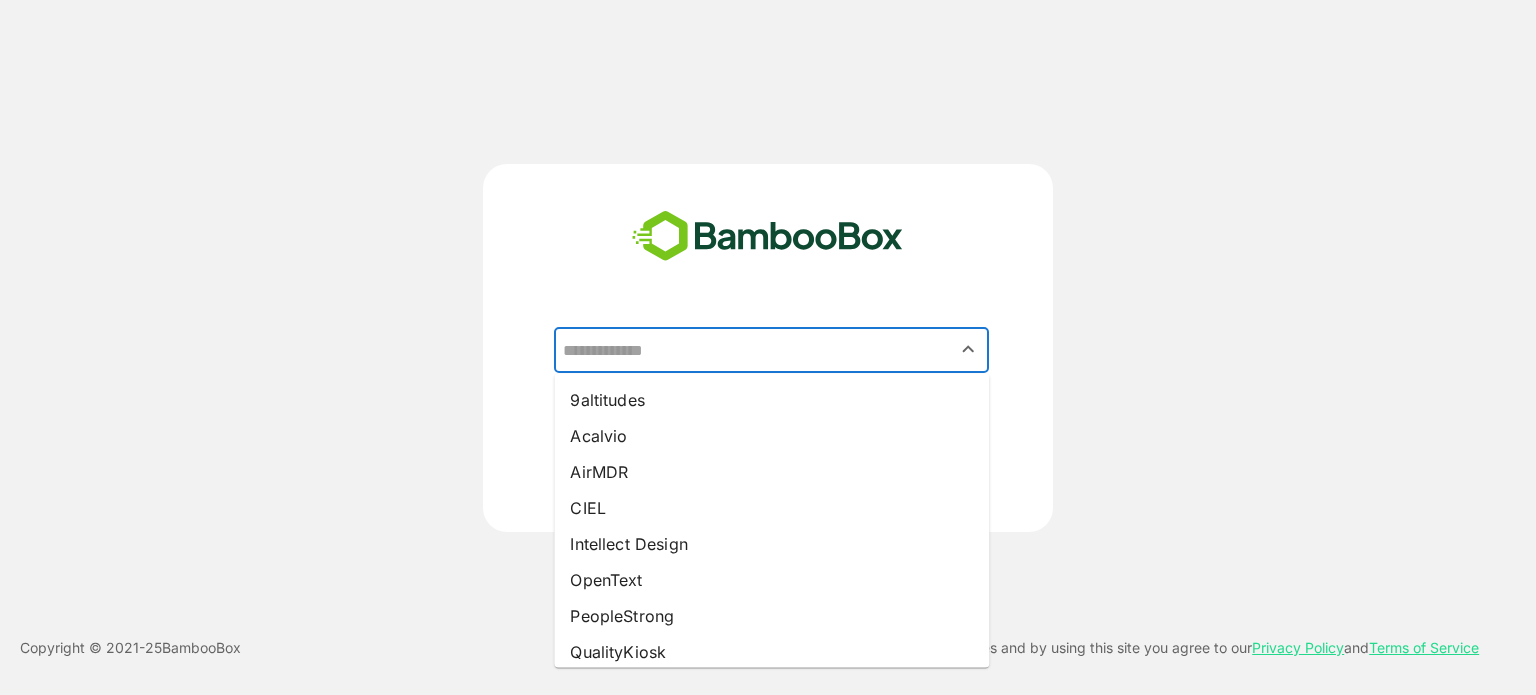 click at bounding box center (771, 350) 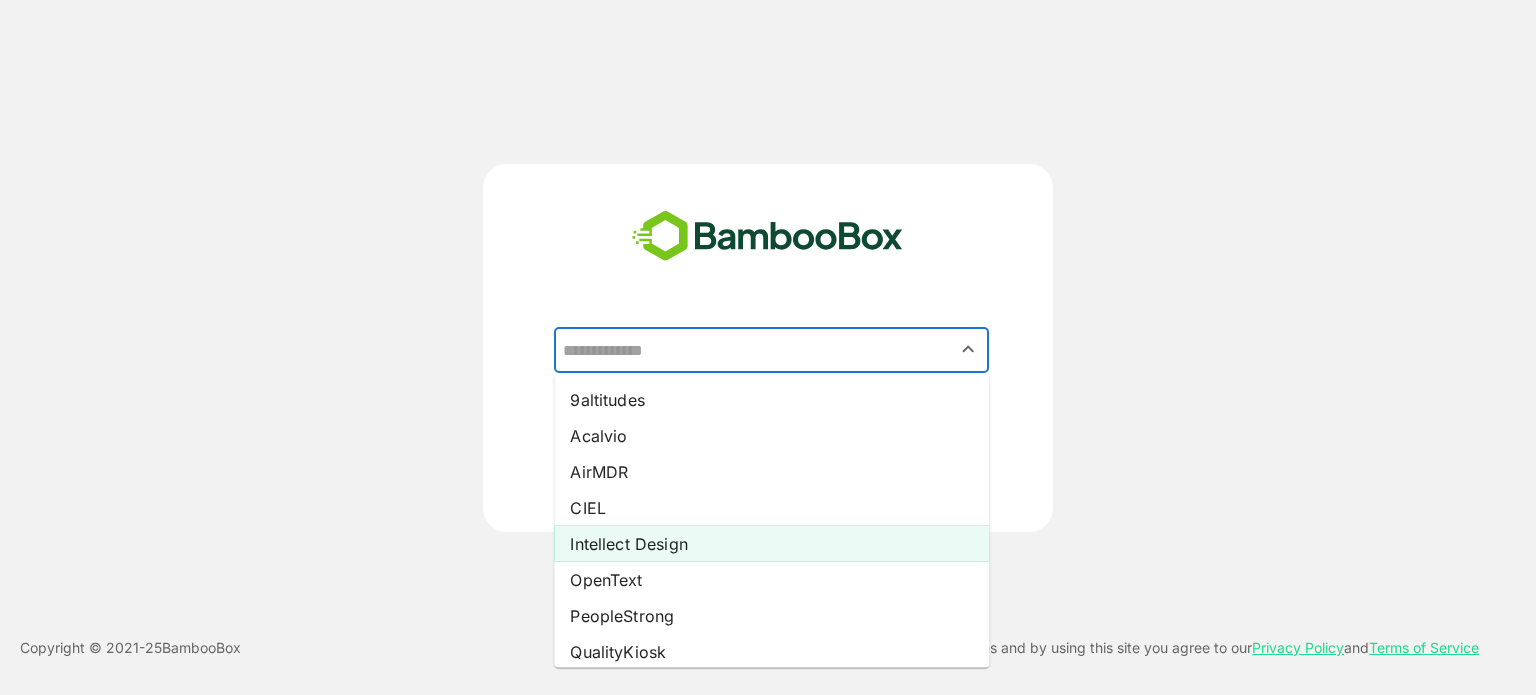 click on "Intellect Design" at bounding box center [771, 544] 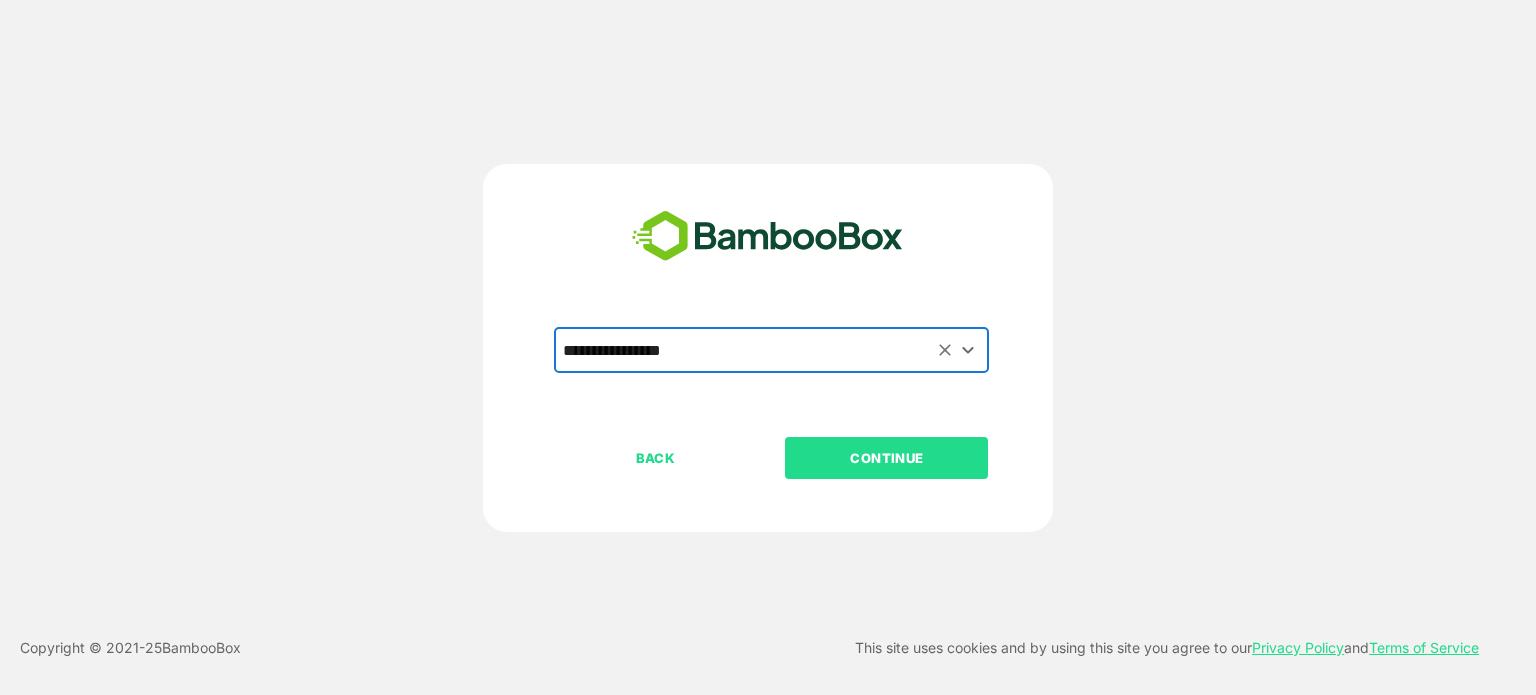 click on "CONTINUE" at bounding box center [887, 458] 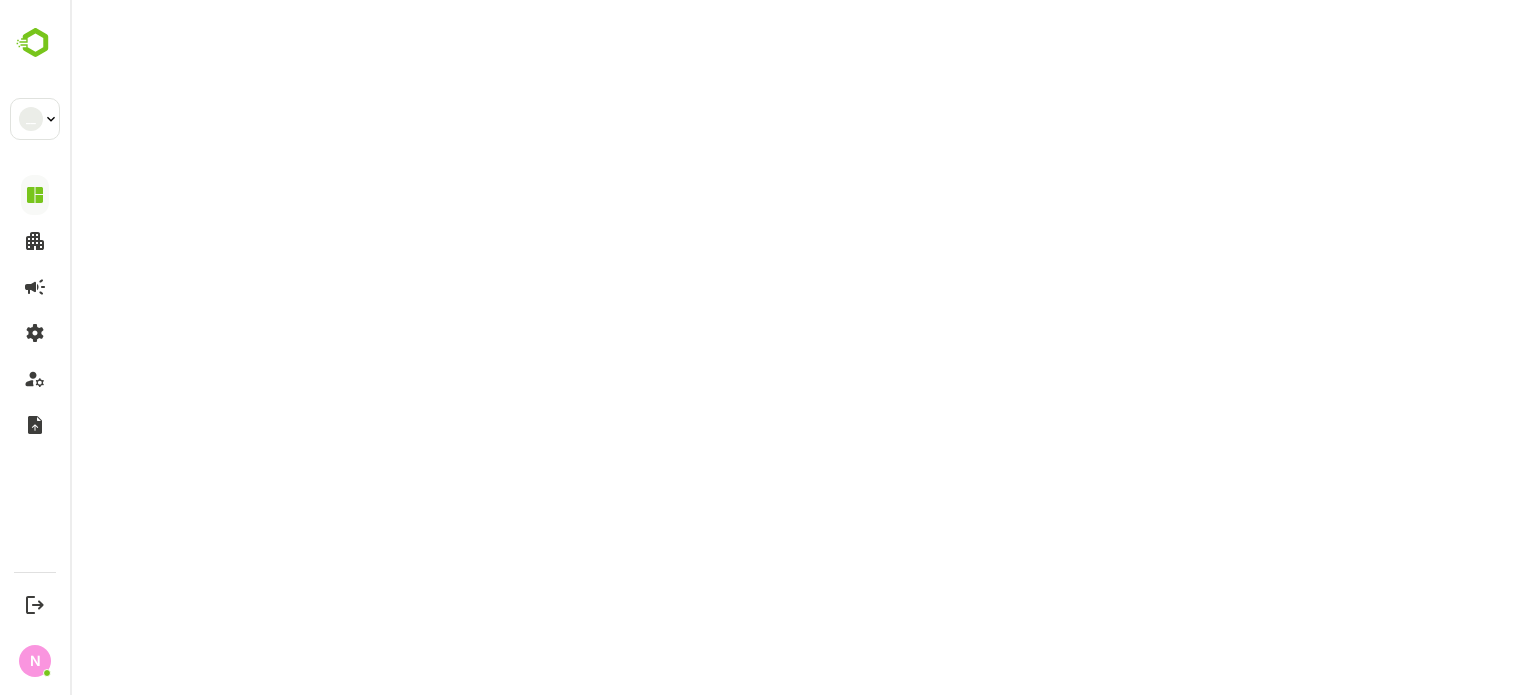 scroll, scrollTop: 0, scrollLeft: 0, axis: both 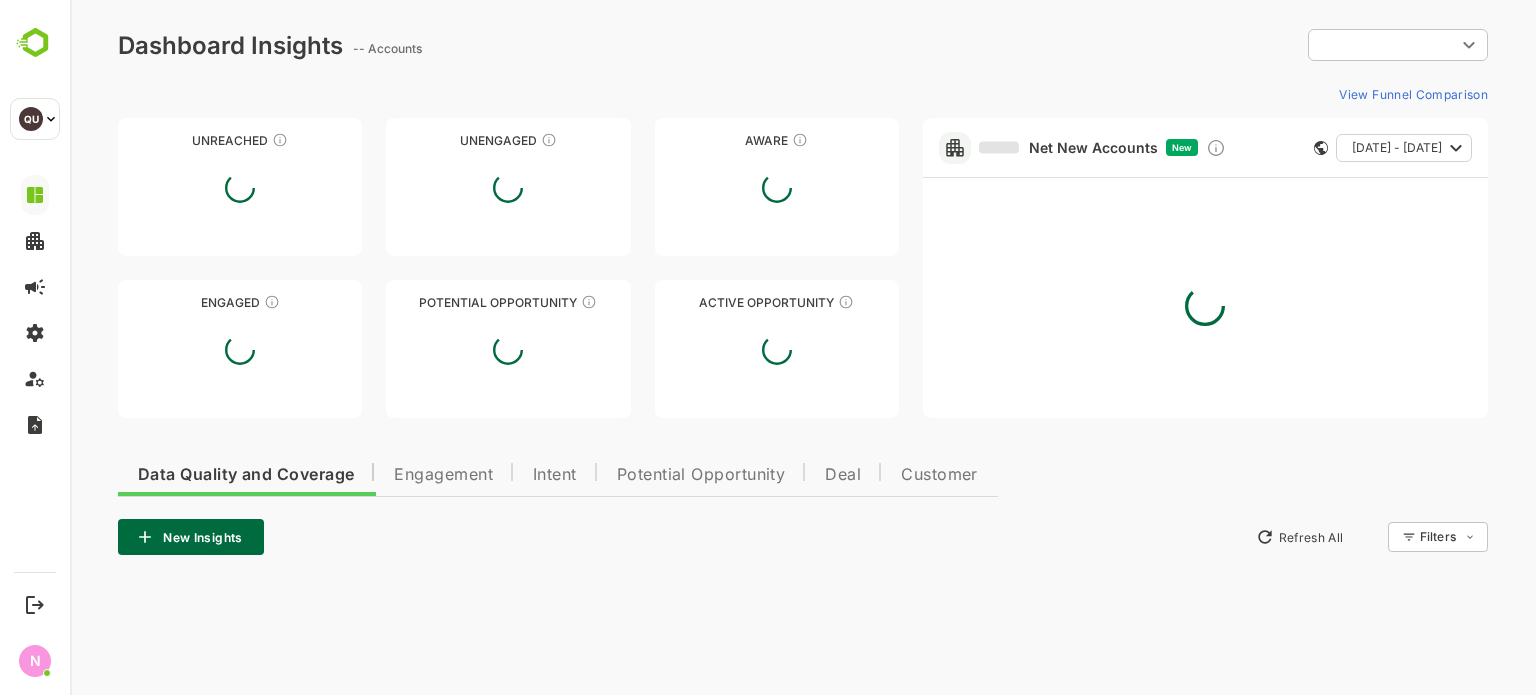 type on "**********" 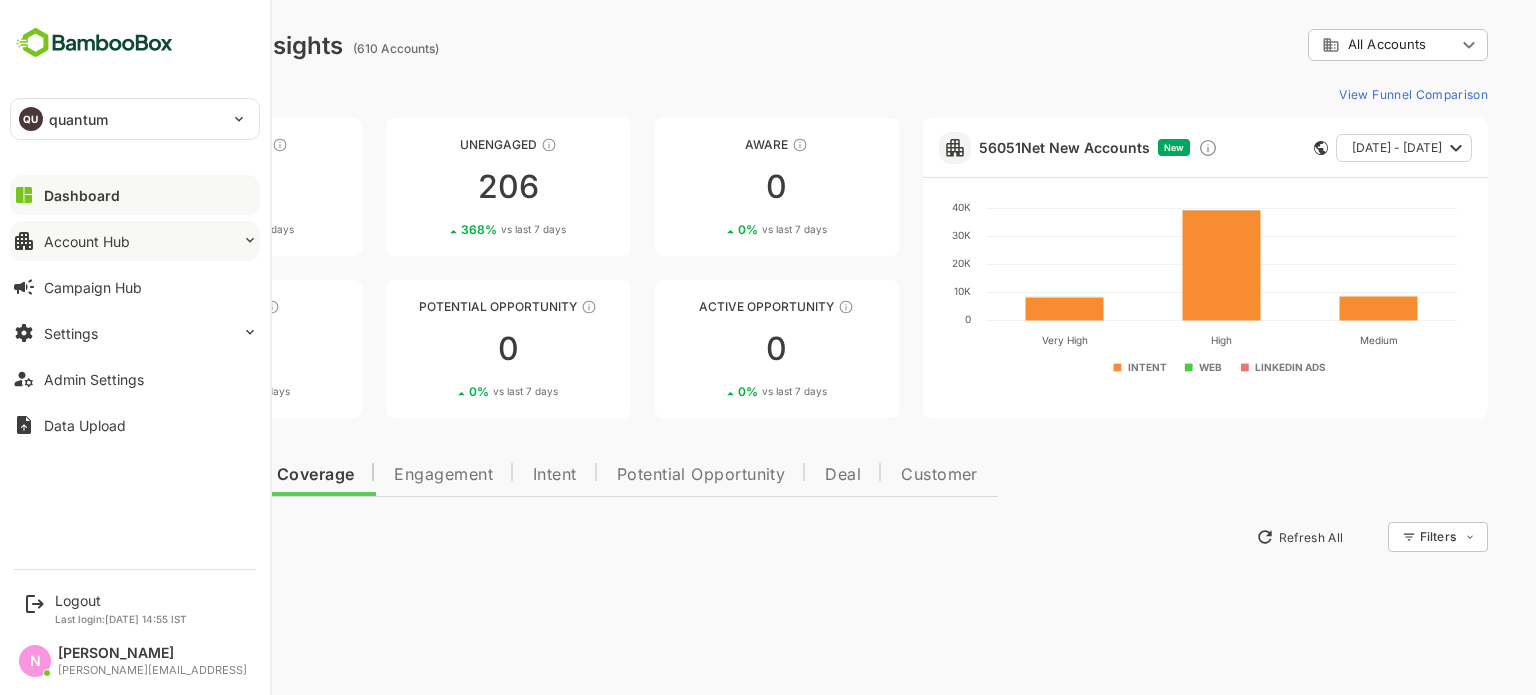 click on "Account Hub" at bounding box center (135, 241) 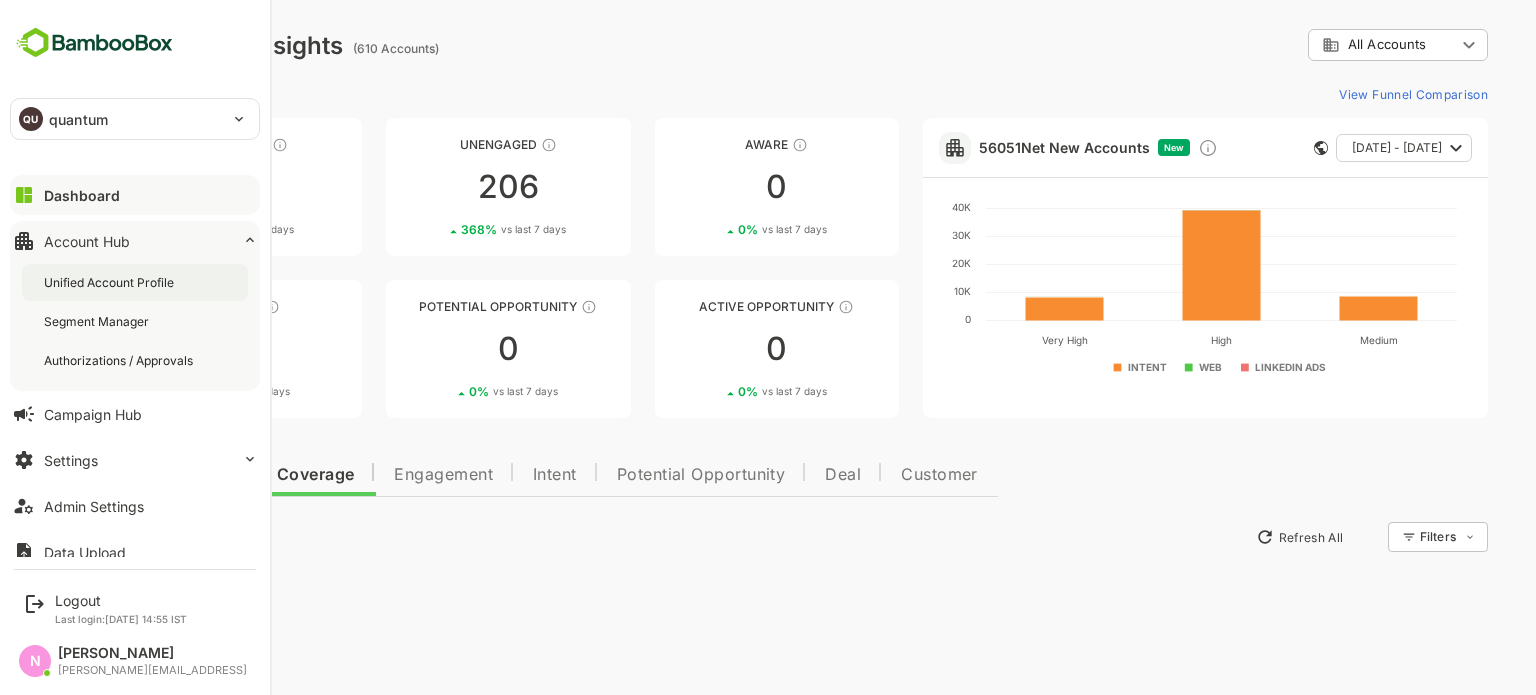 click on "Unified Account Profile" at bounding box center [135, 282] 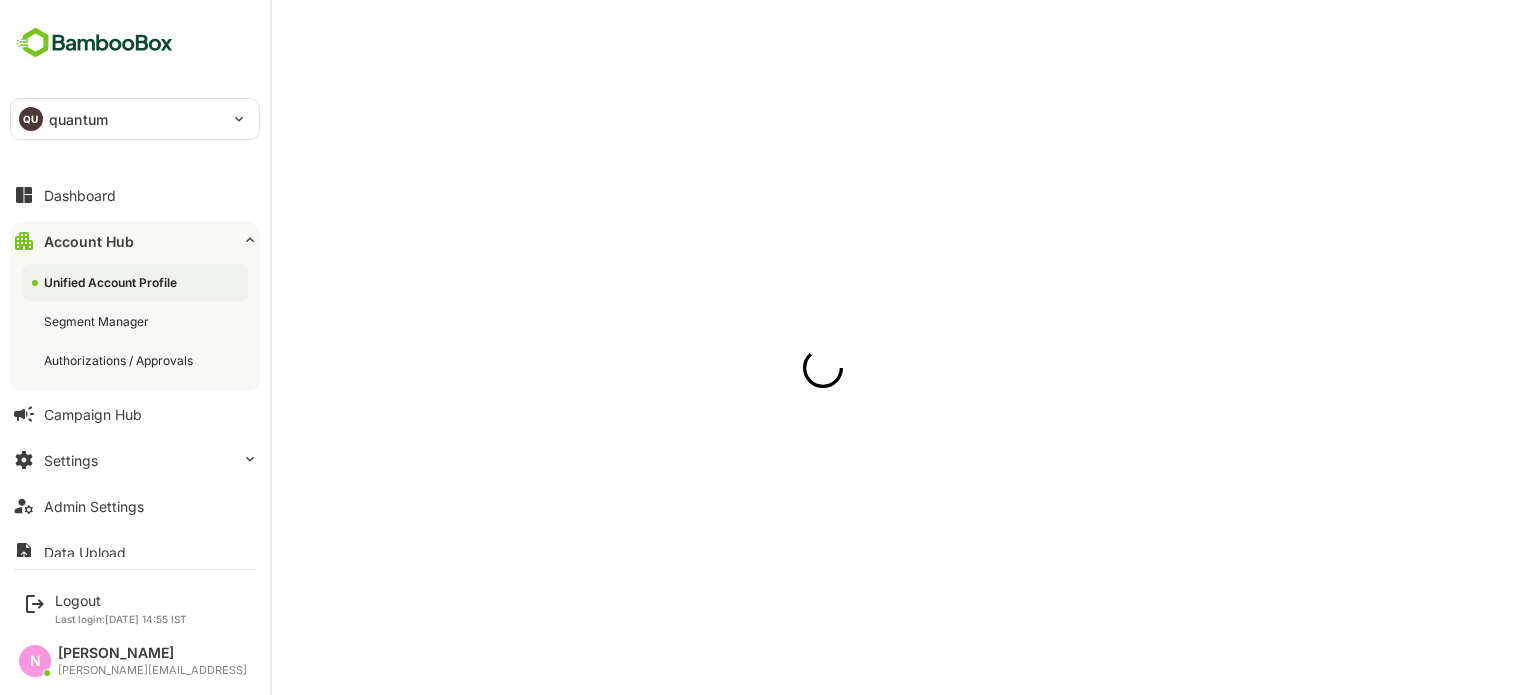scroll, scrollTop: 0, scrollLeft: 0, axis: both 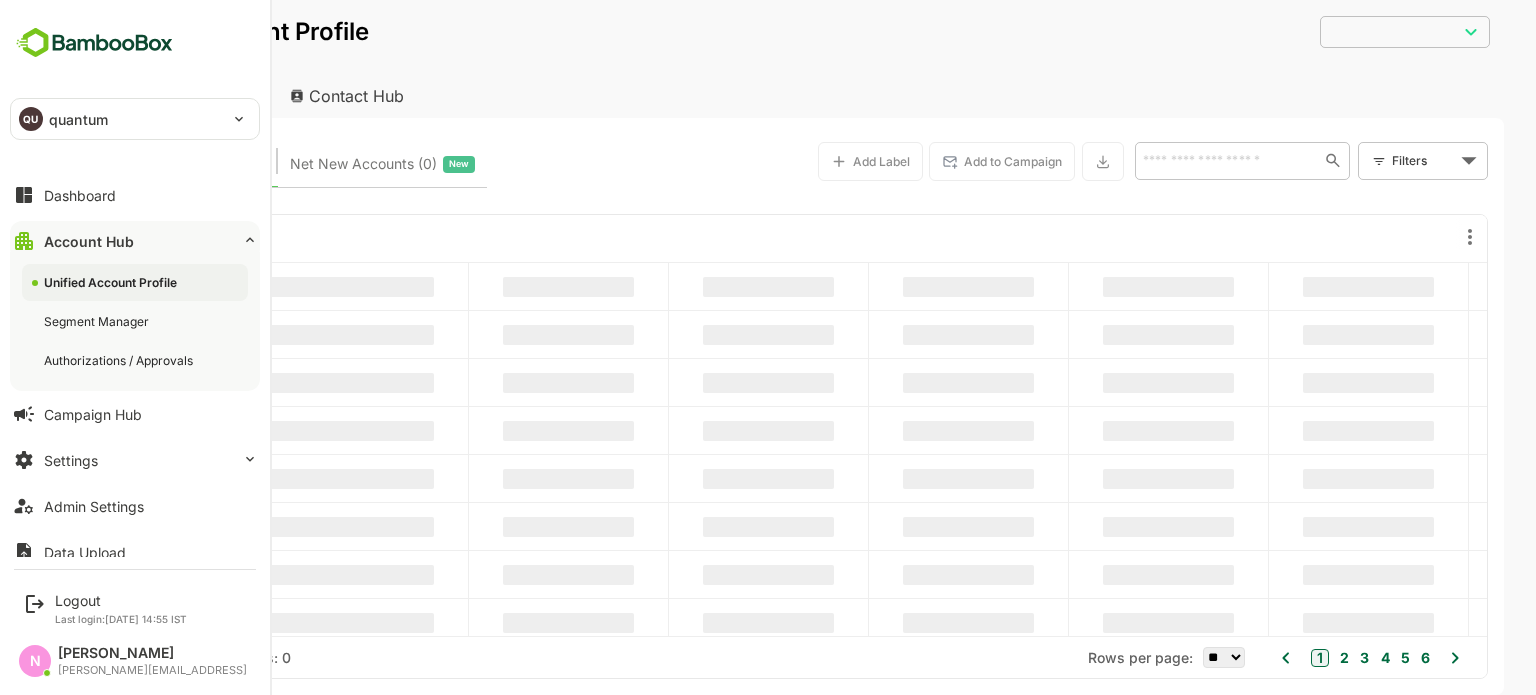 type on "**********" 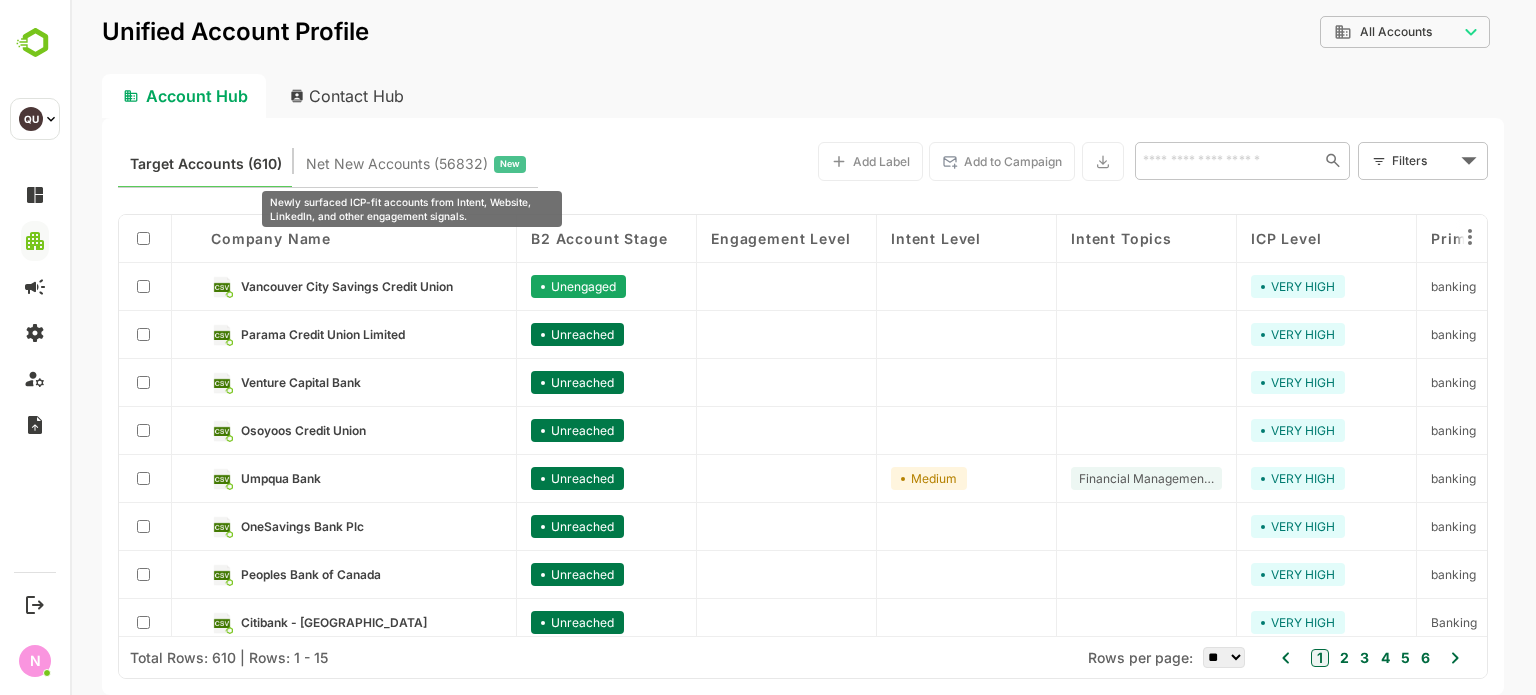 click on "Net New Accounts ( 56832 )" at bounding box center (397, 164) 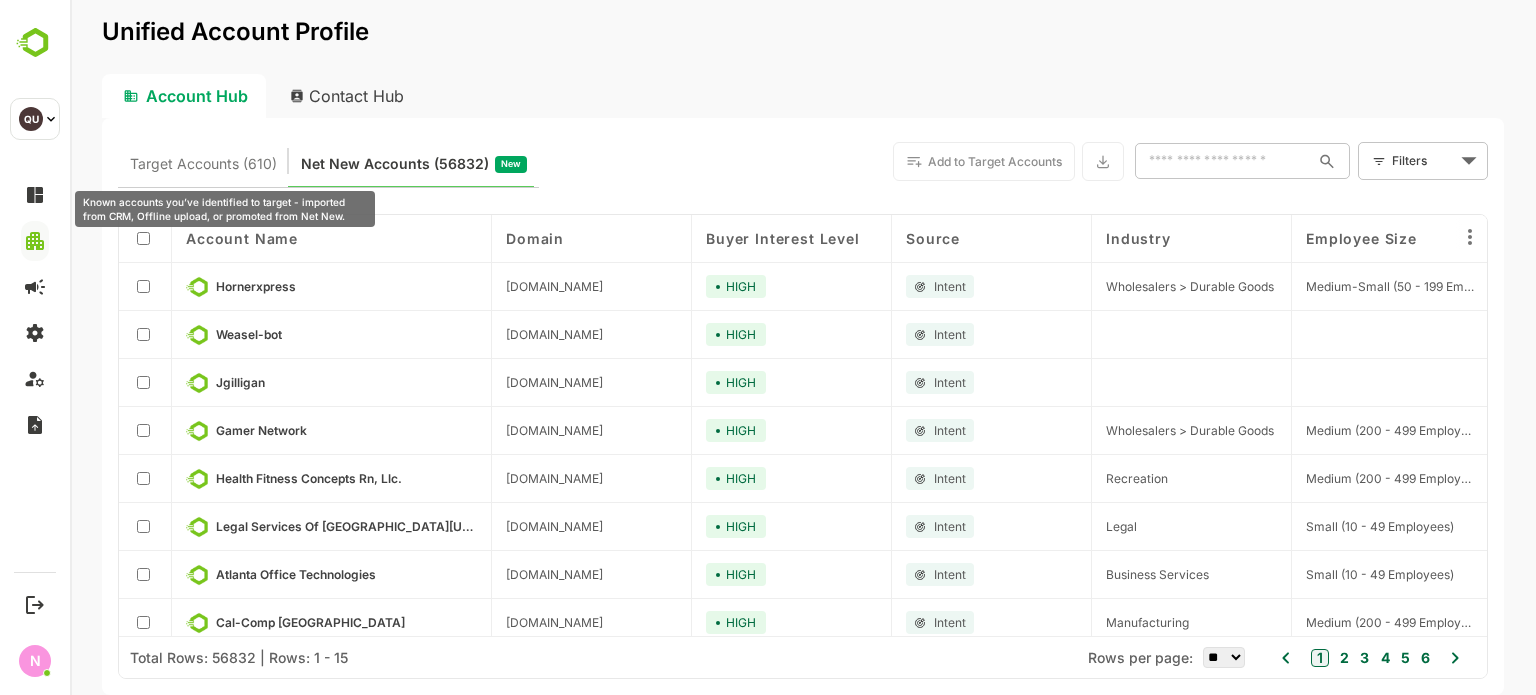 click on "Target Accounts (610)" at bounding box center [203, 164] 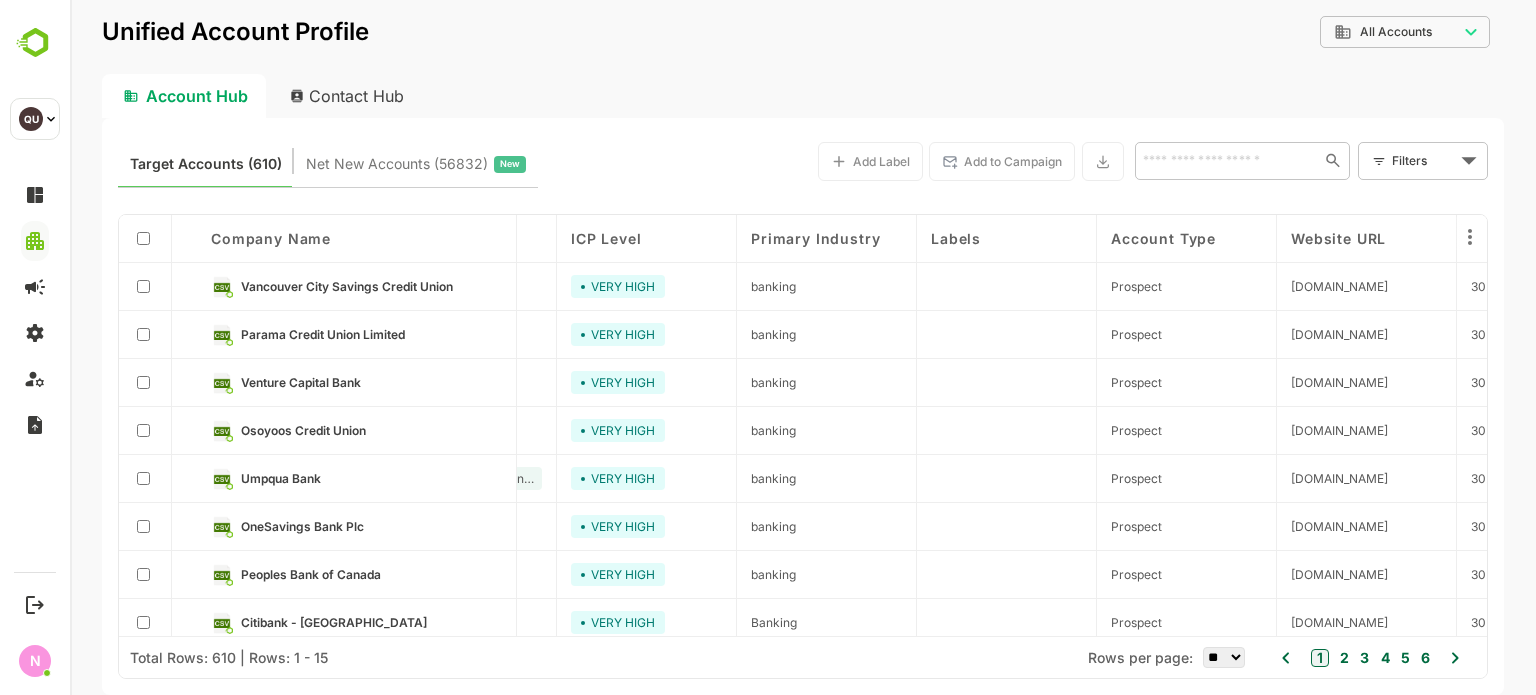 scroll, scrollTop: 0, scrollLeft: 60, axis: horizontal 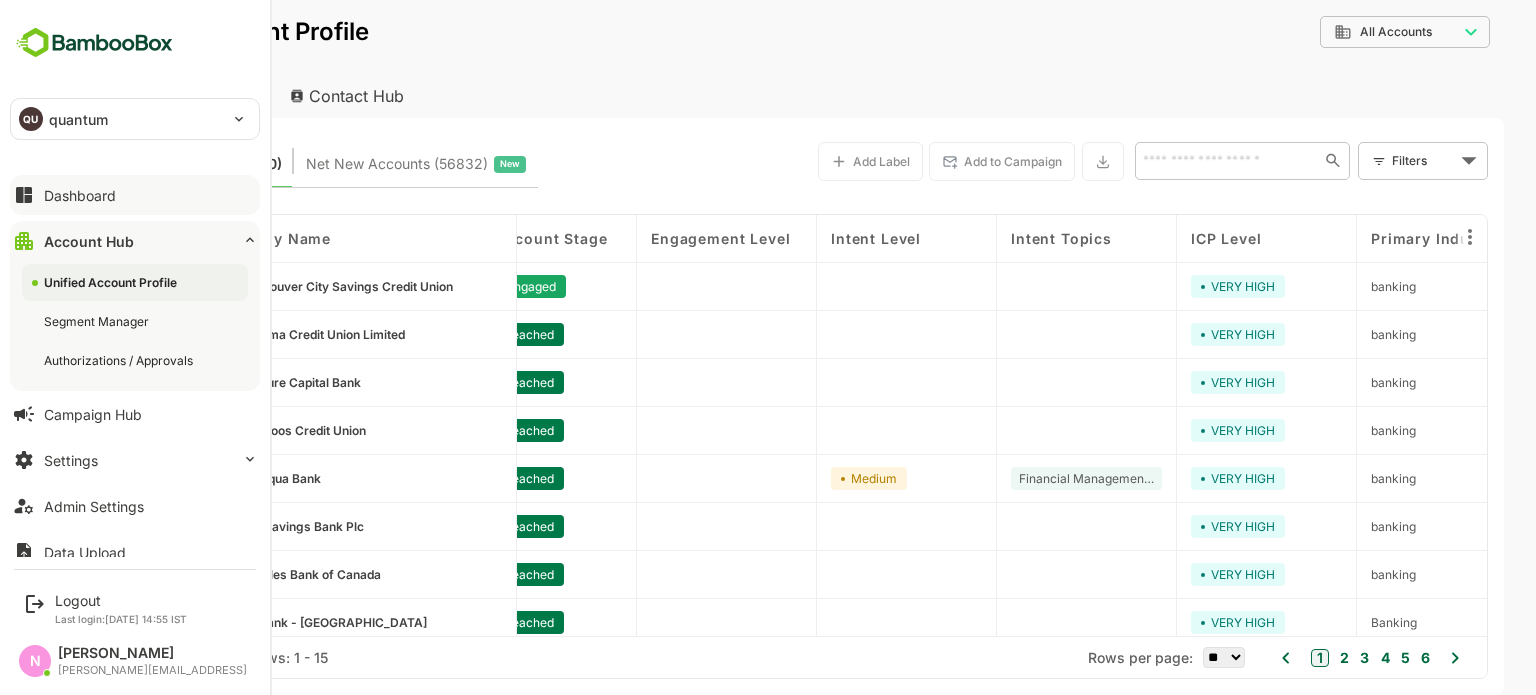 click on "Dashboard" at bounding box center (80, 195) 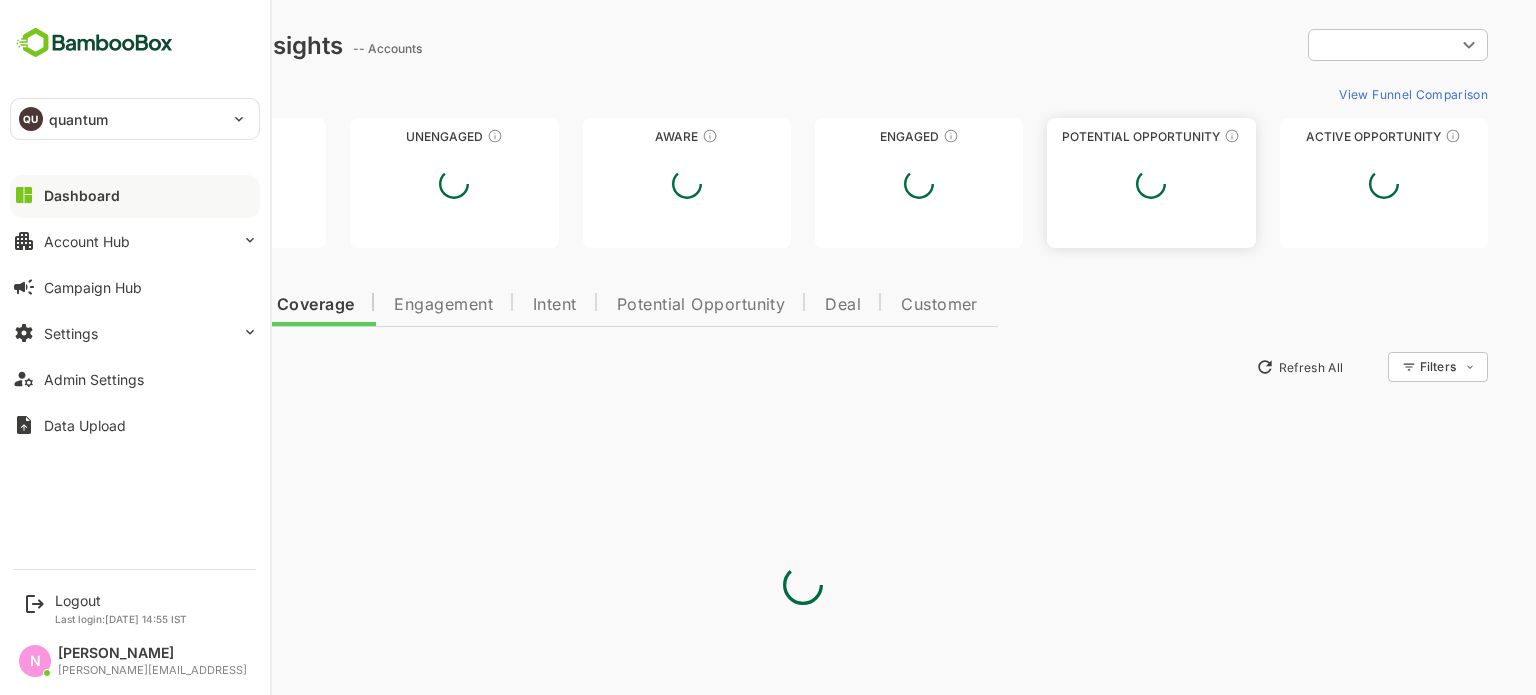 scroll, scrollTop: 0, scrollLeft: 0, axis: both 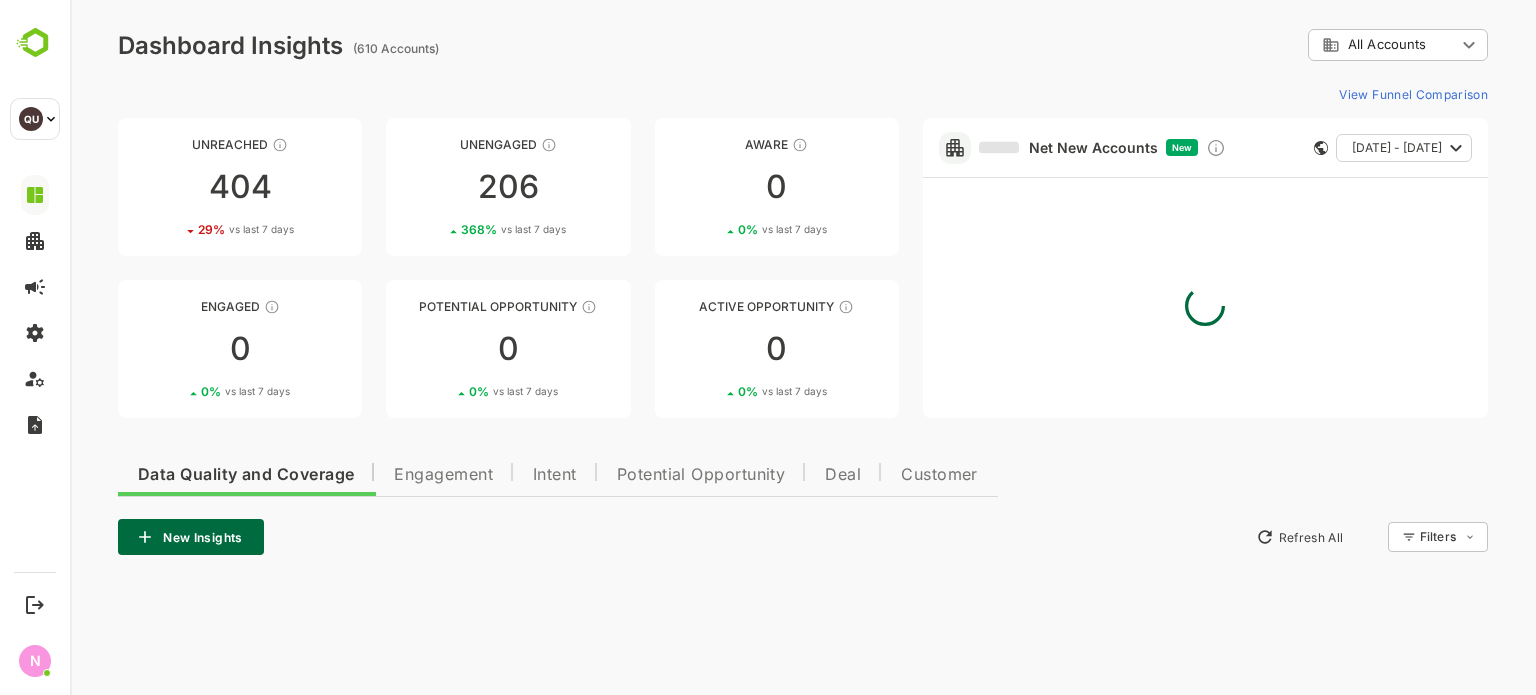 click on "Intent" at bounding box center [555, 472] 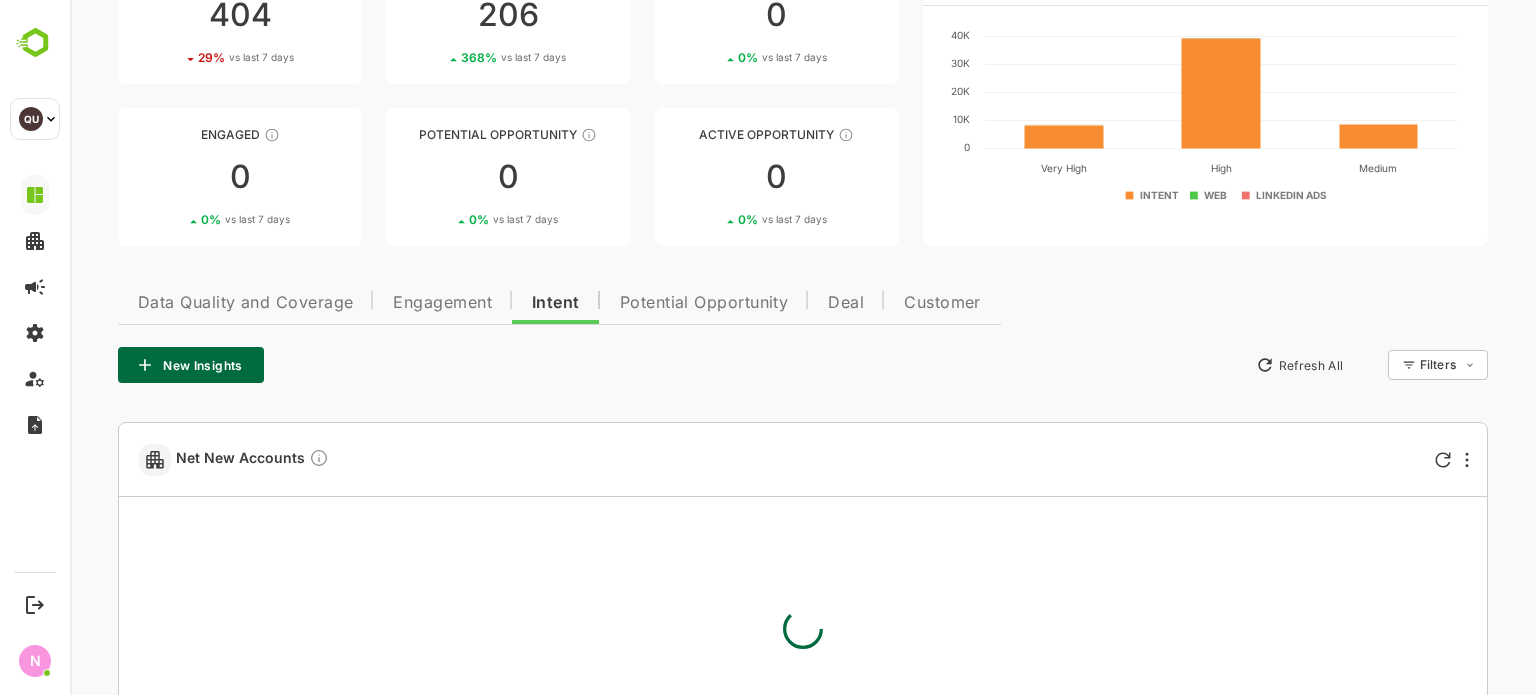 scroll, scrollTop: 468, scrollLeft: 0, axis: vertical 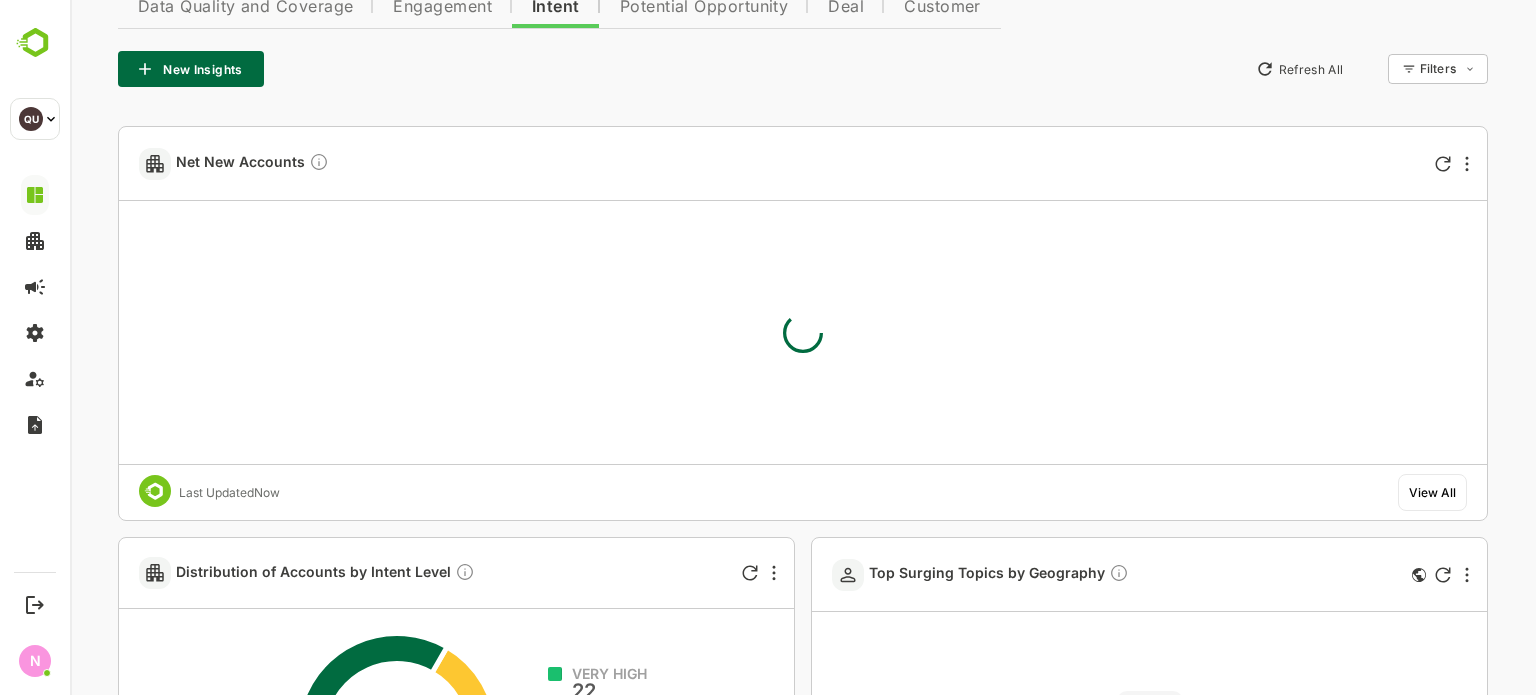 click on "View All" at bounding box center [1432, 492] 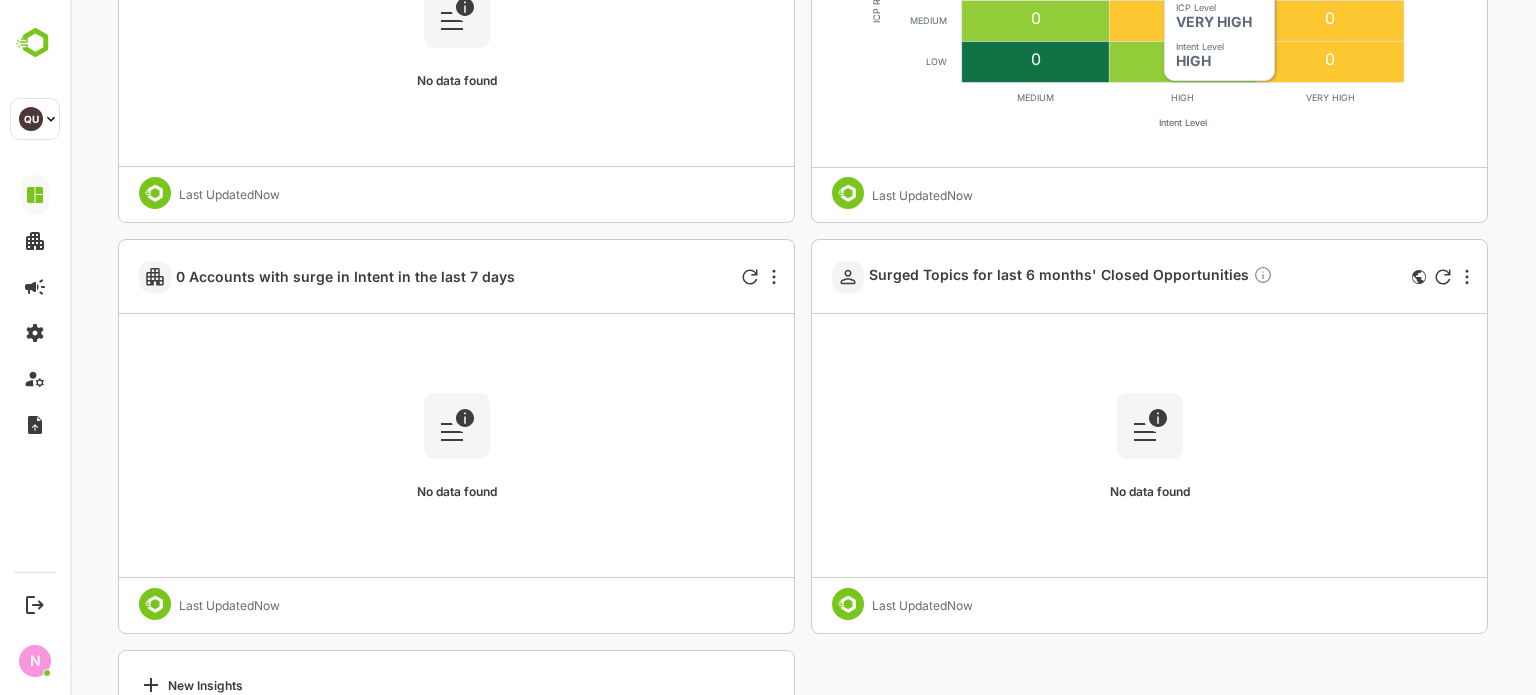 scroll, scrollTop: 1644, scrollLeft: 0, axis: vertical 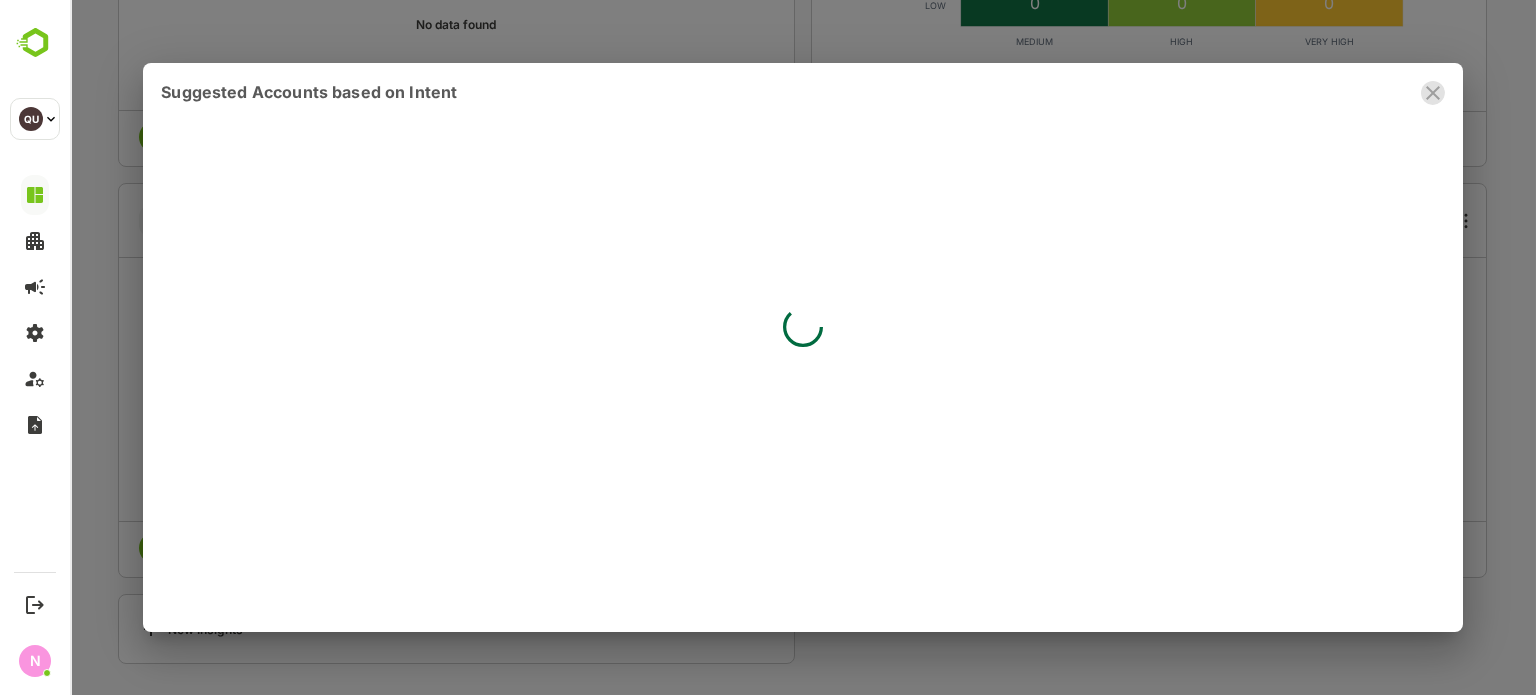 click 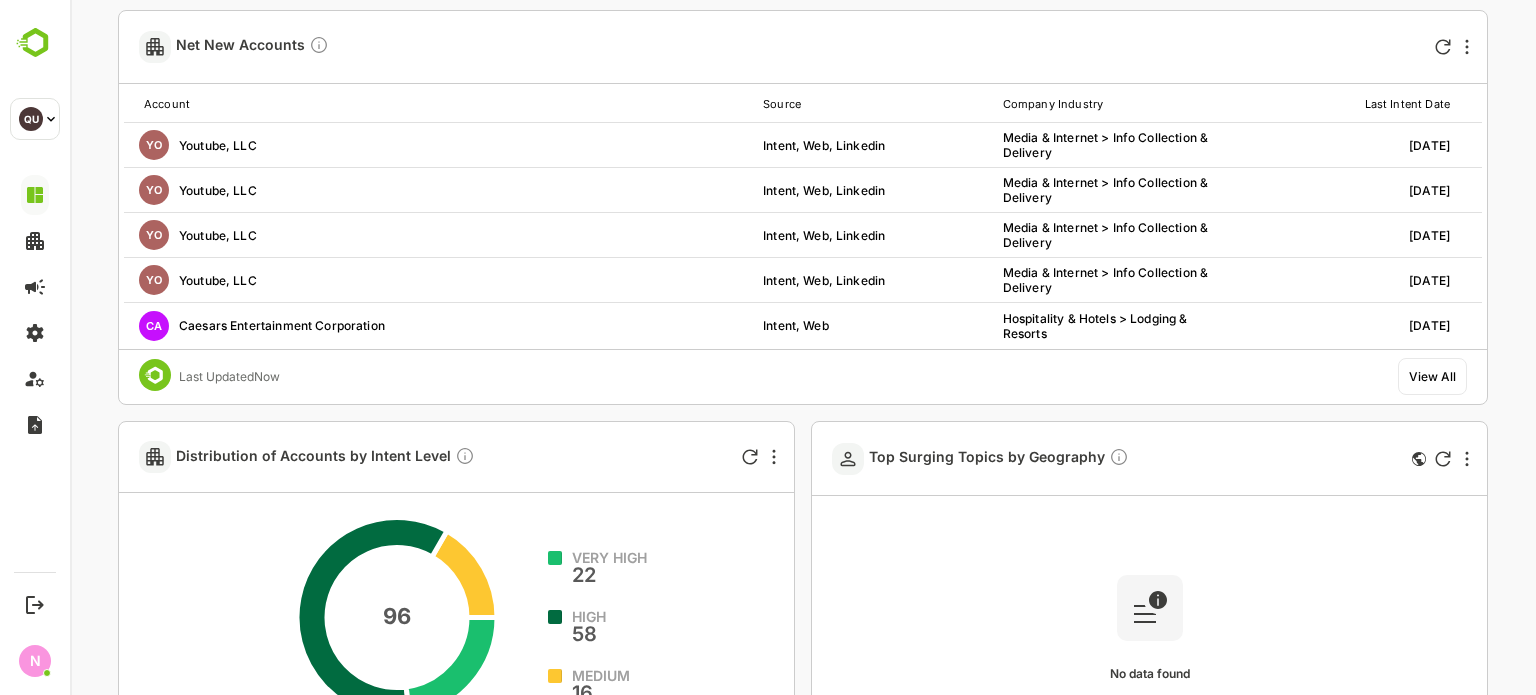 scroll, scrollTop: 552, scrollLeft: 0, axis: vertical 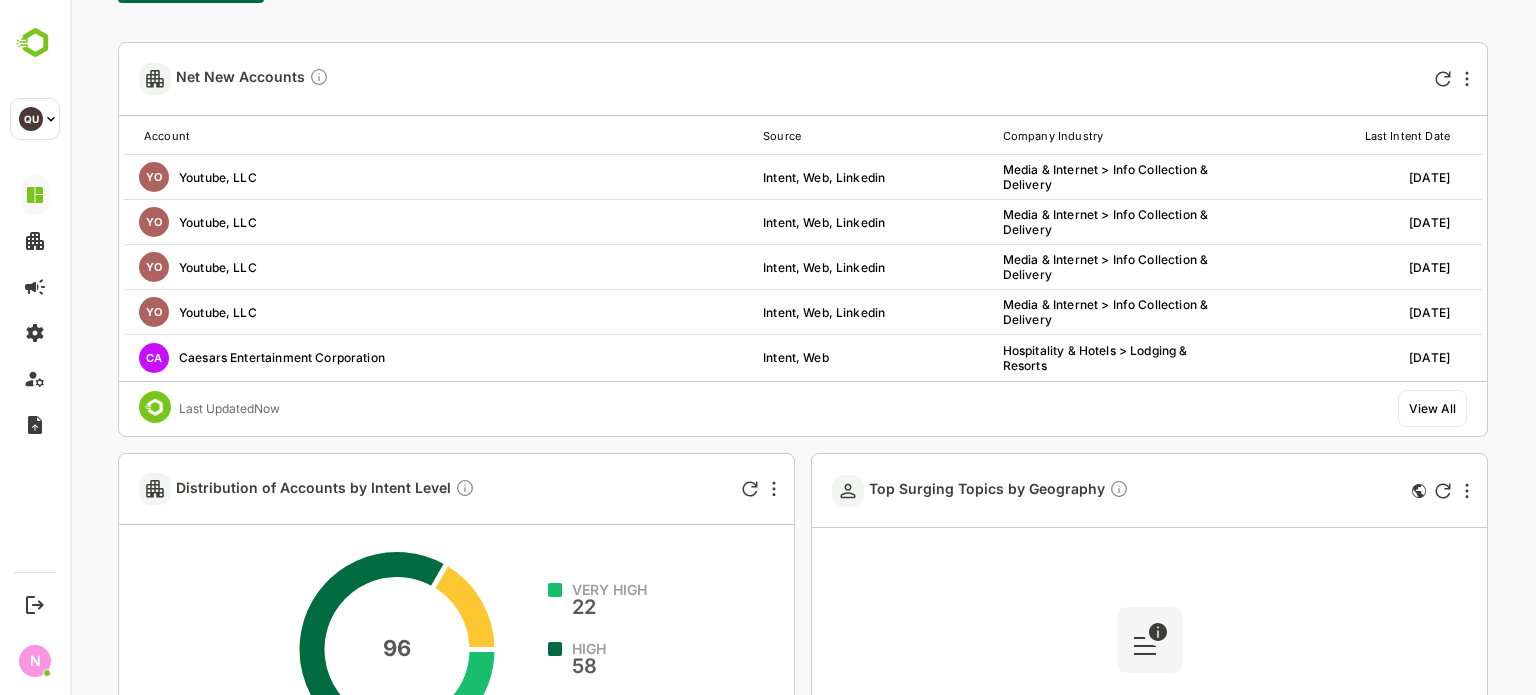click on "View All" at bounding box center (1432, 408) 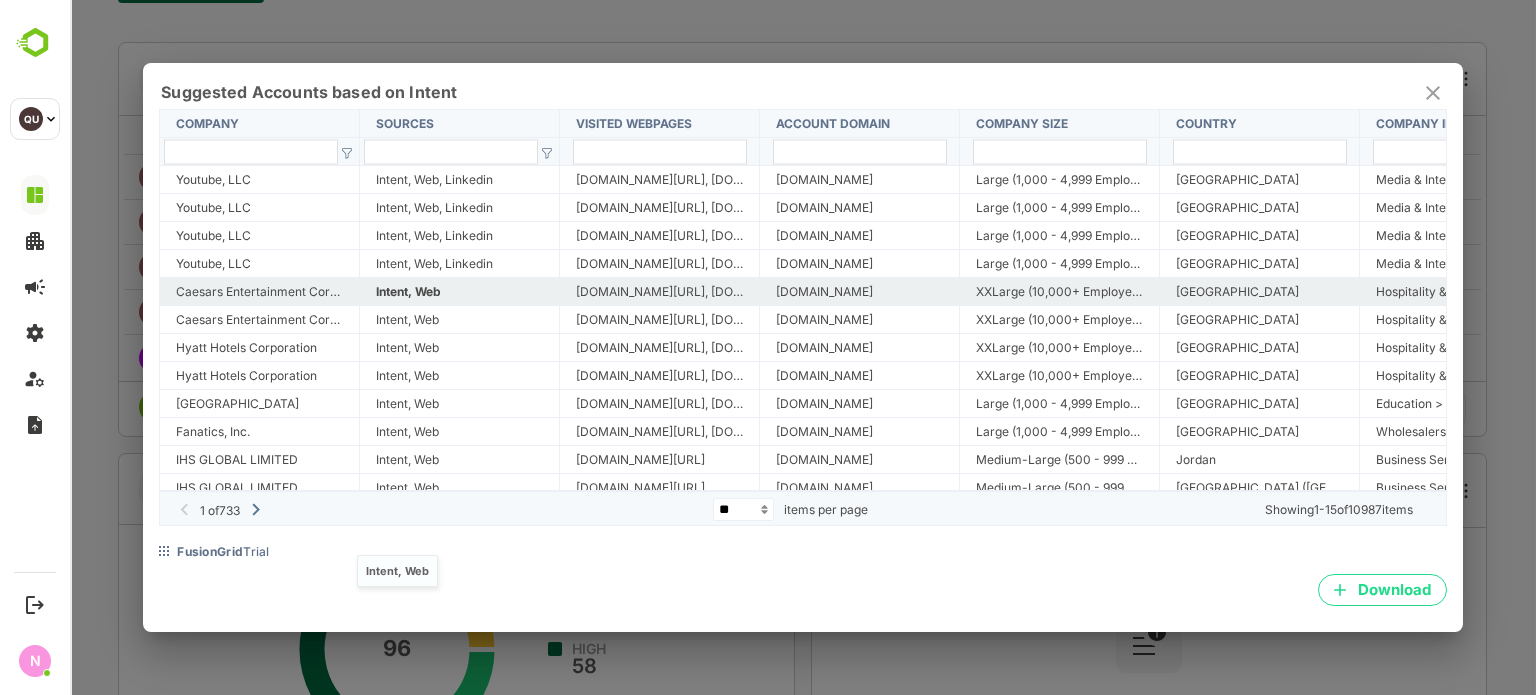 scroll, scrollTop: 96, scrollLeft: 0, axis: vertical 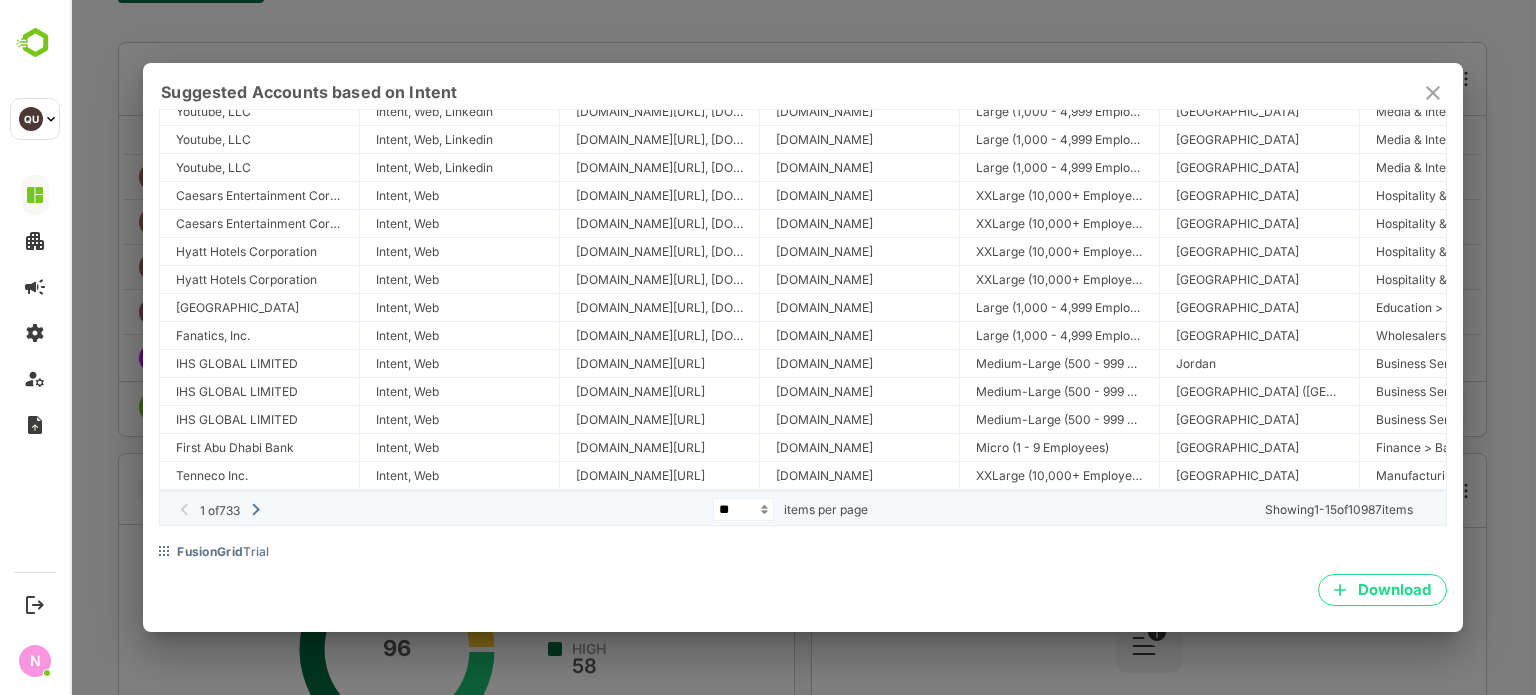 click on "** *** ****" at bounding box center [743, 509] 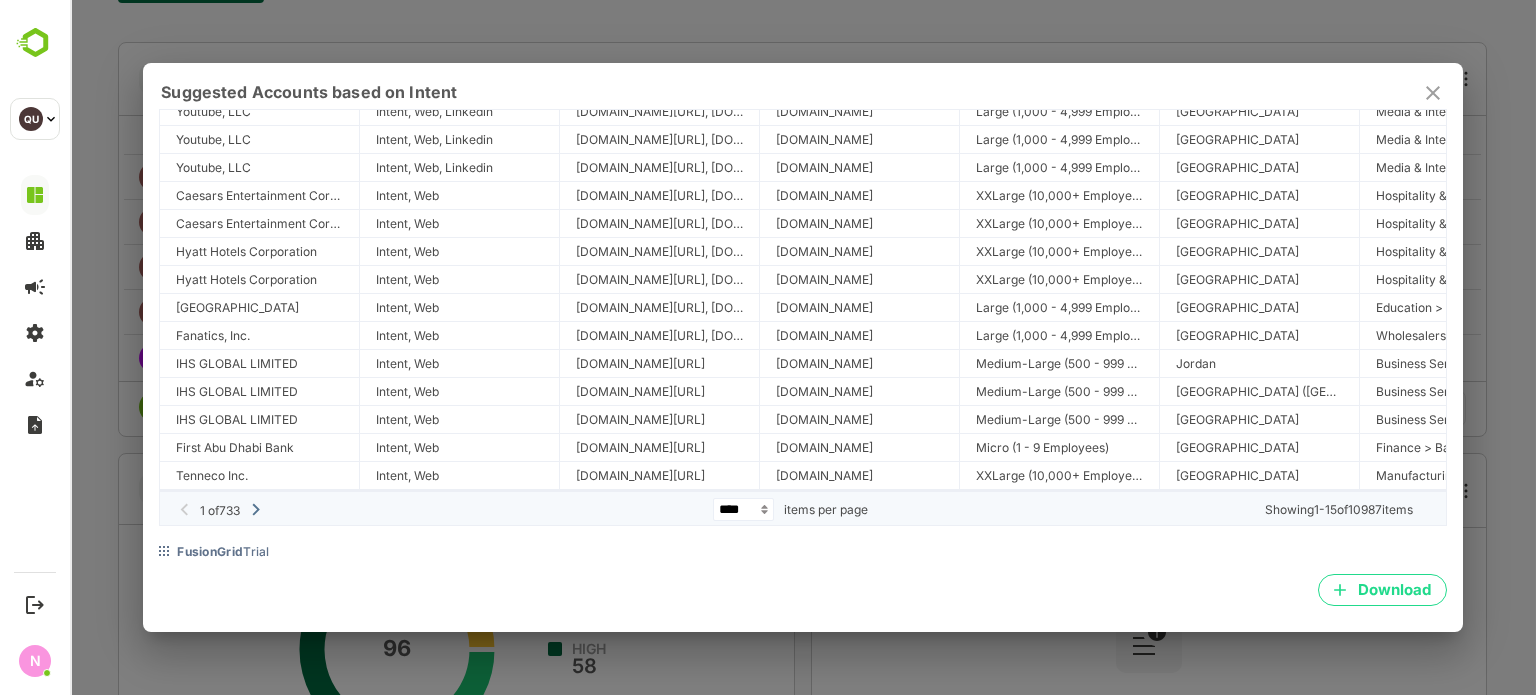 click on "** *** ****" at bounding box center [743, 509] 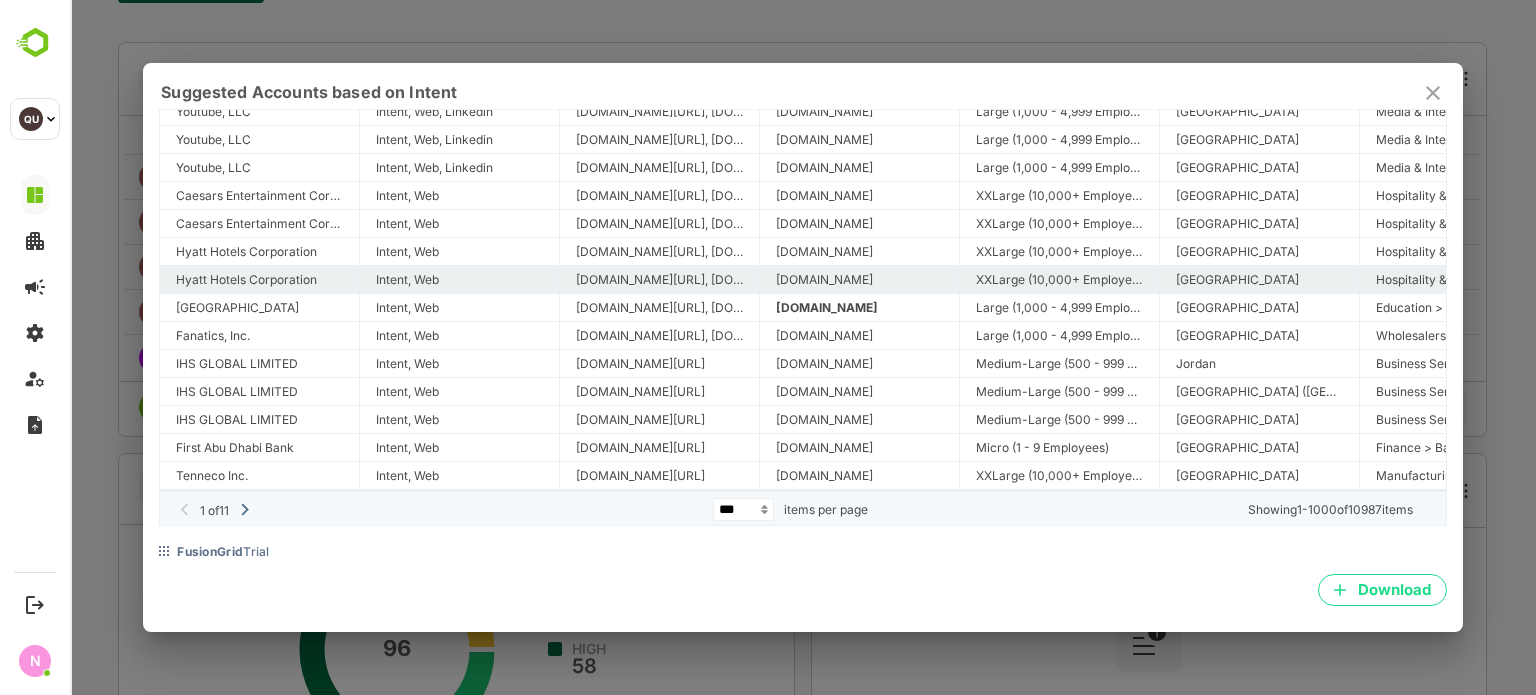 scroll, scrollTop: 20, scrollLeft: 0, axis: vertical 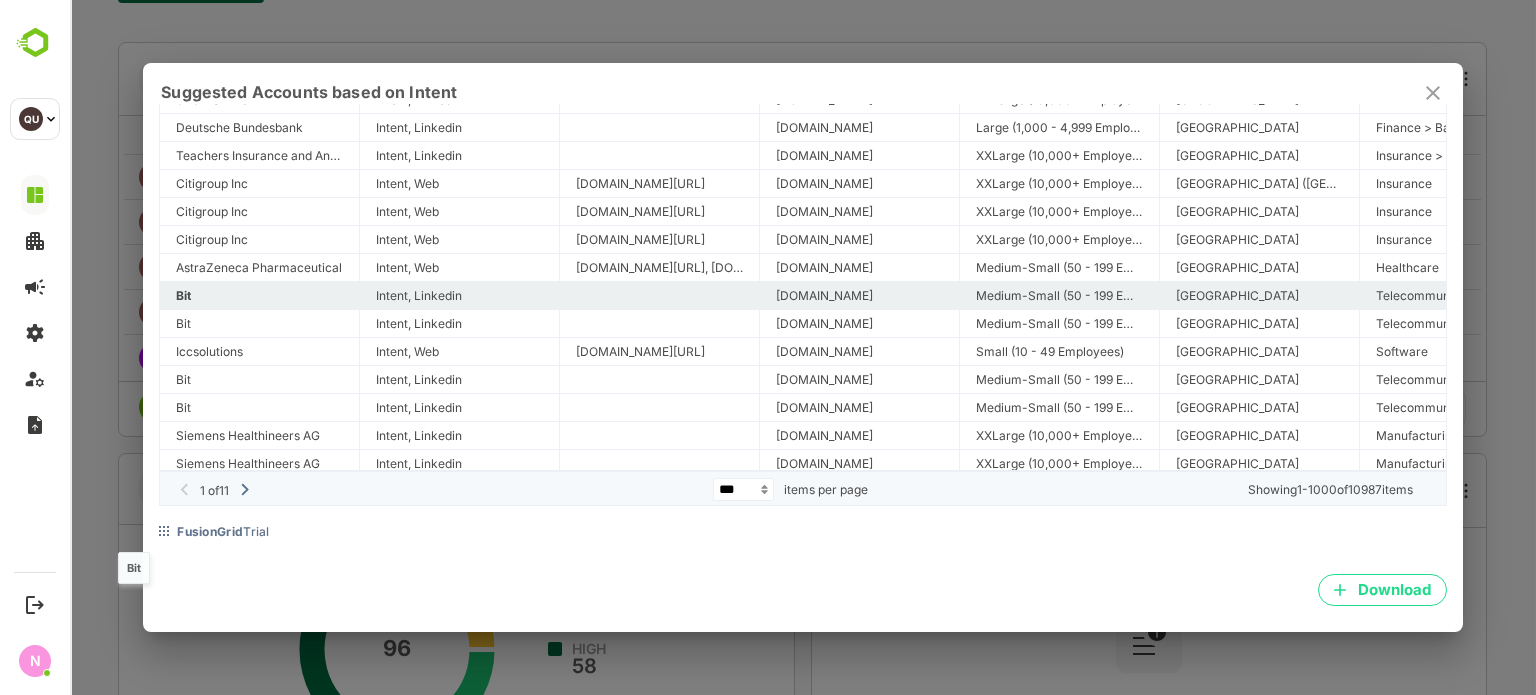 click on "Bit" at bounding box center (259, 295) 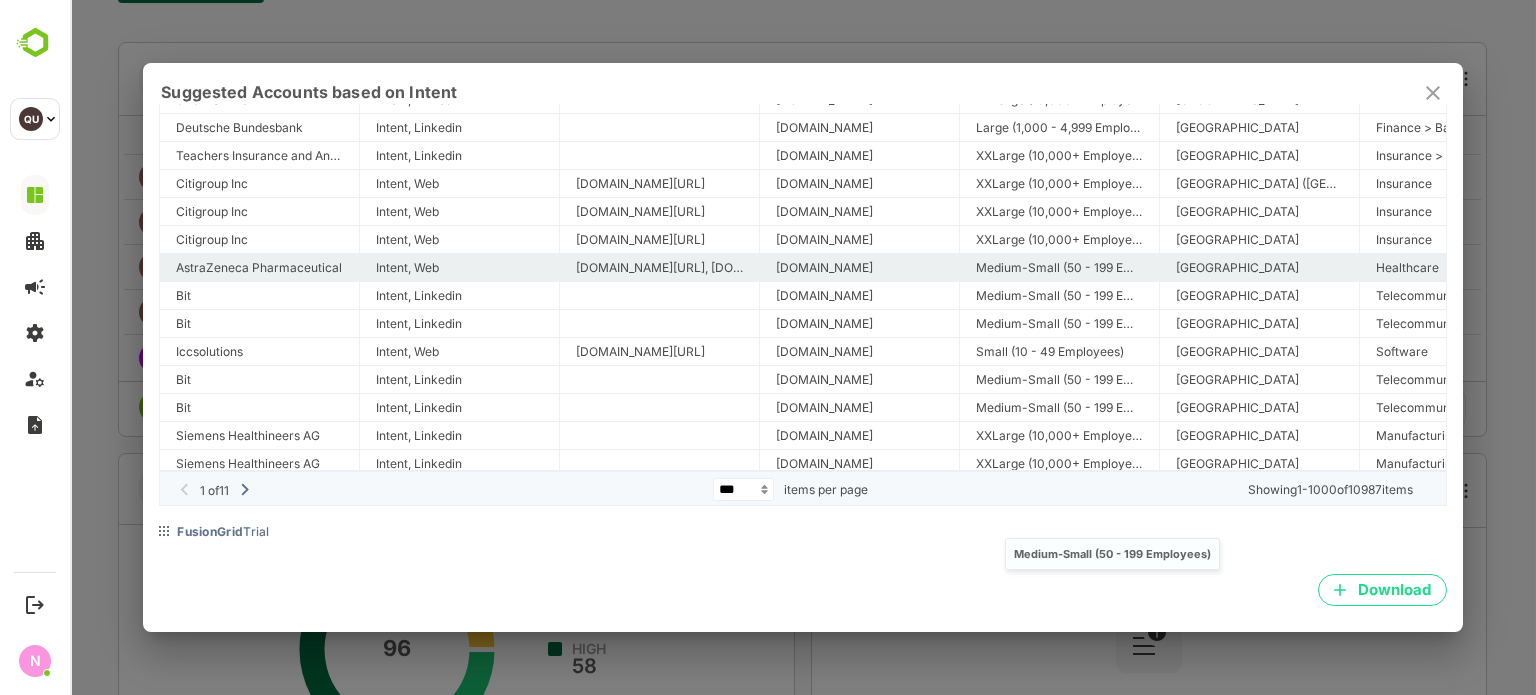 click on "Medium-Small (50 - 199 Employees)" at bounding box center (1059, 295) 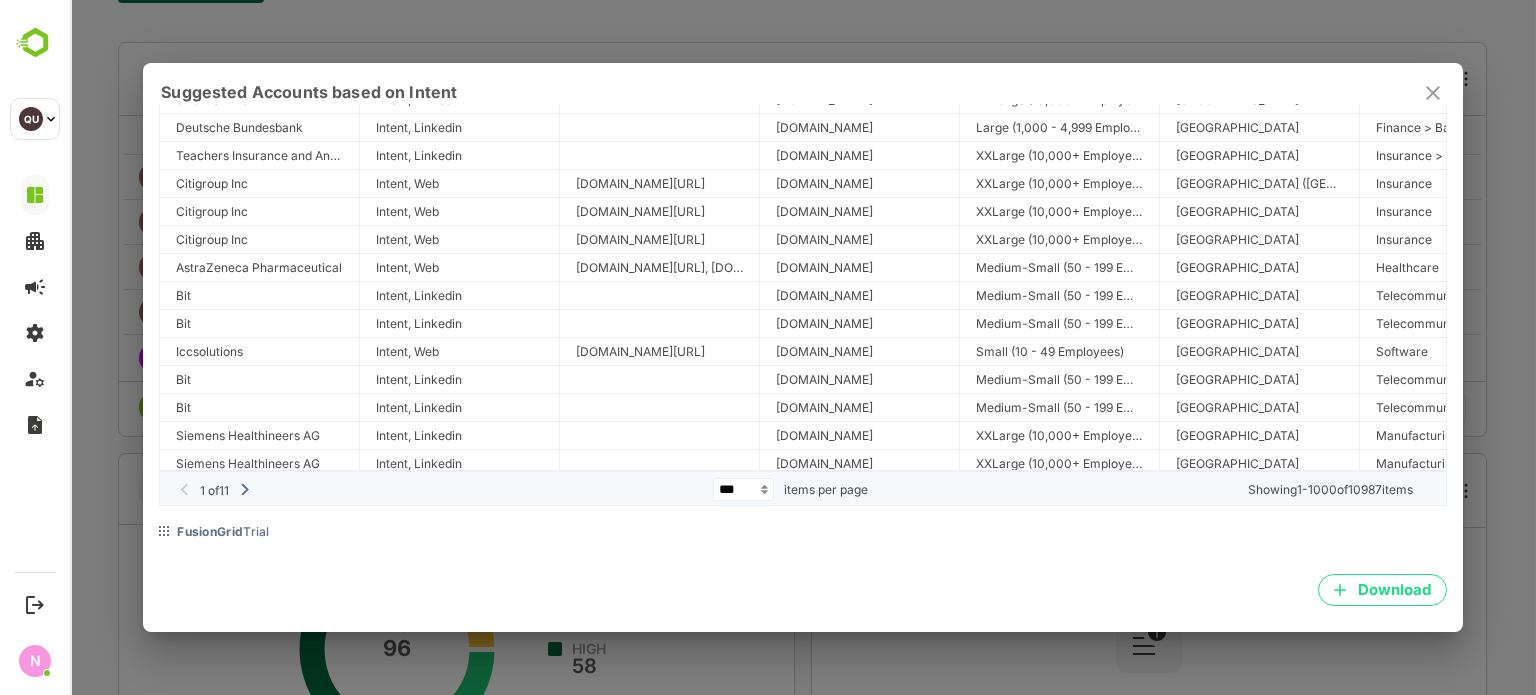 click 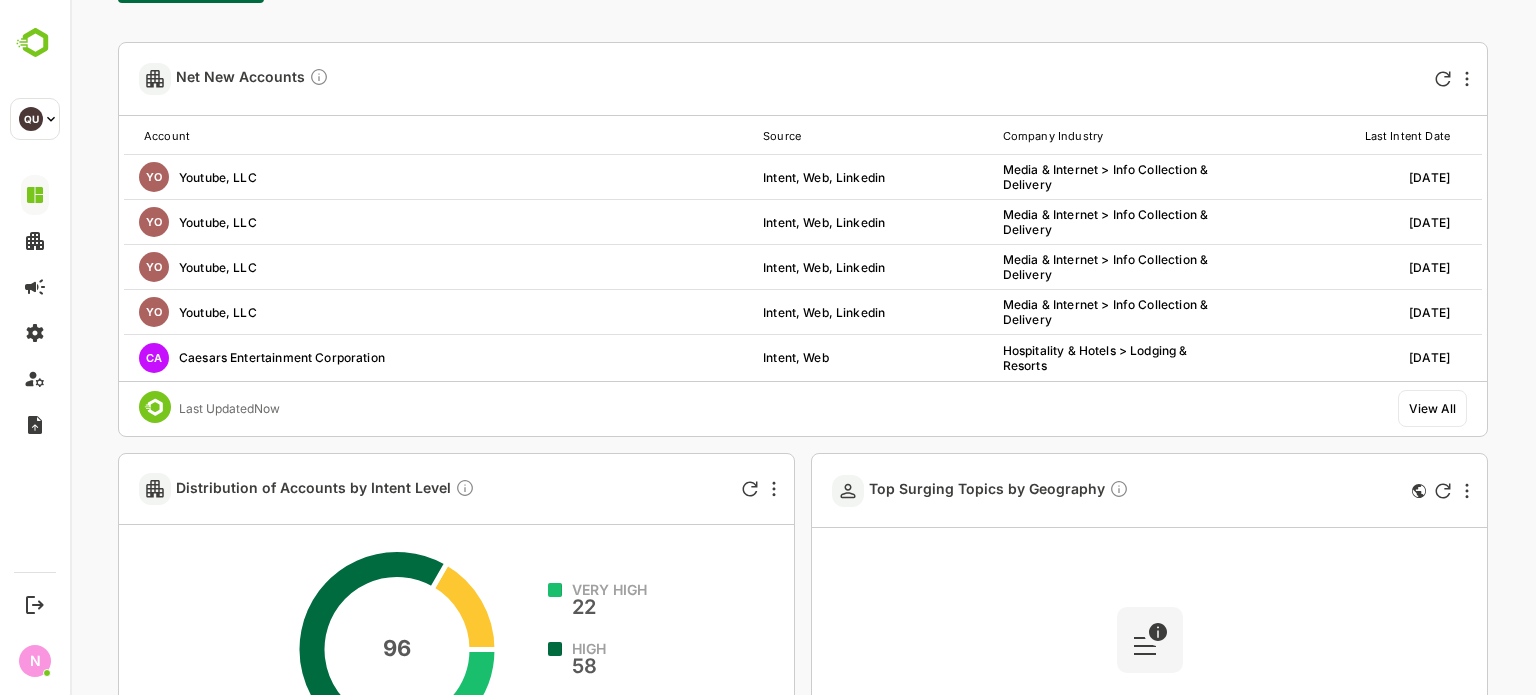 click on "Net New Accounts" at bounding box center (803, 79) 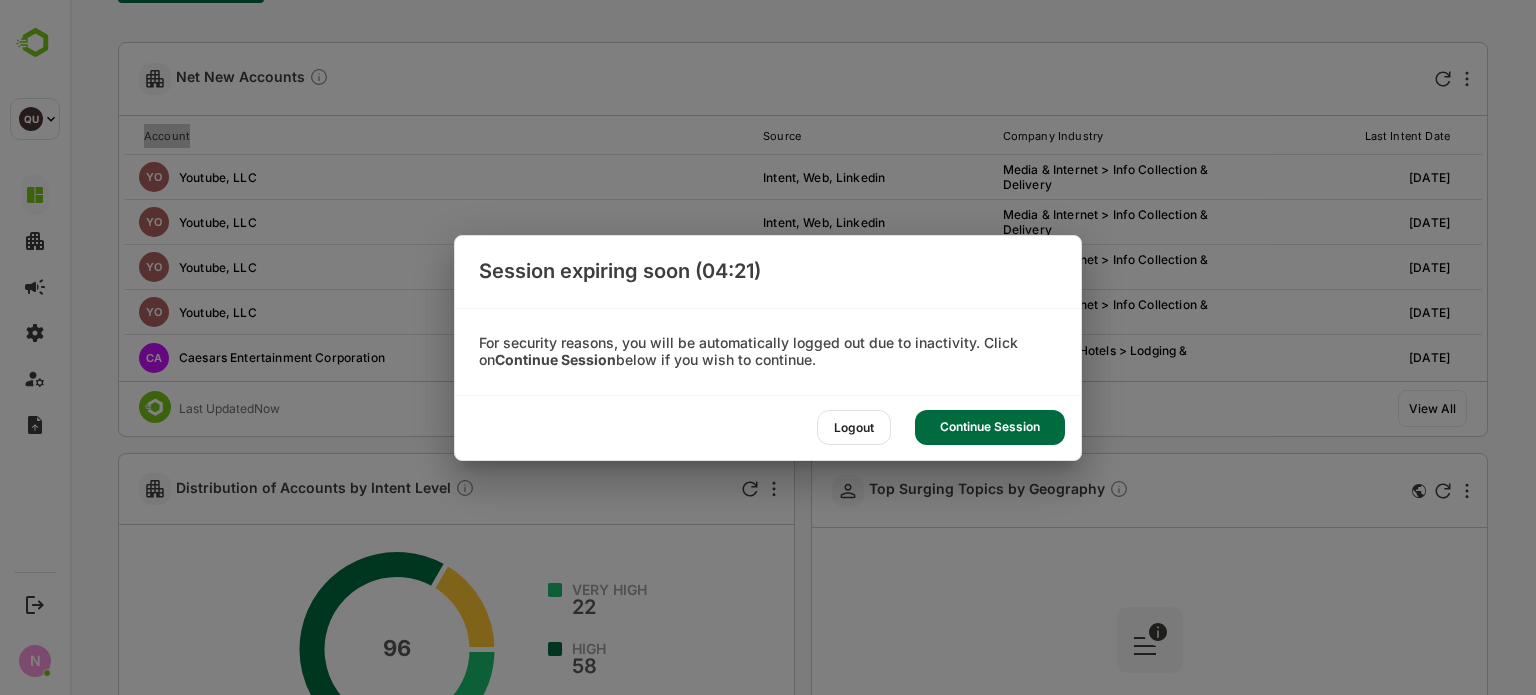 click on "Continue Session" at bounding box center (990, 427) 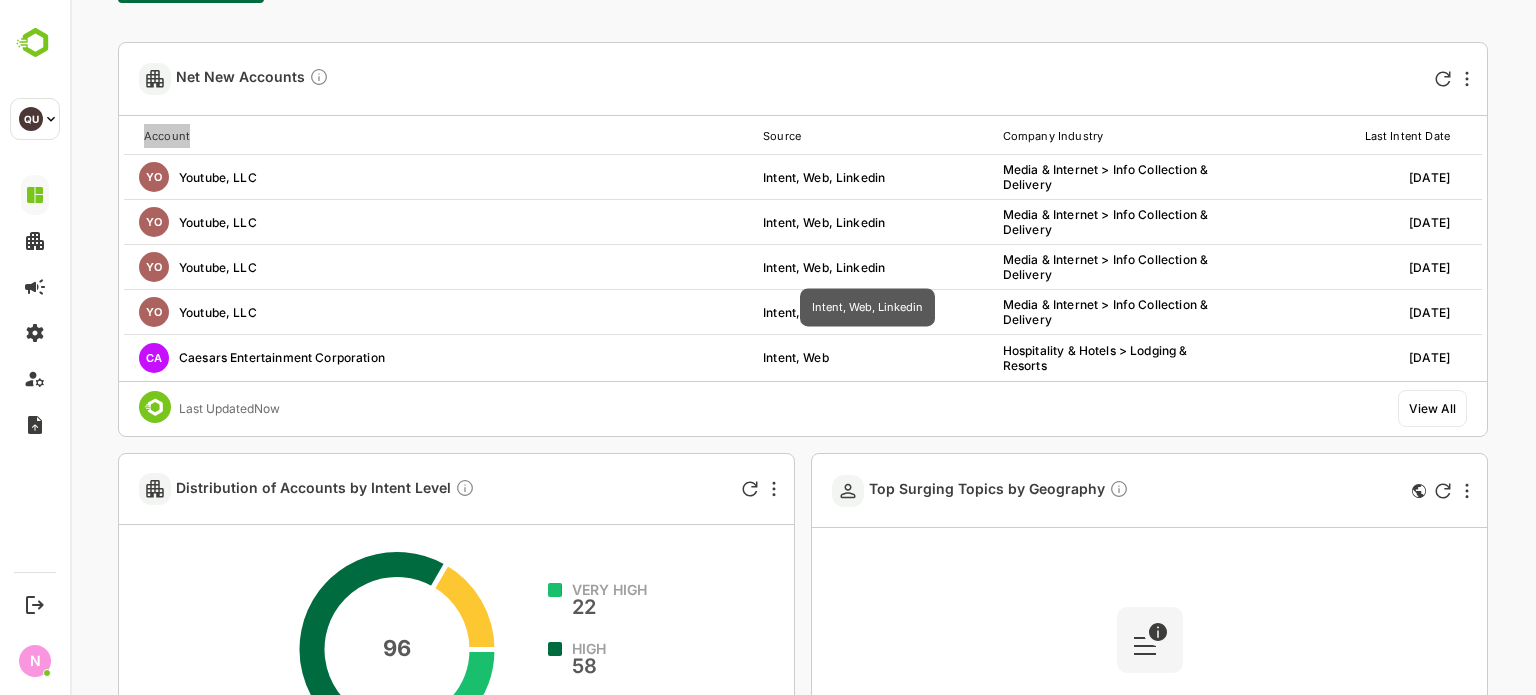 scroll, scrollTop: 0, scrollLeft: 0, axis: both 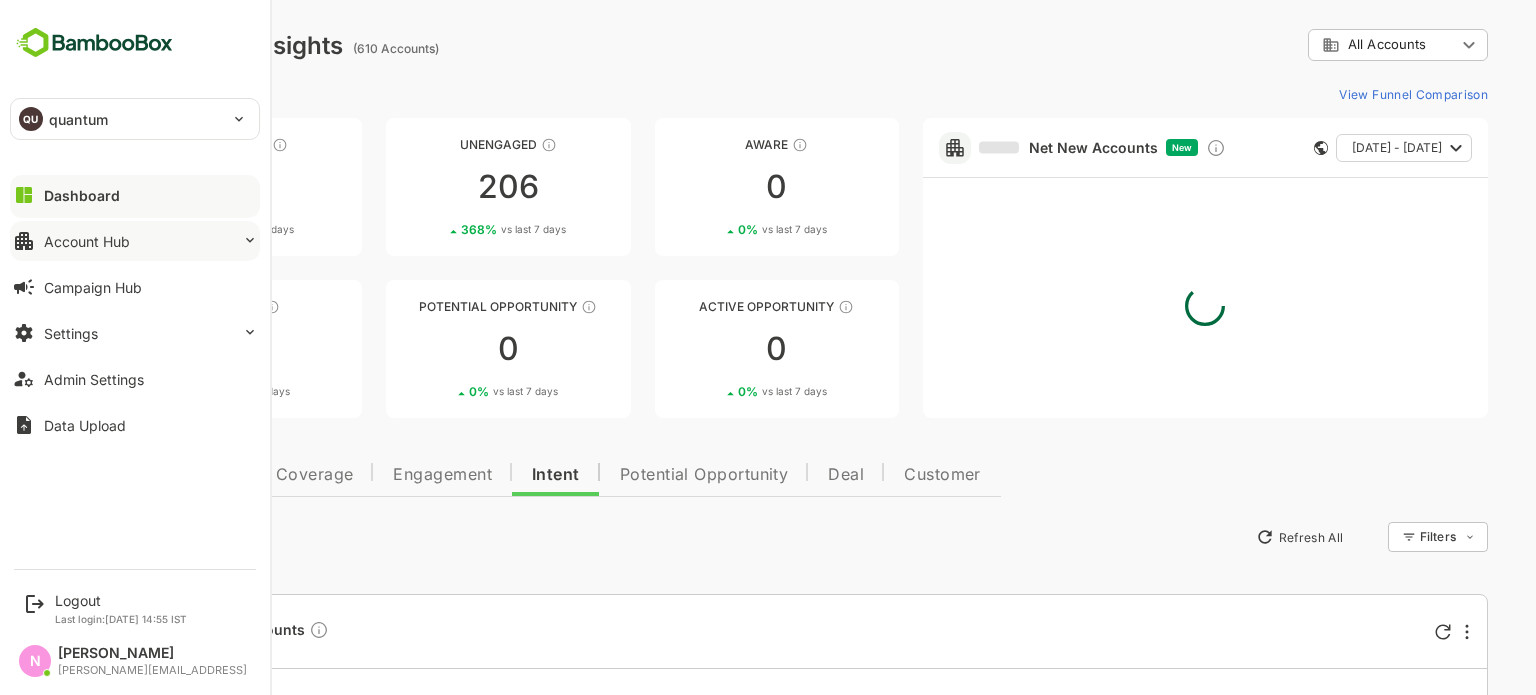 click on "Account Hub" at bounding box center (87, 241) 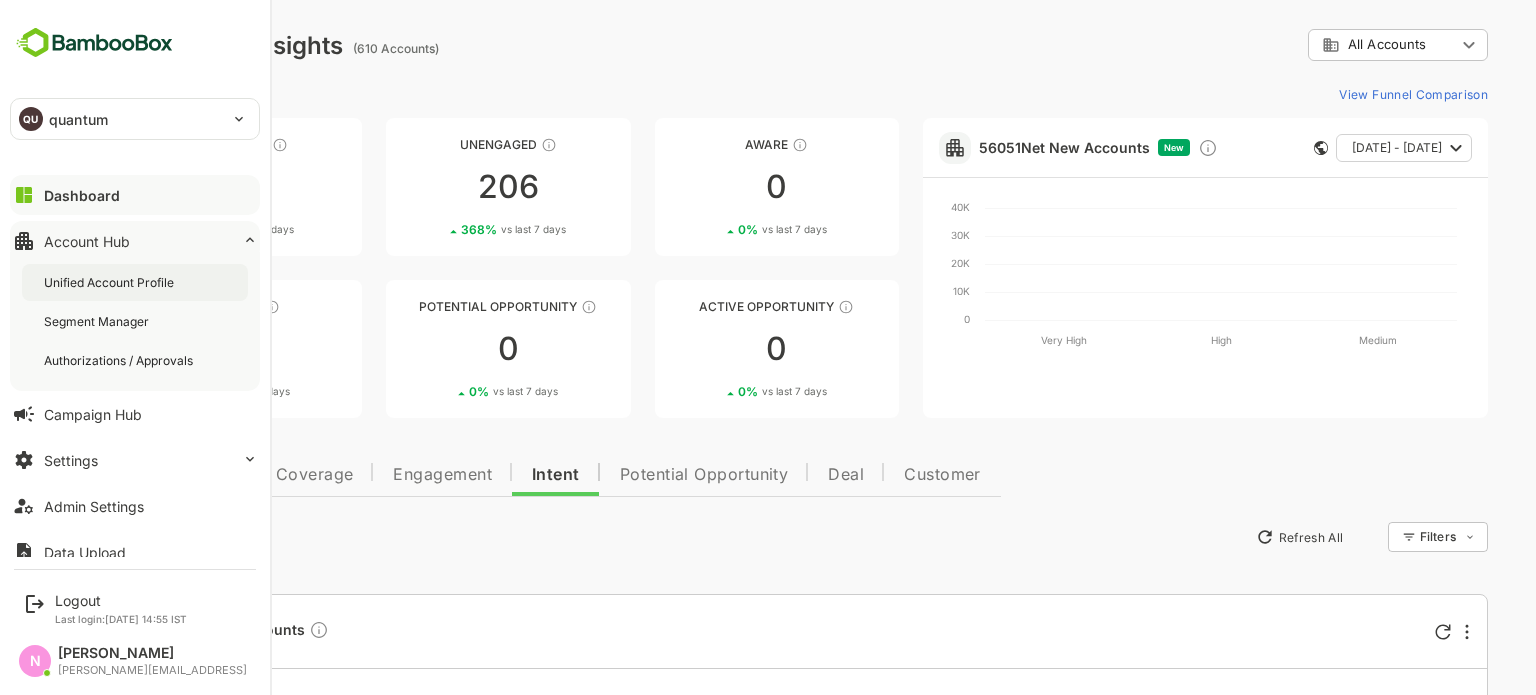 click on "Unified Account Profile" at bounding box center (111, 282) 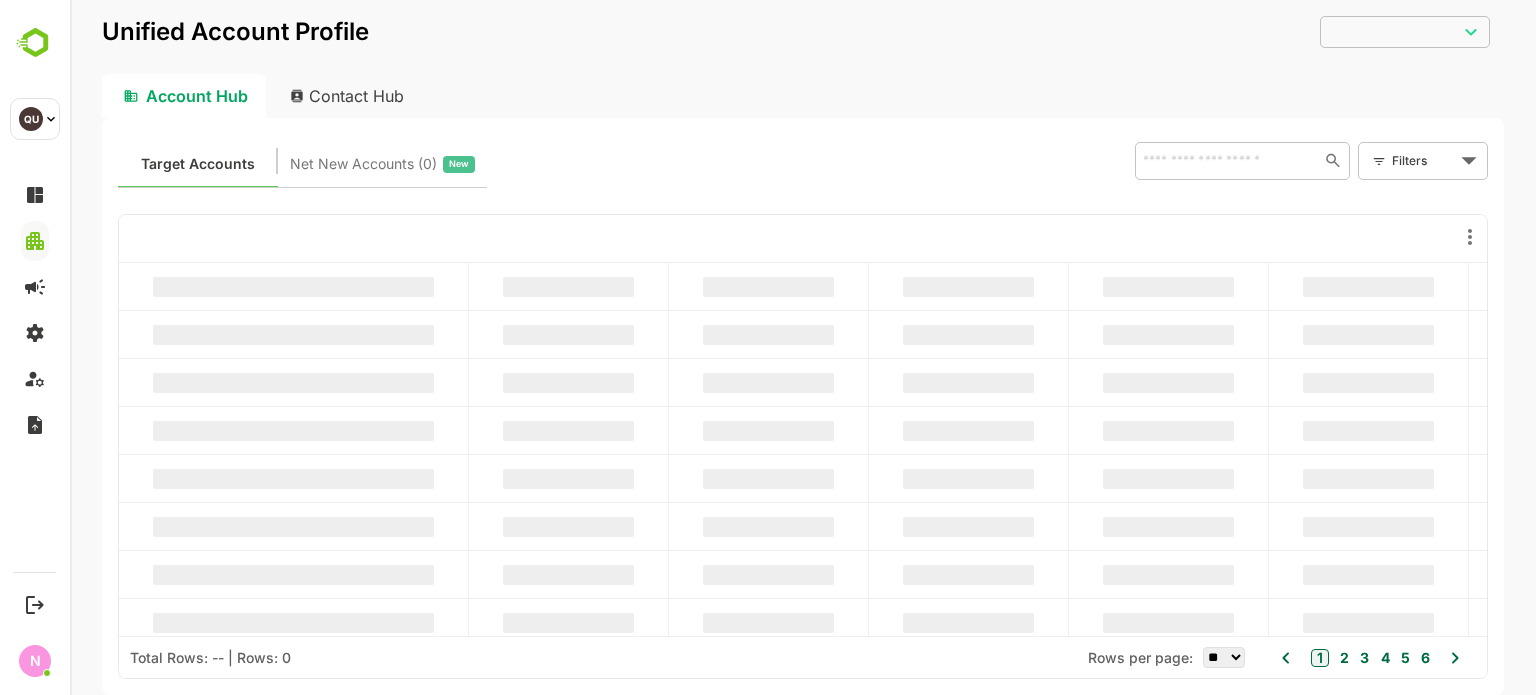 scroll, scrollTop: 0, scrollLeft: 0, axis: both 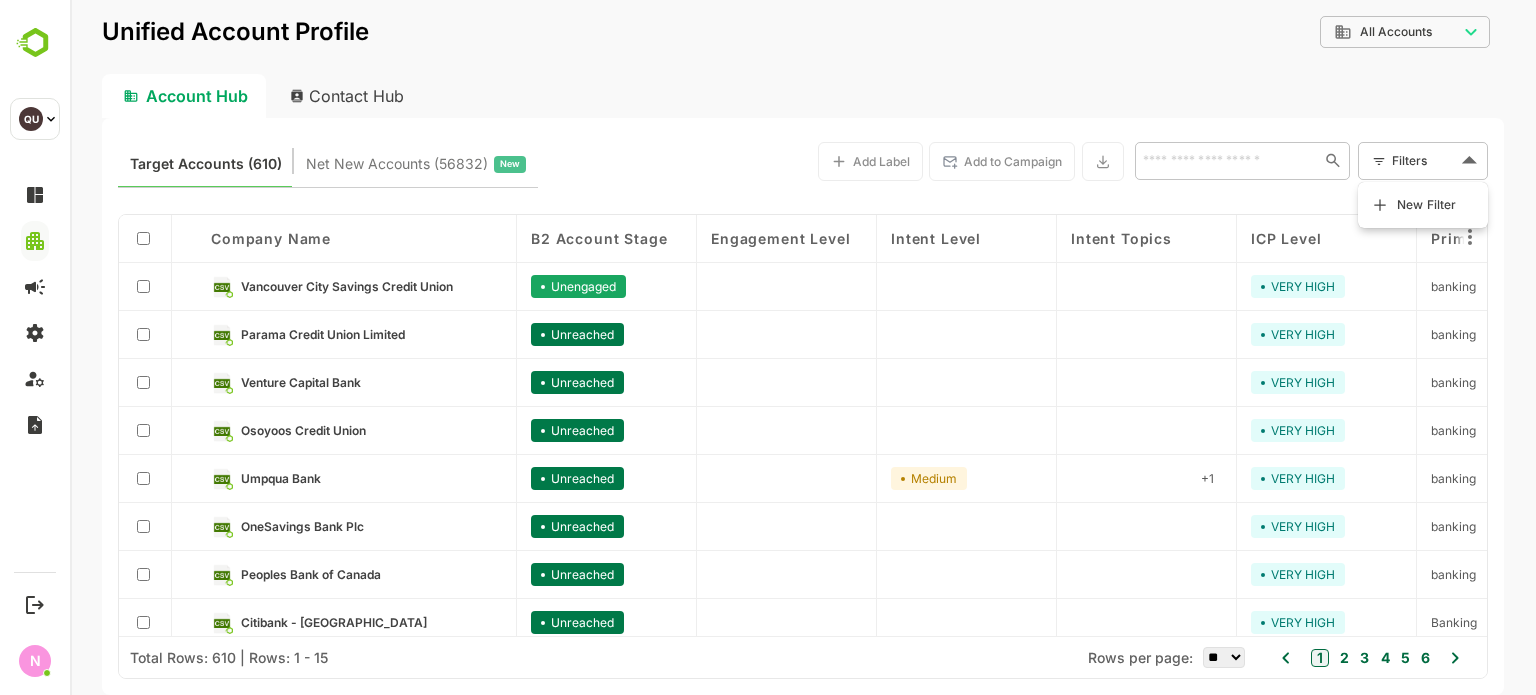 click on "**********" at bounding box center (803, 347) 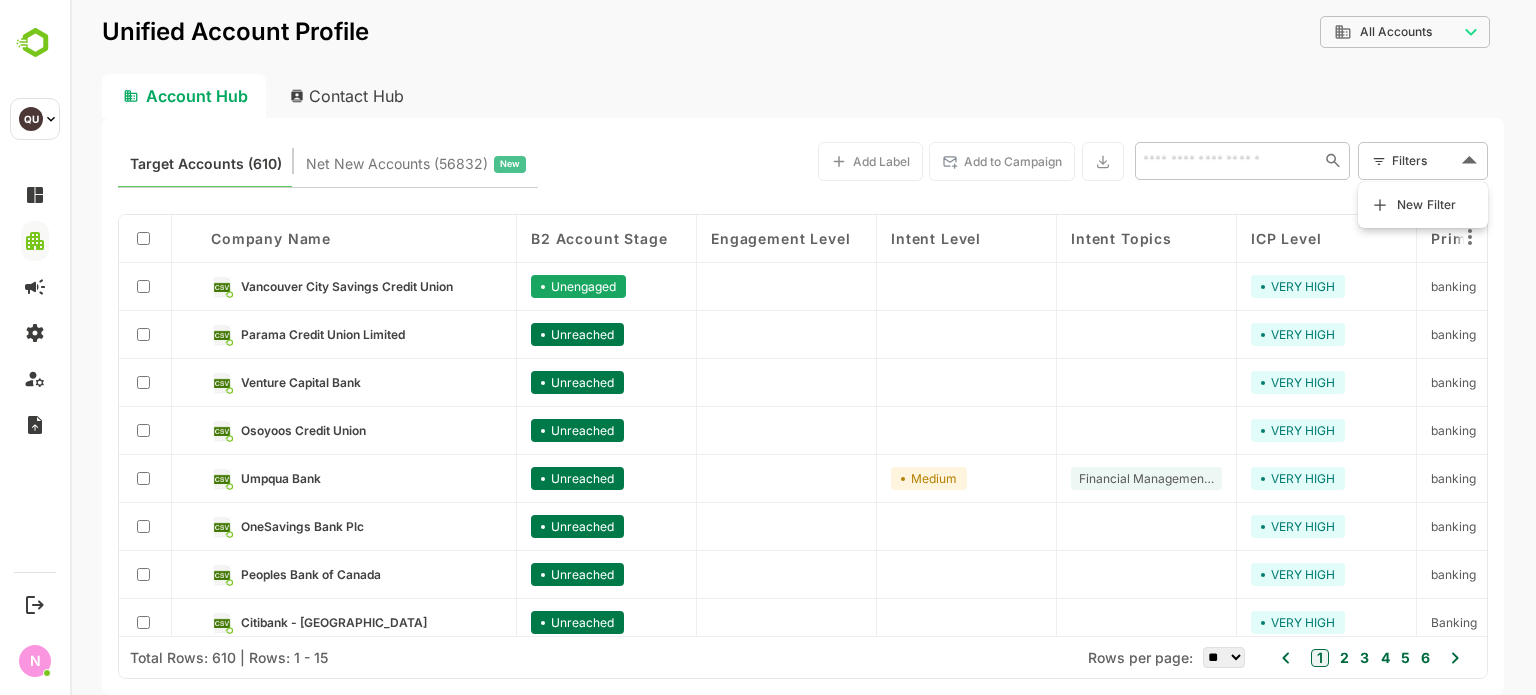 click on "New Filter" at bounding box center (1427, 205) 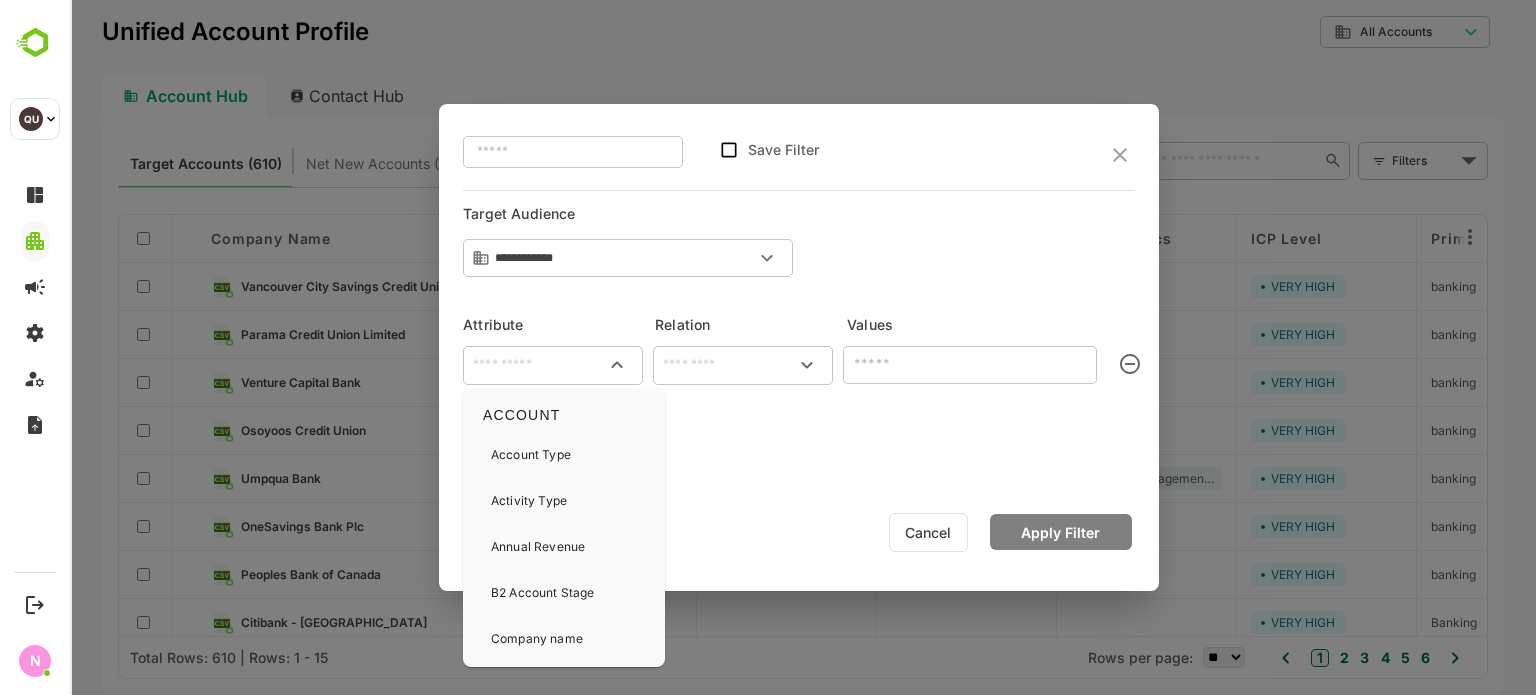 click at bounding box center (553, 365) 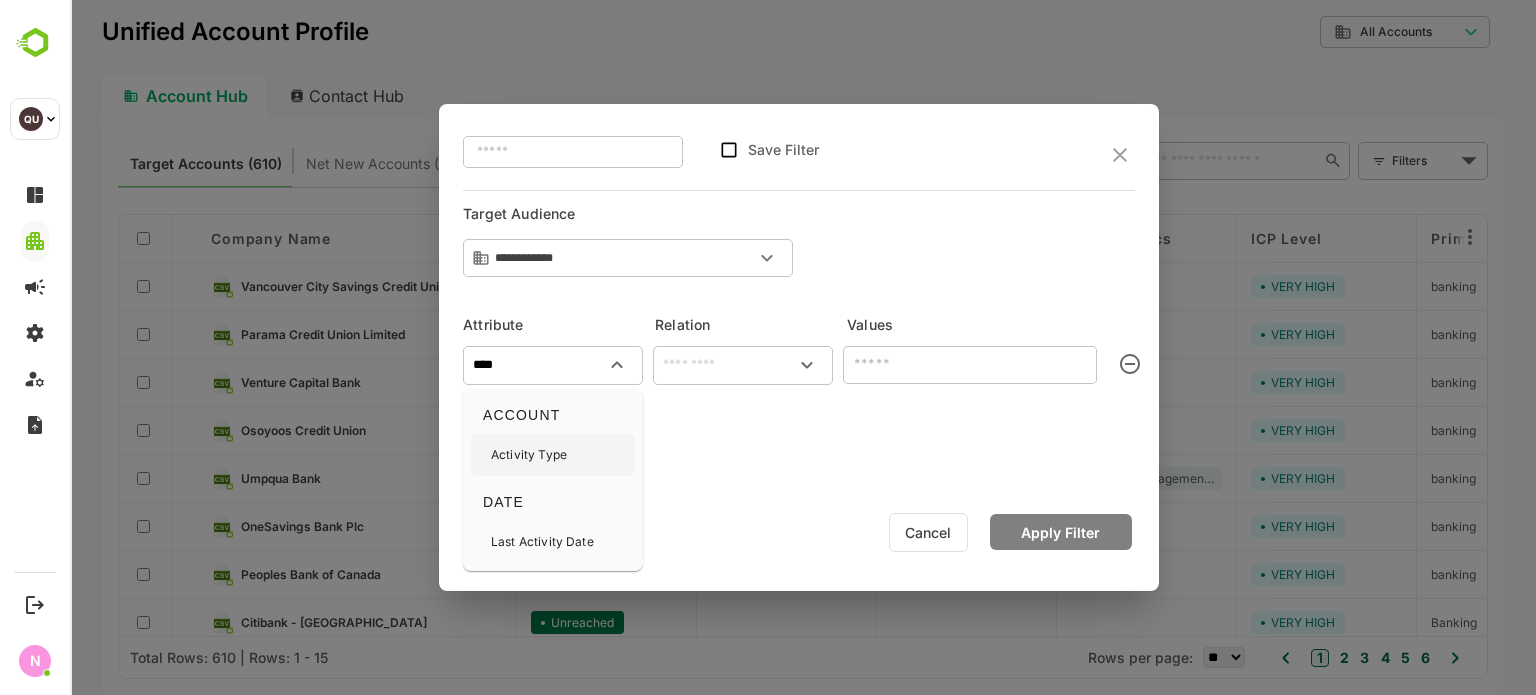 click on "Activity Type" at bounding box center [529, 455] 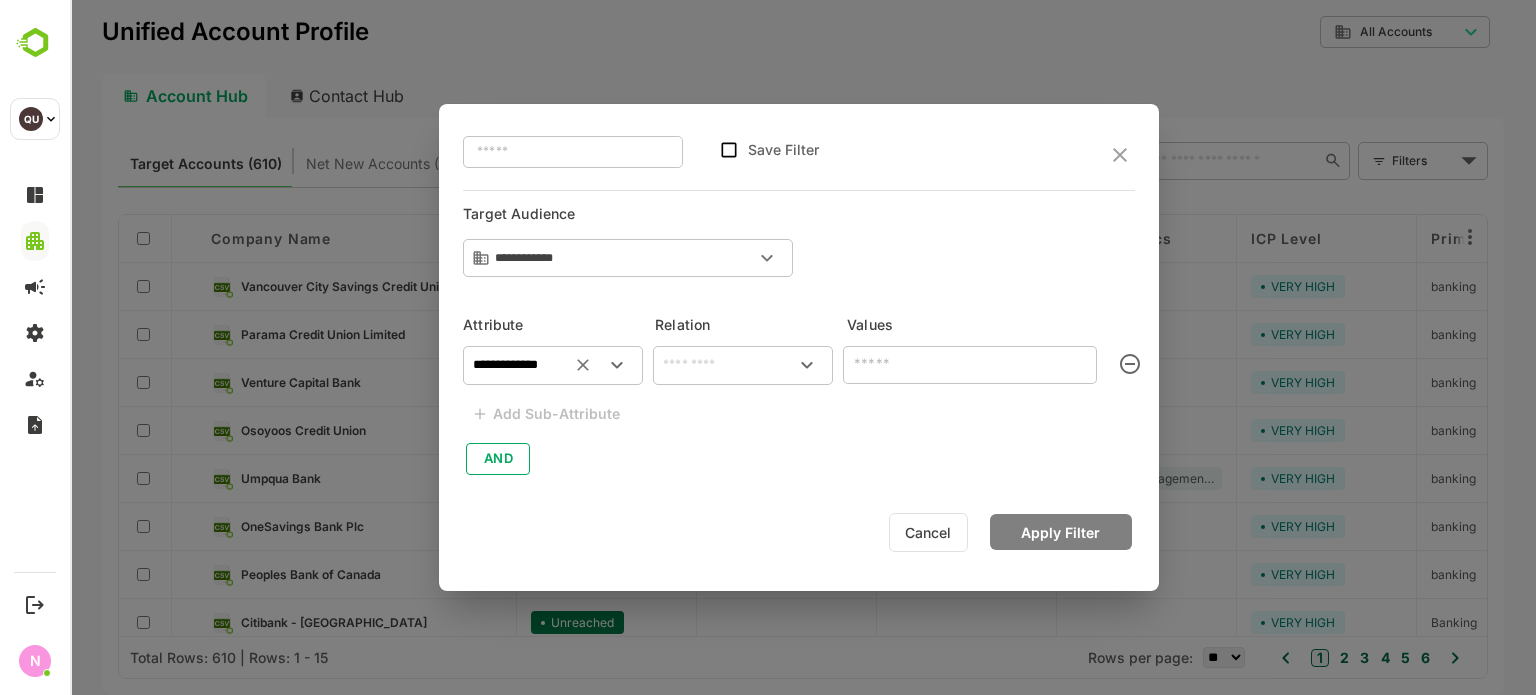 click on "​" at bounding box center [743, 365] 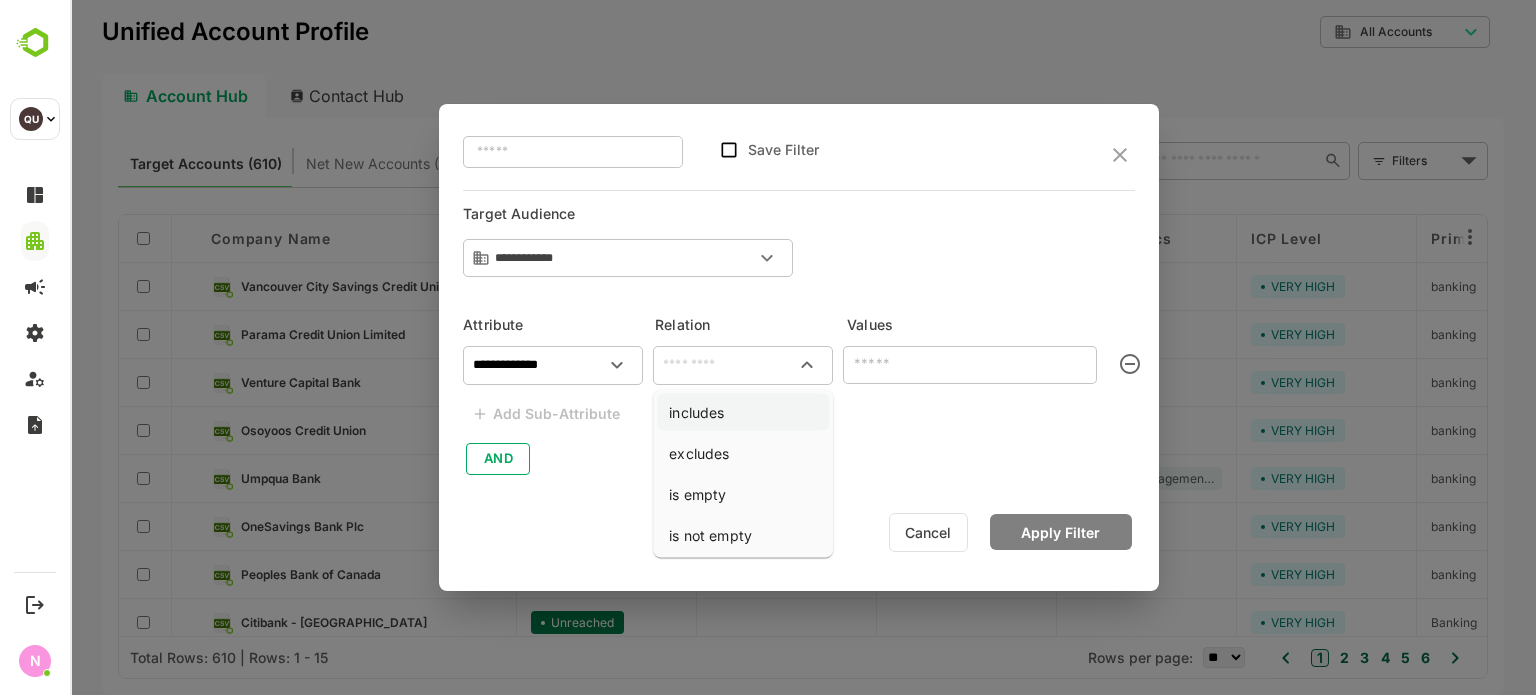 click on "includes" at bounding box center (743, 412) 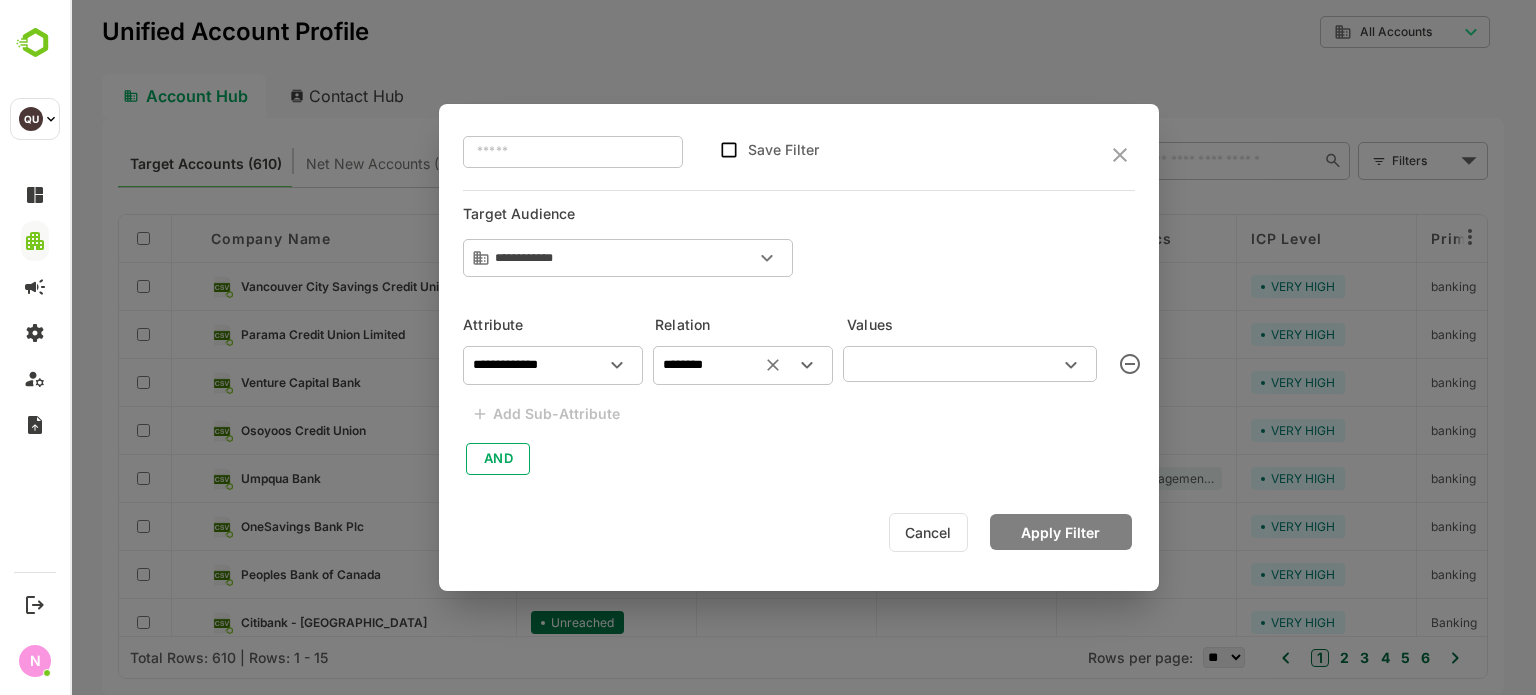 click at bounding box center [953, 364] 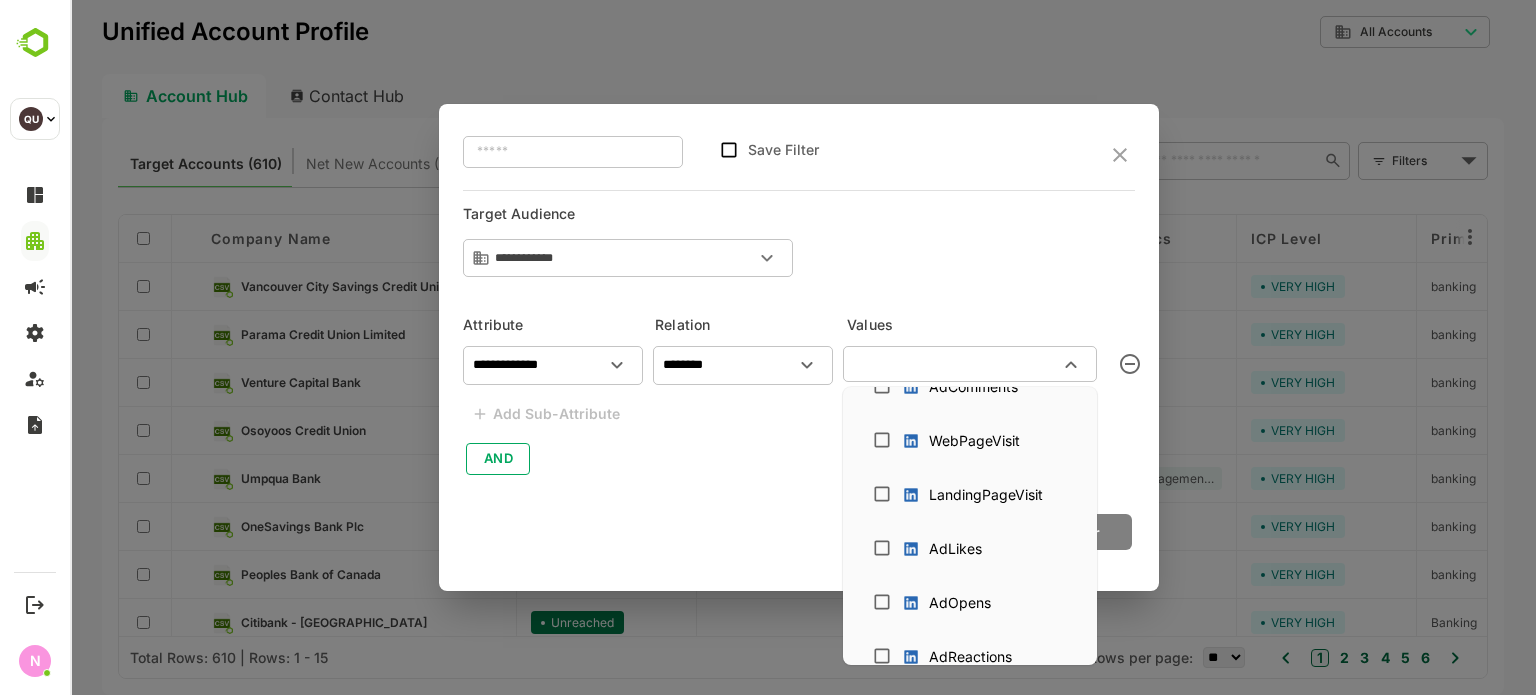 scroll, scrollTop: 356, scrollLeft: 0, axis: vertical 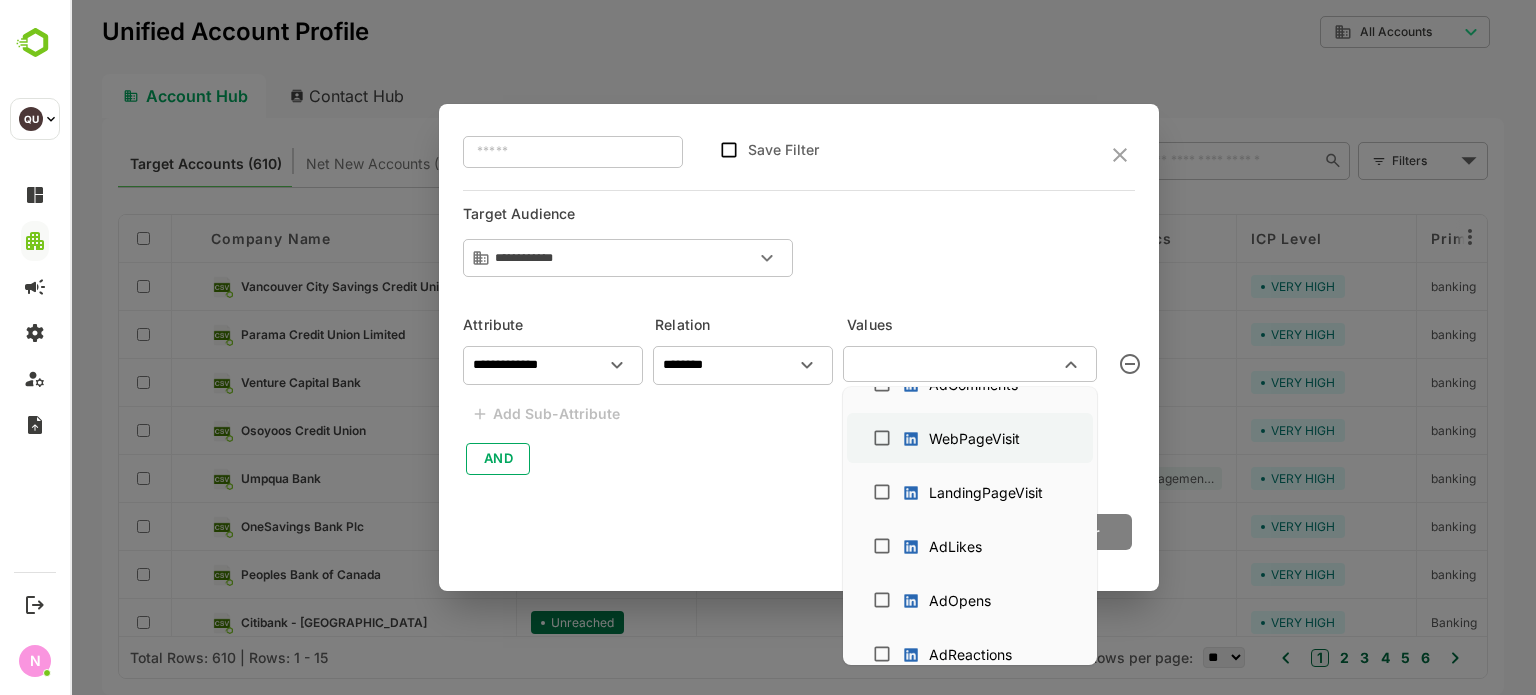 click at bounding box center (911, 439) 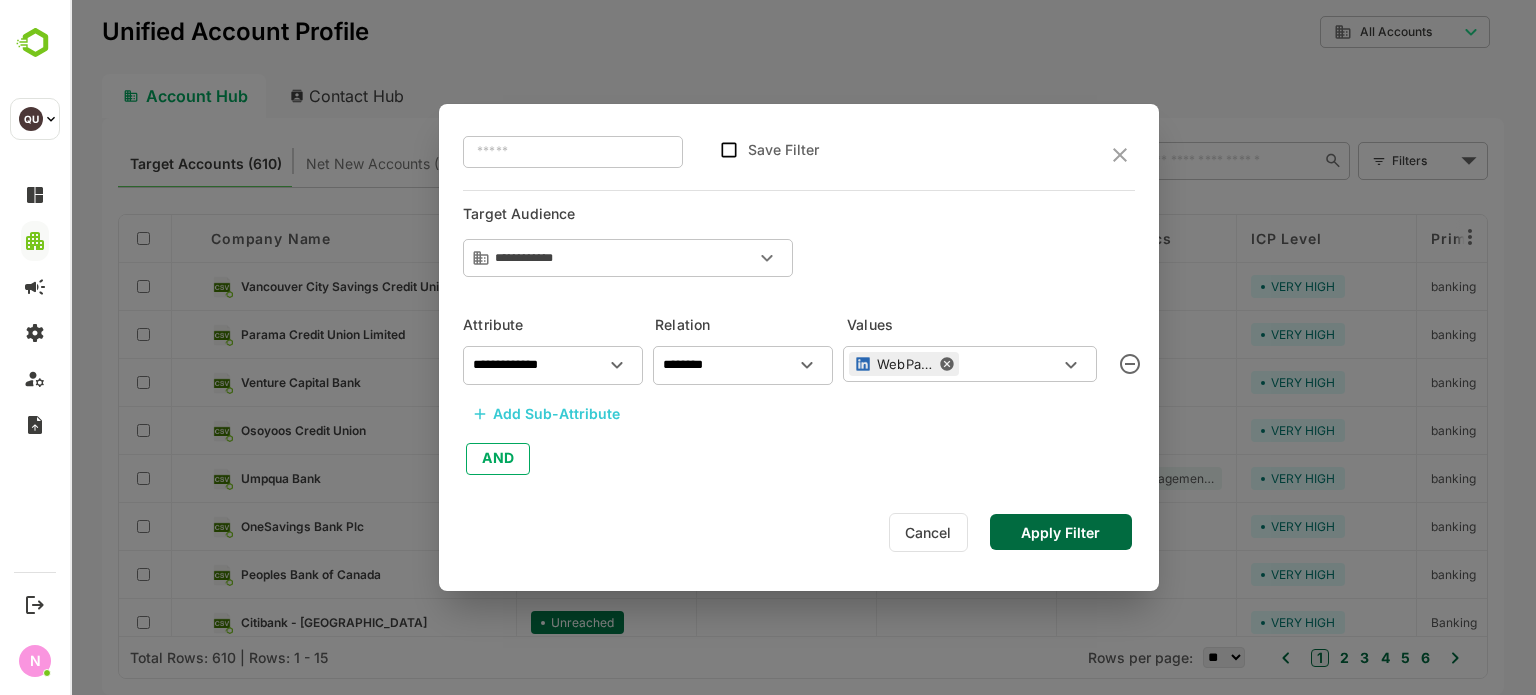 click on "Apply Filter" at bounding box center [1061, 532] 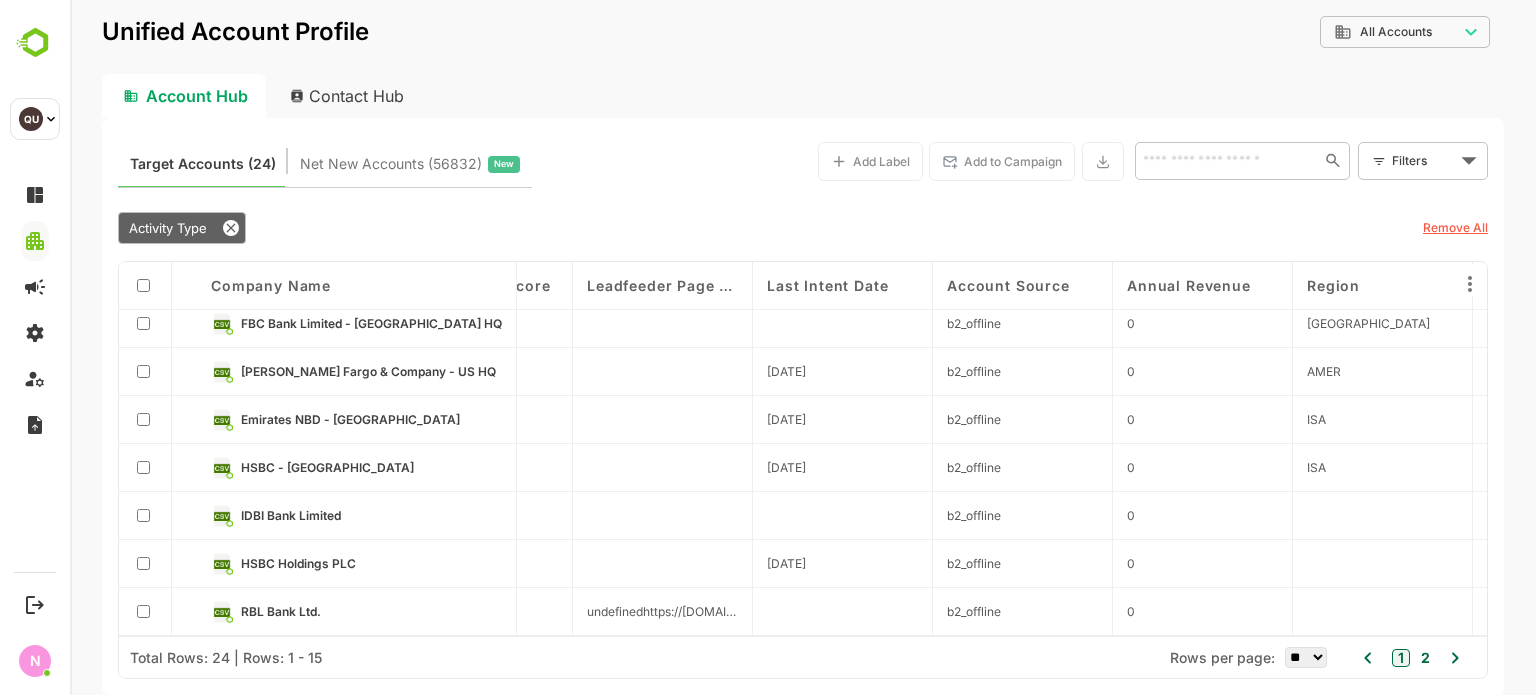 scroll, scrollTop: 0, scrollLeft: 2104, axis: horizontal 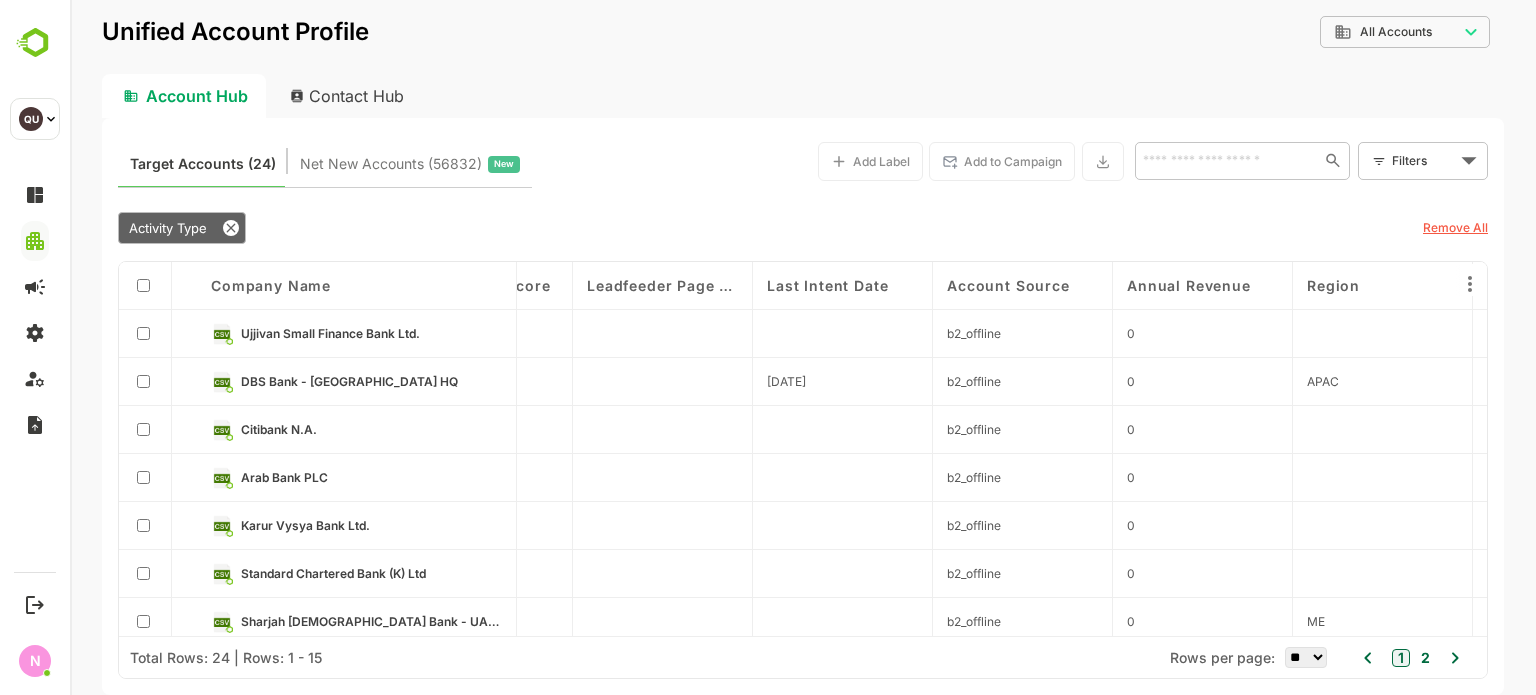 click on "Last Intent Date" at bounding box center [842, 285] 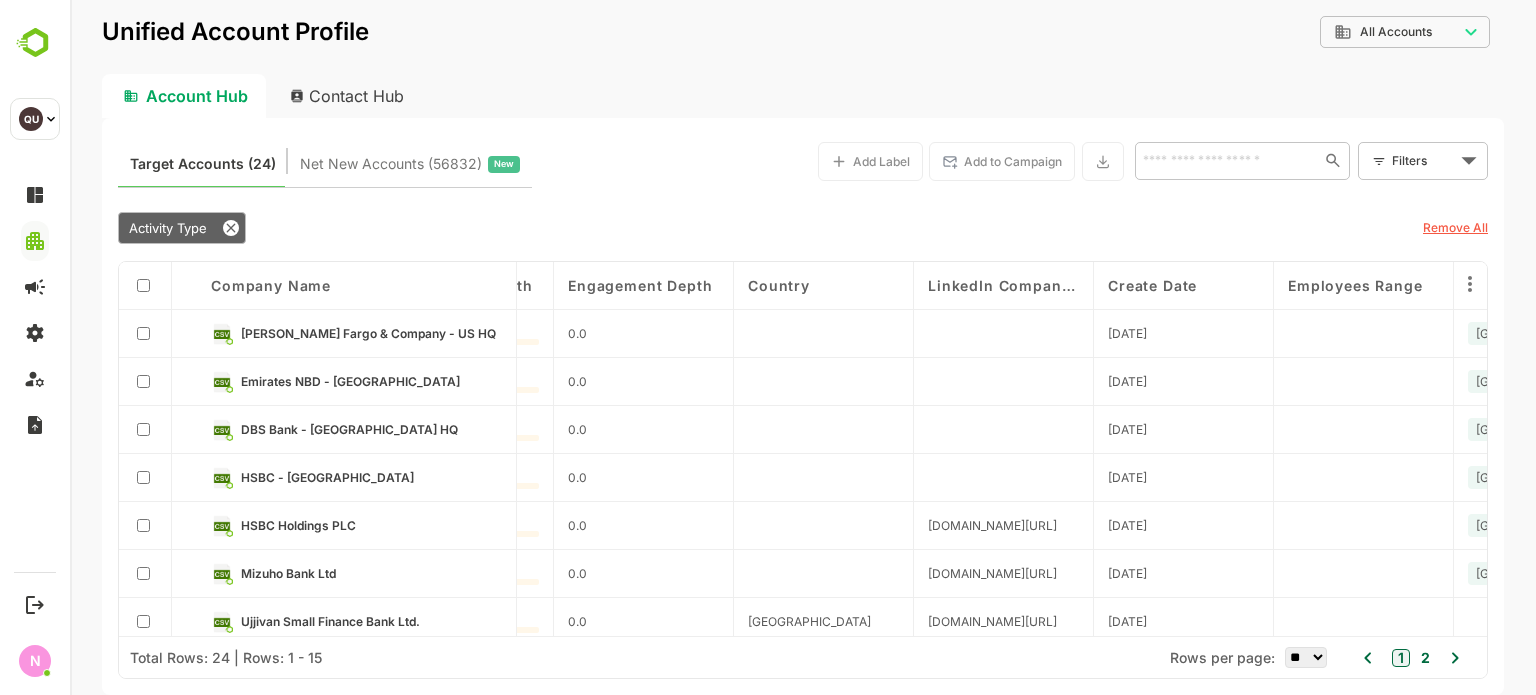 scroll, scrollTop: 0, scrollLeft: 3383, axis: horizontal 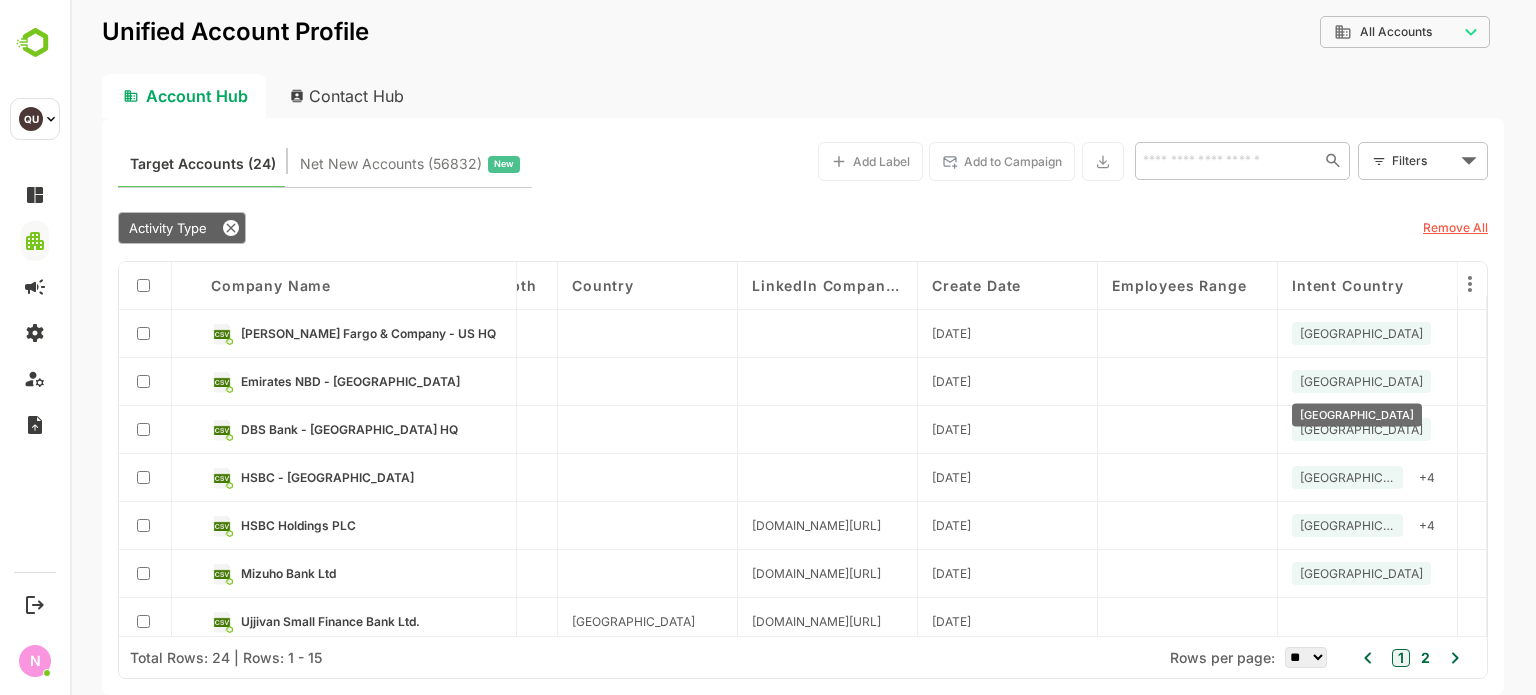 click on "[GEOGRAPHIC_DATA]" at bounding box center (1361, 381) 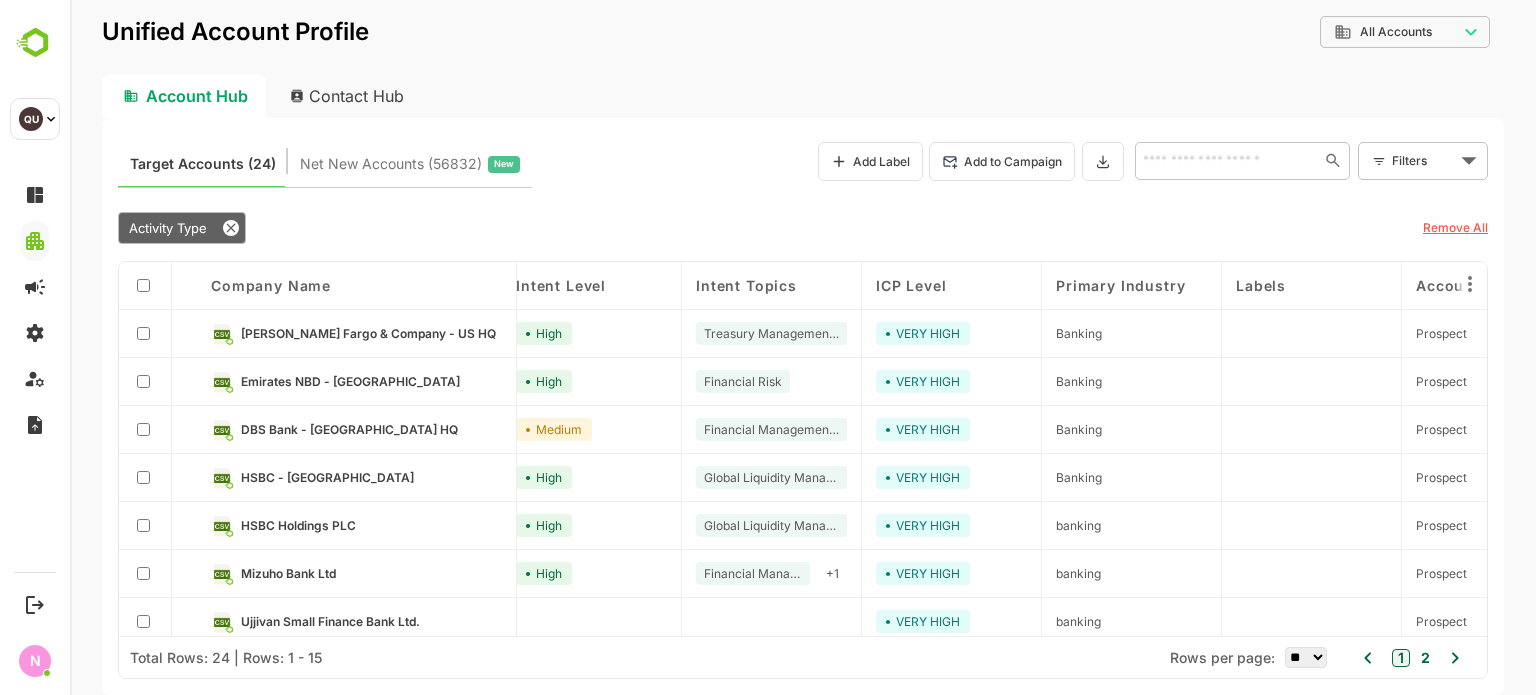 scroll, scrollTop: 0, scrollLeft: 0, axis: both 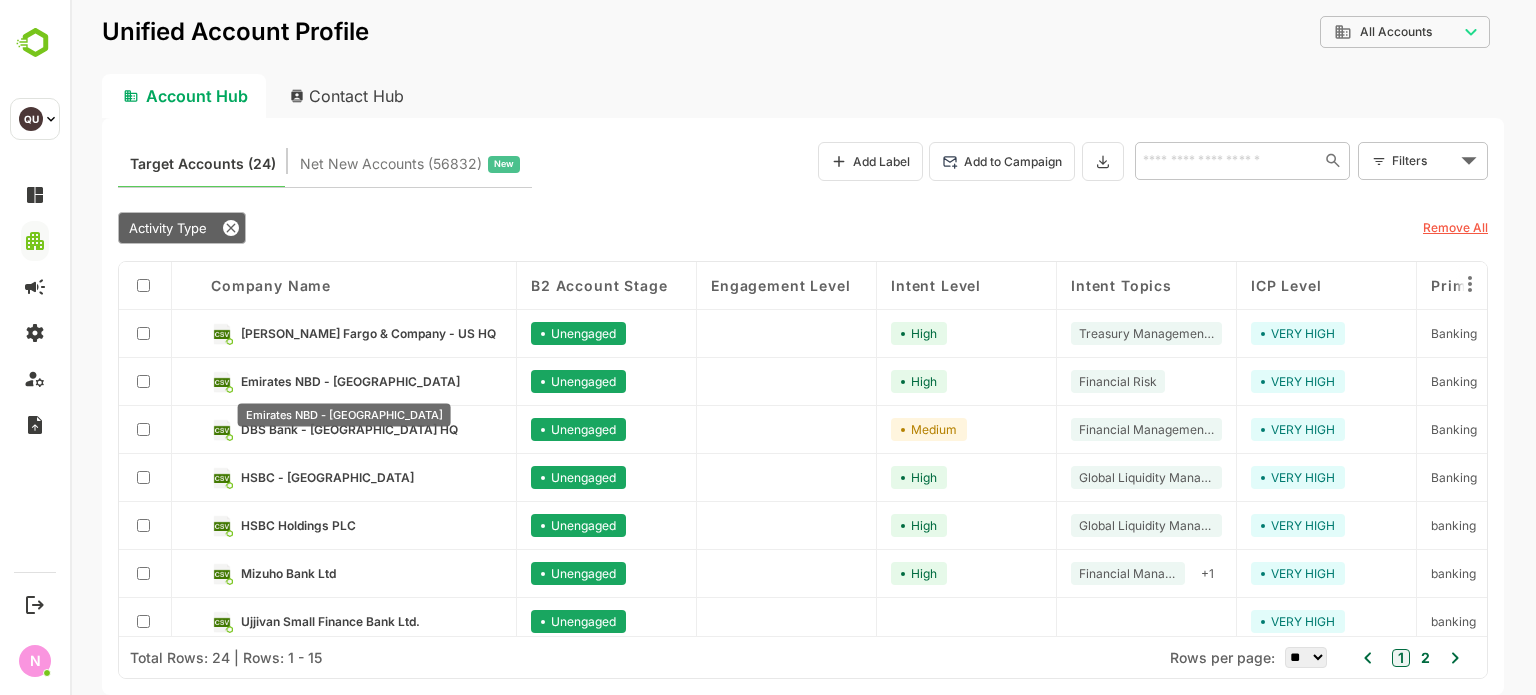 click on "Emirates NBD - [GEOGRAPHIC_DATA]" at bounding box center [350, 381] 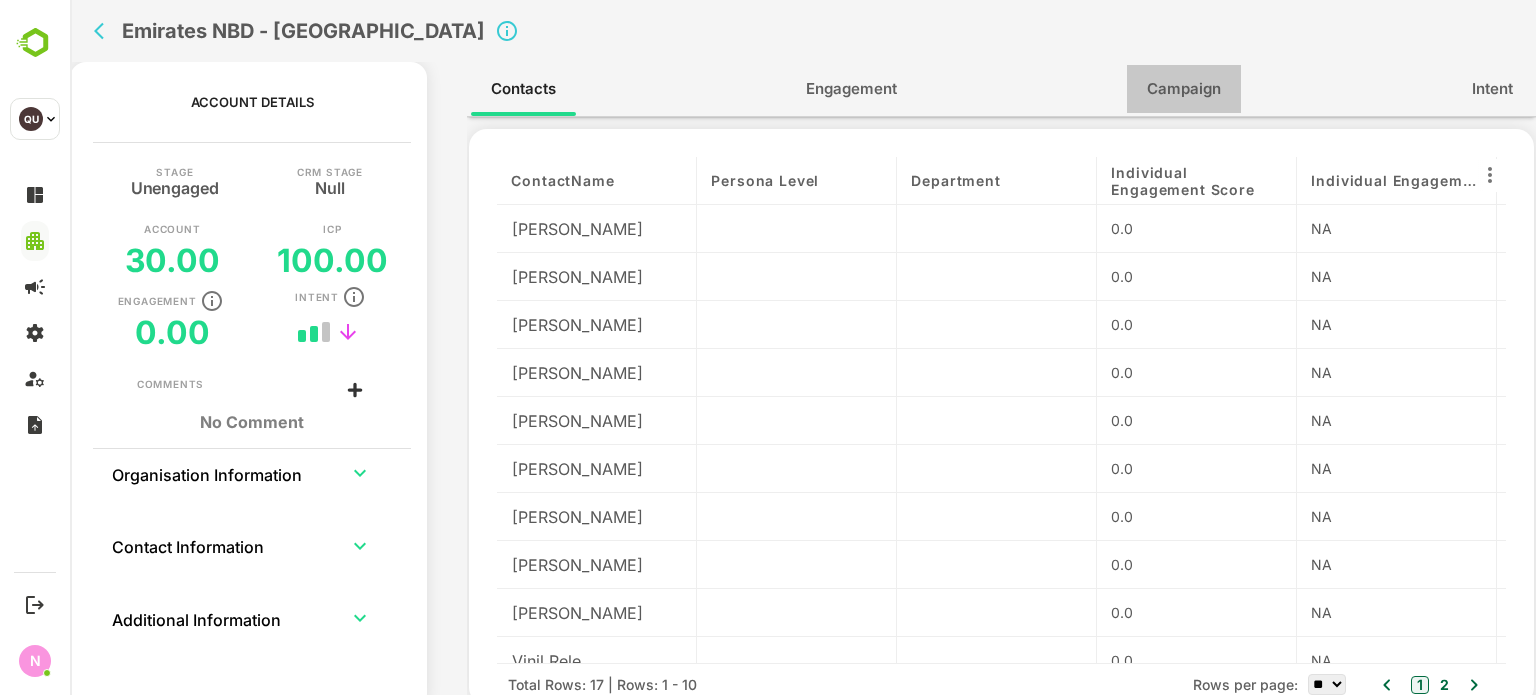 click on "Campaign" at bounding box center (1184, 89) 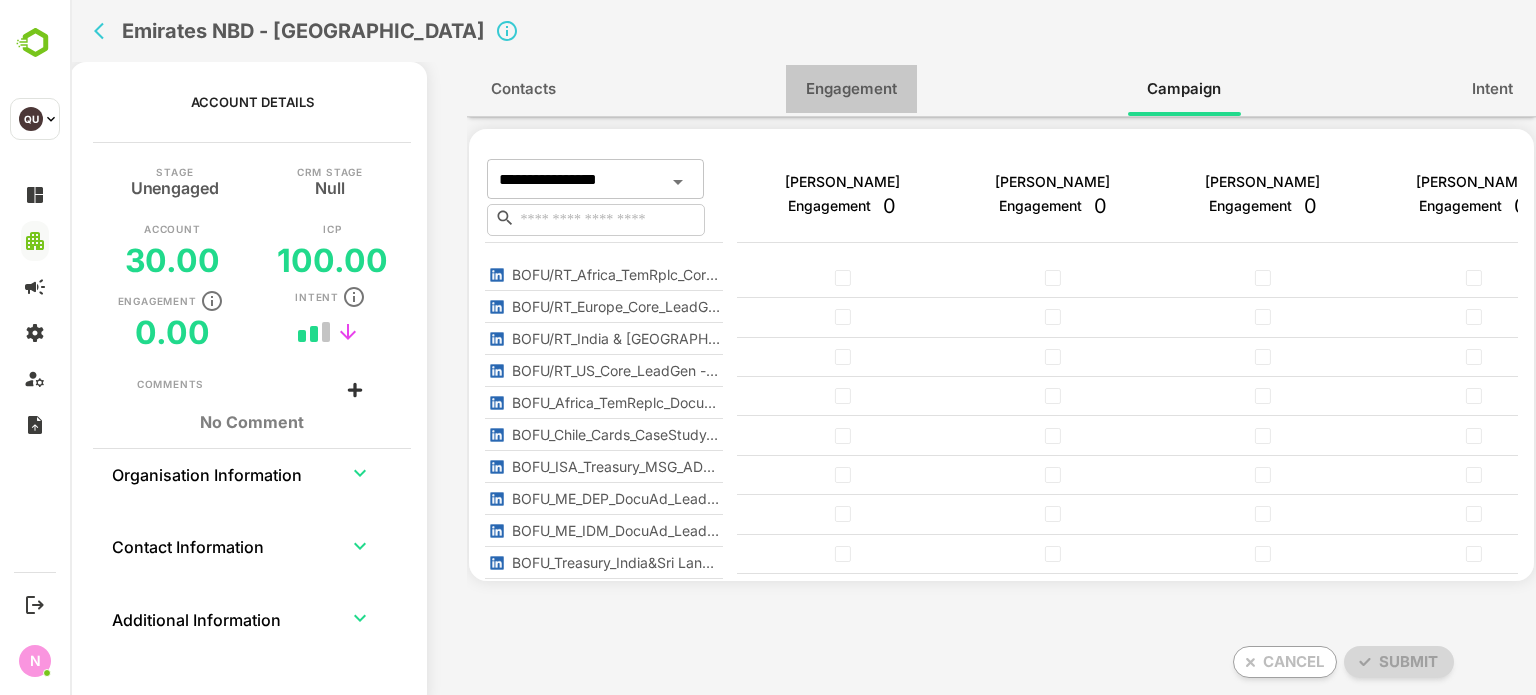 click on "Engagement" at bounding box center (851, 89) 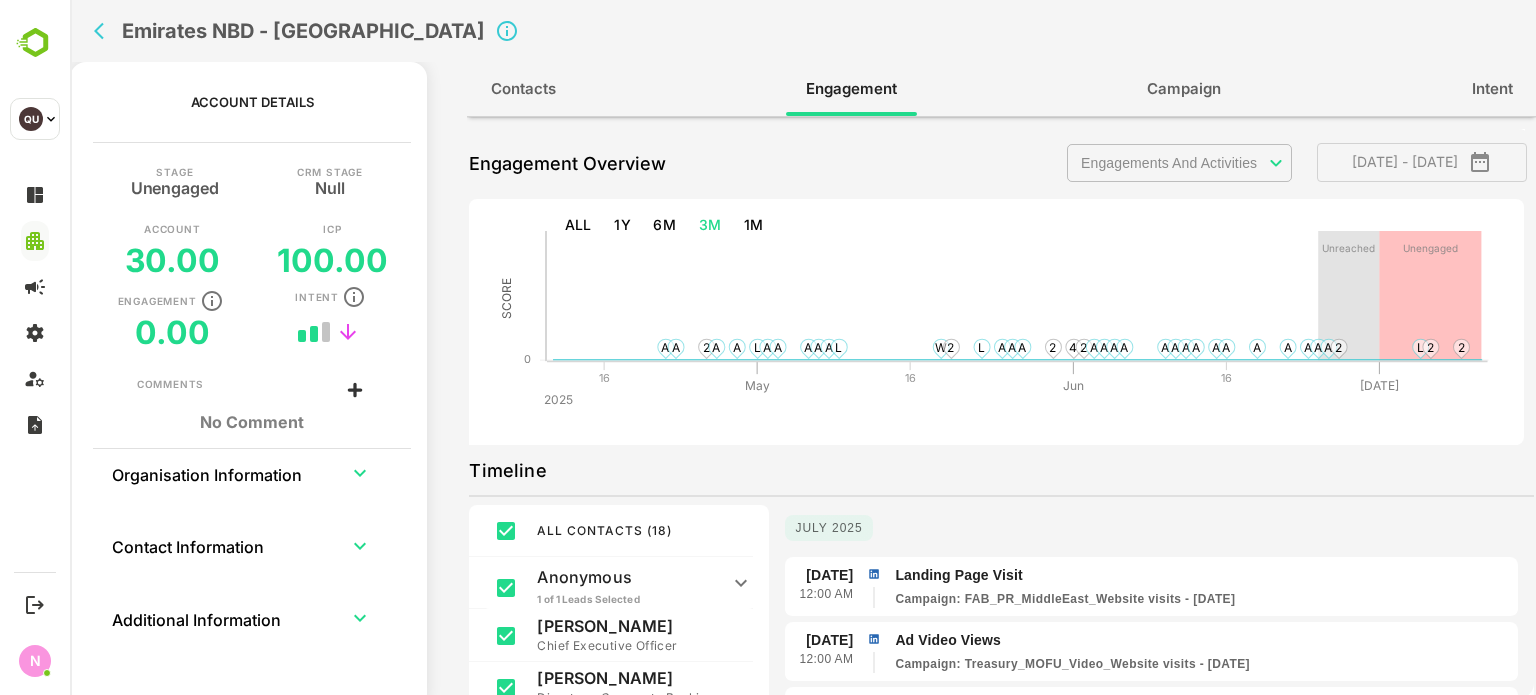 click on "**********" at bounding box center [803, 347] 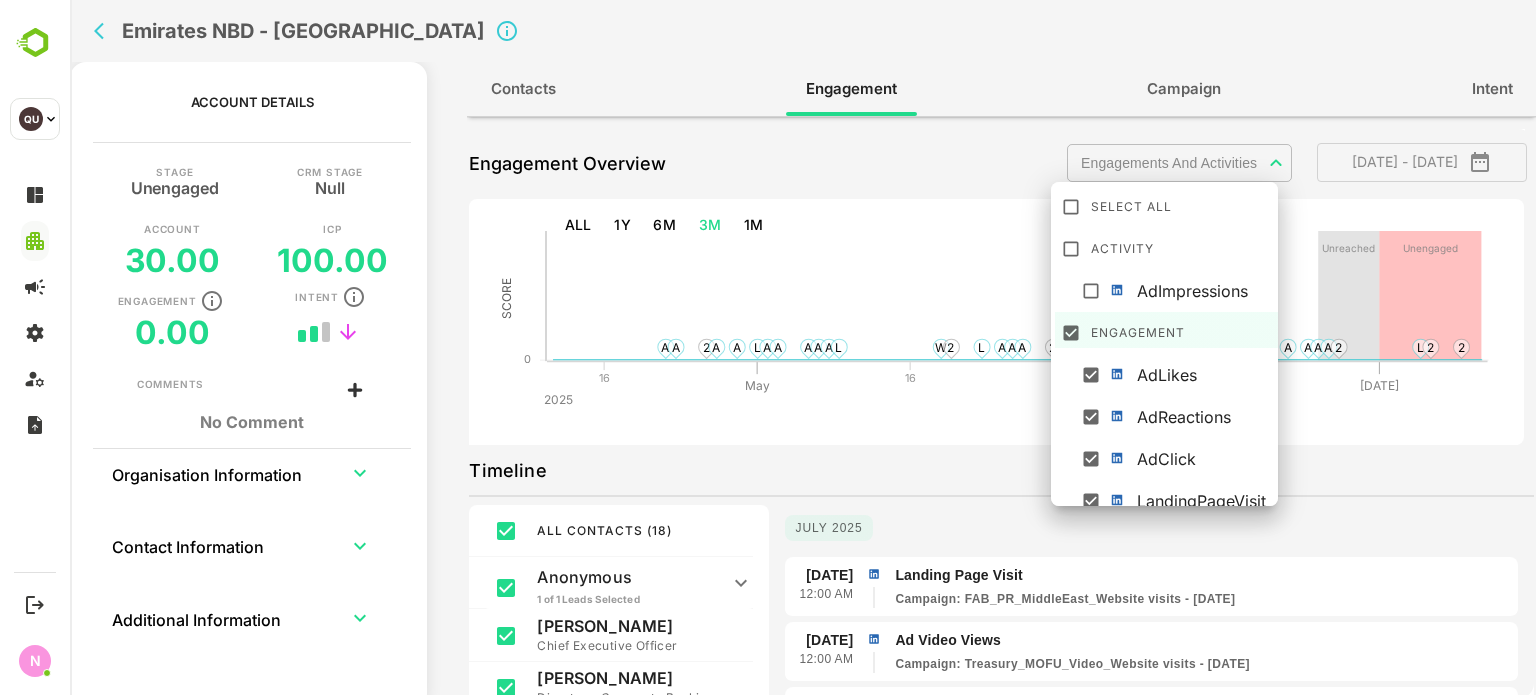 scroll, scrollTop: 98, scrollLeft: 0, axis: vertical 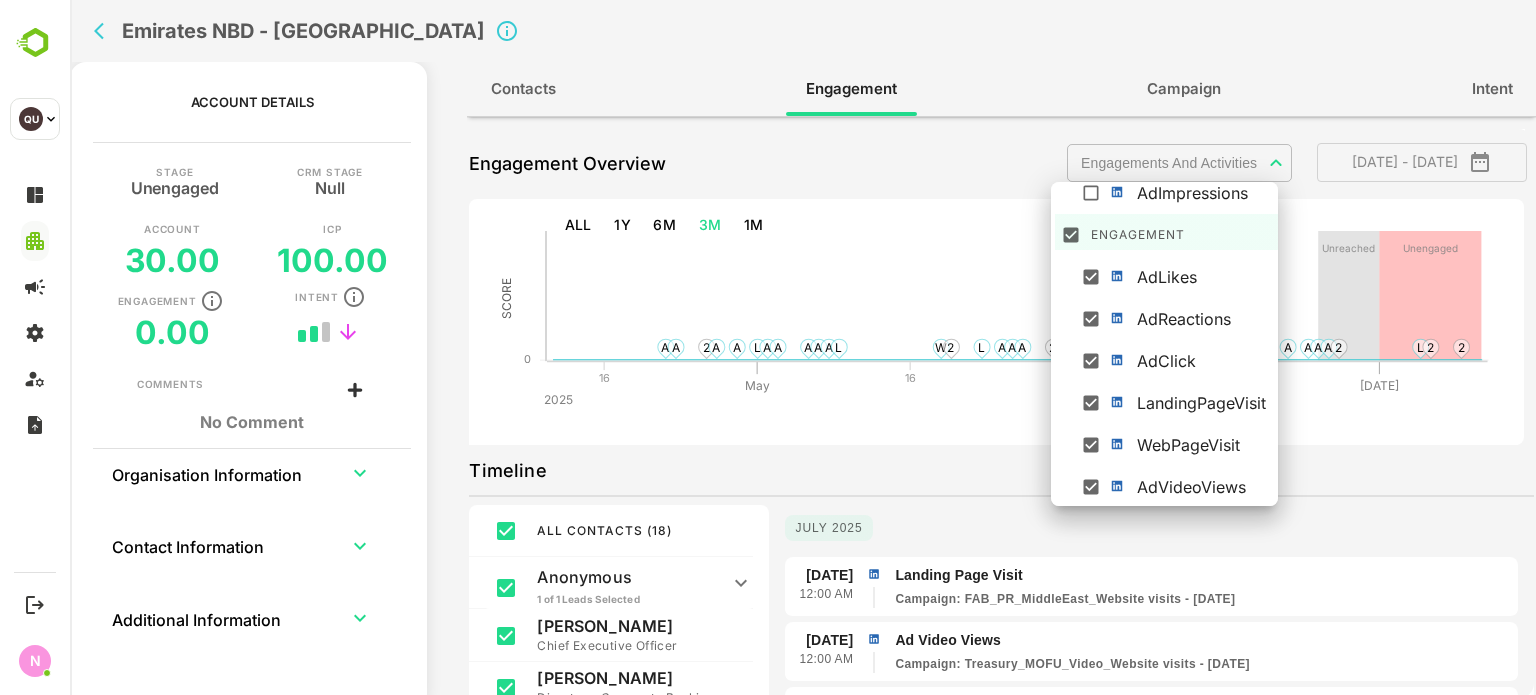 click at bounding box center [803, 347] 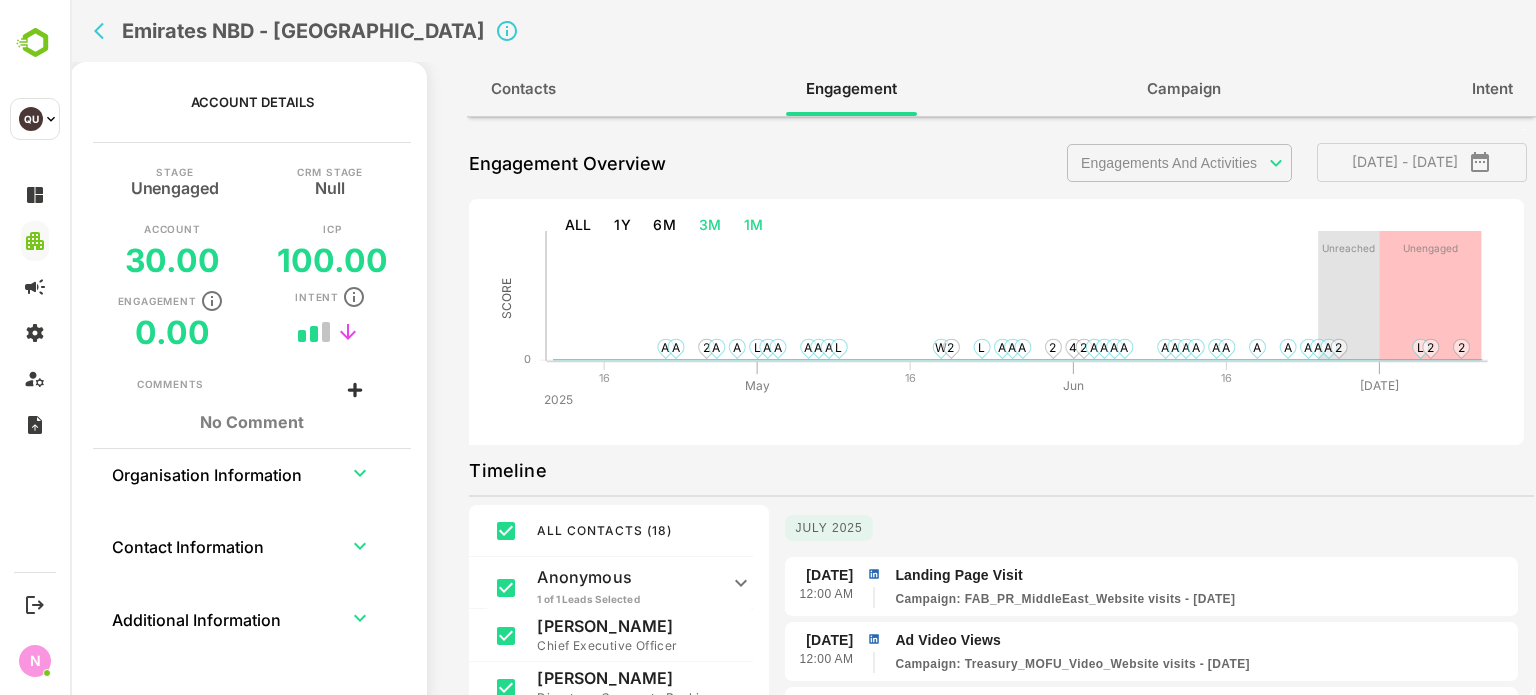 click on "1M" at bounding box center (754, 225) 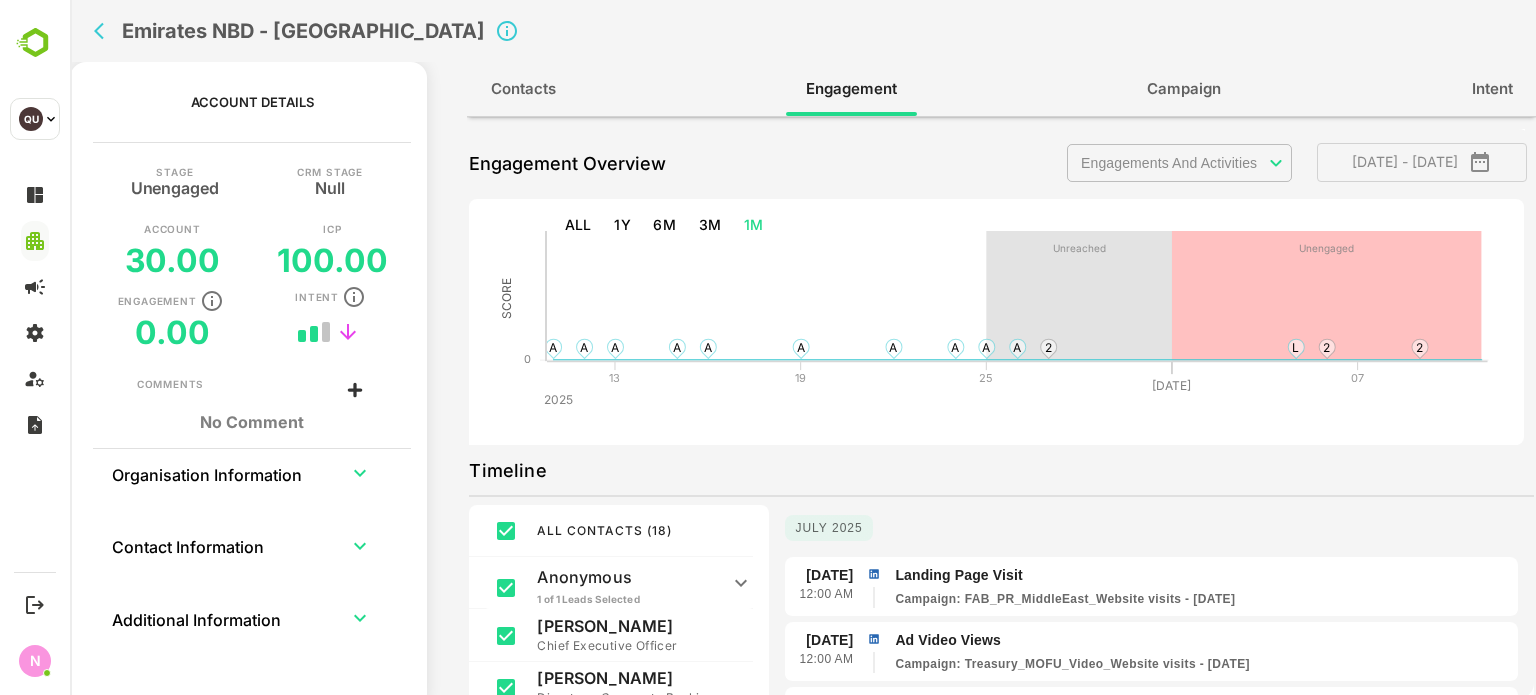 click on "**********" at bounding box center (803, 347) 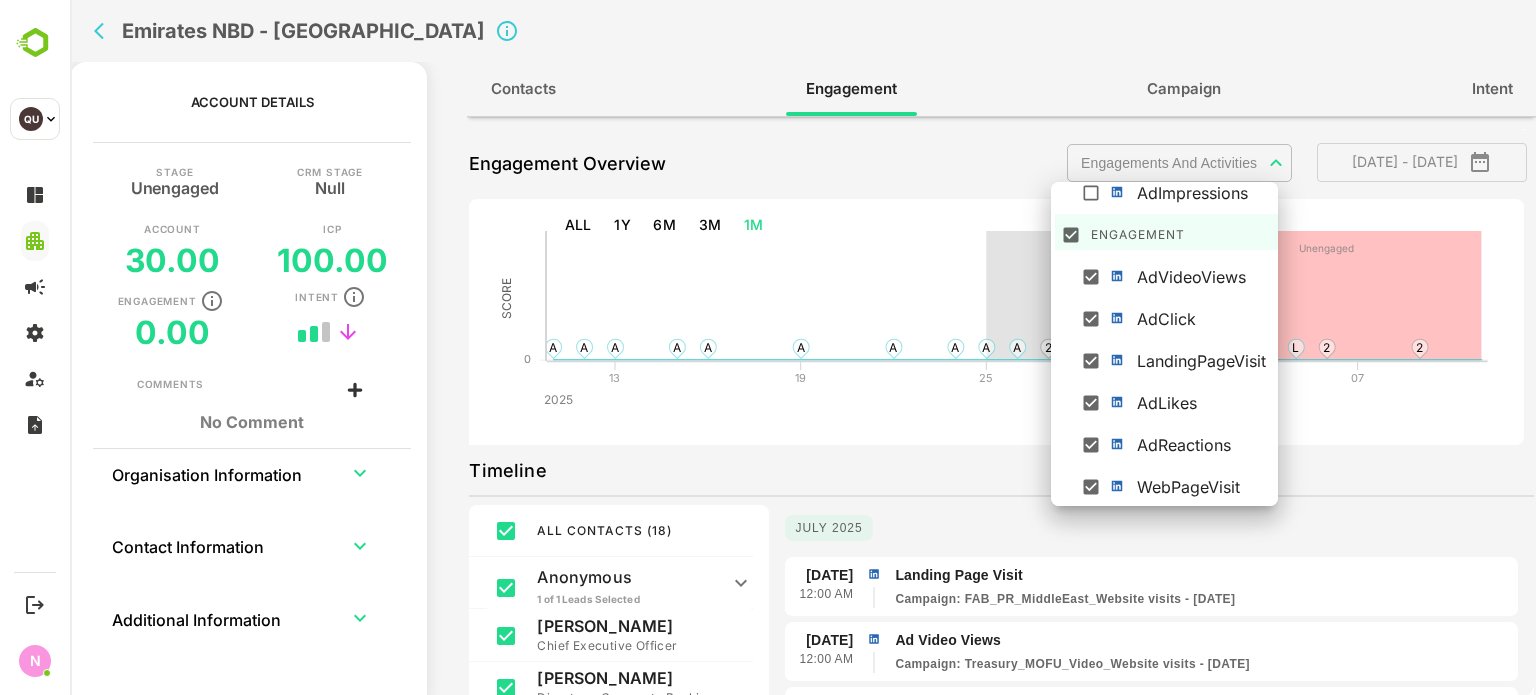 scroll, scrollTop: 56, scrollLeft: 0, axis: vertical 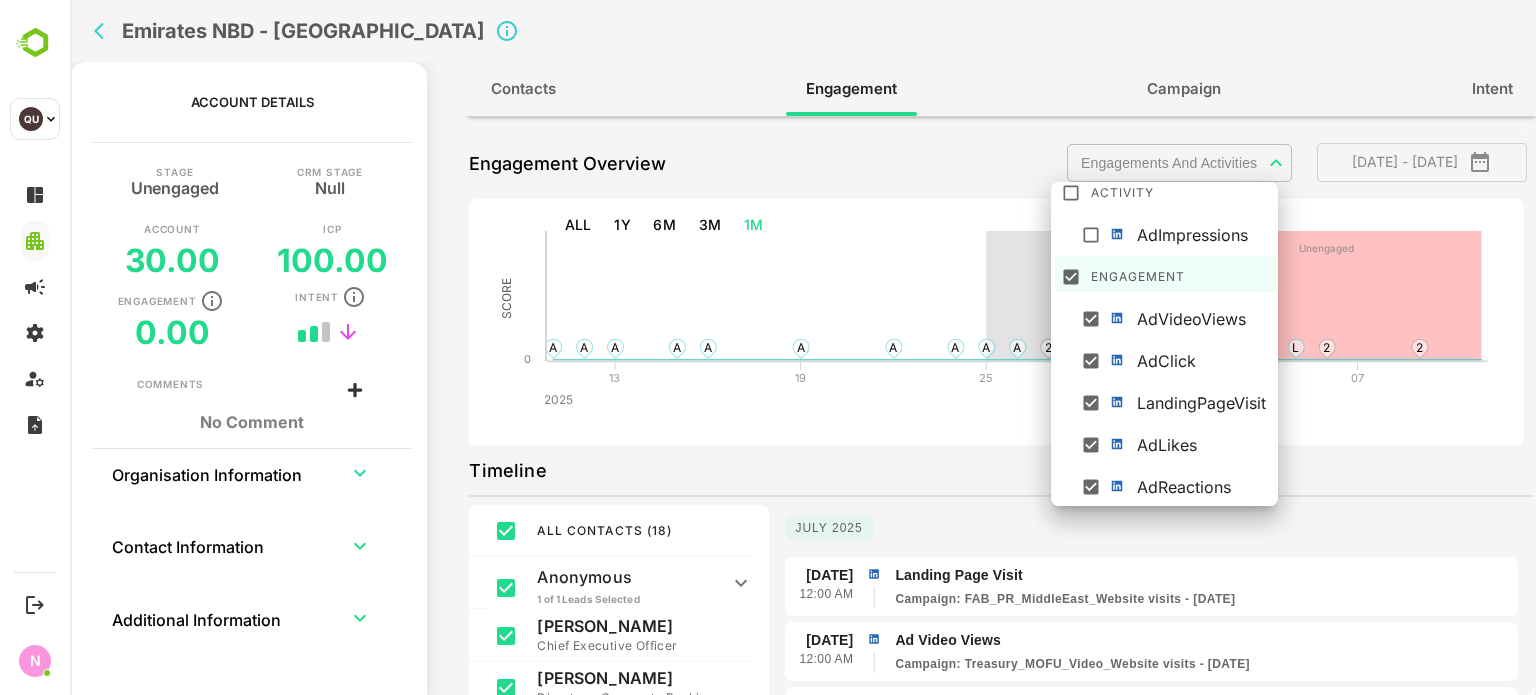 click at bounding box center (803, 347) 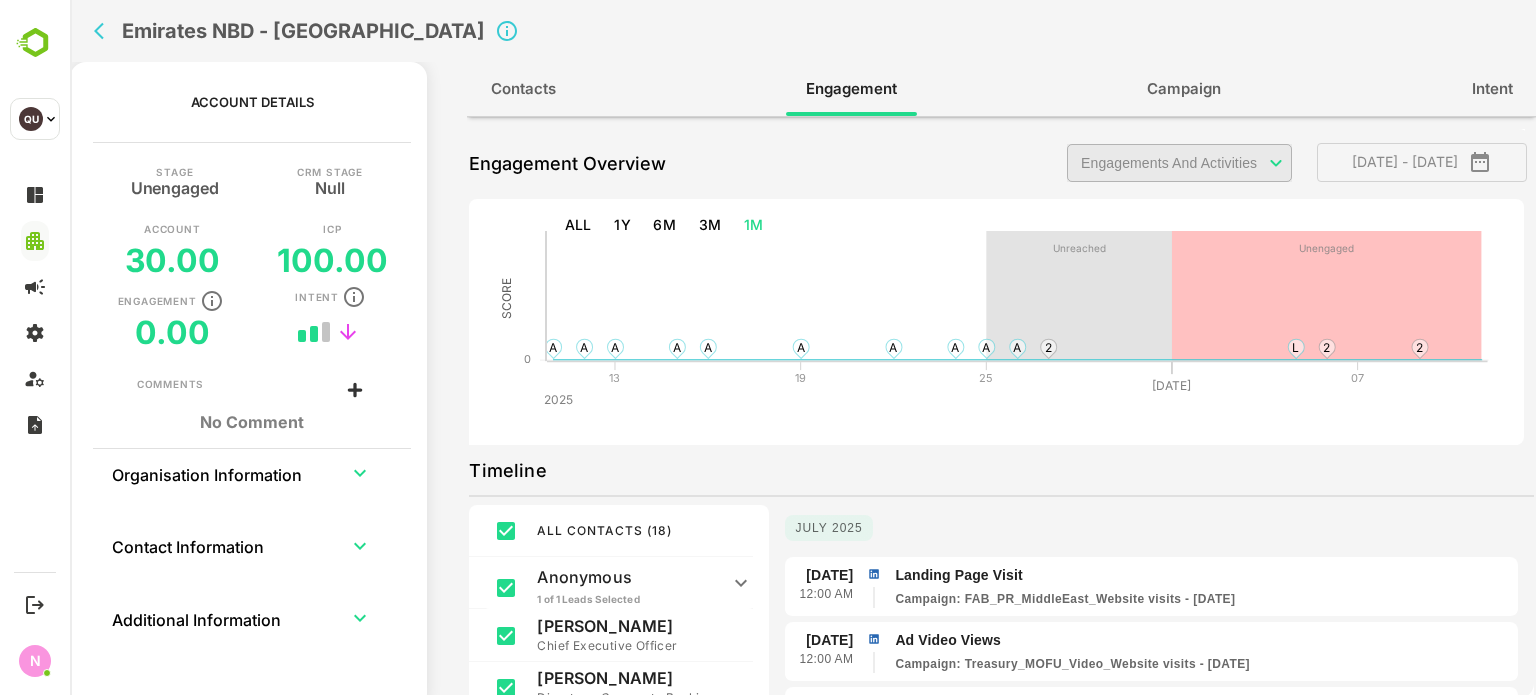 scroll, scrollTop: 124, scrollLeft: 0, axis: vertical 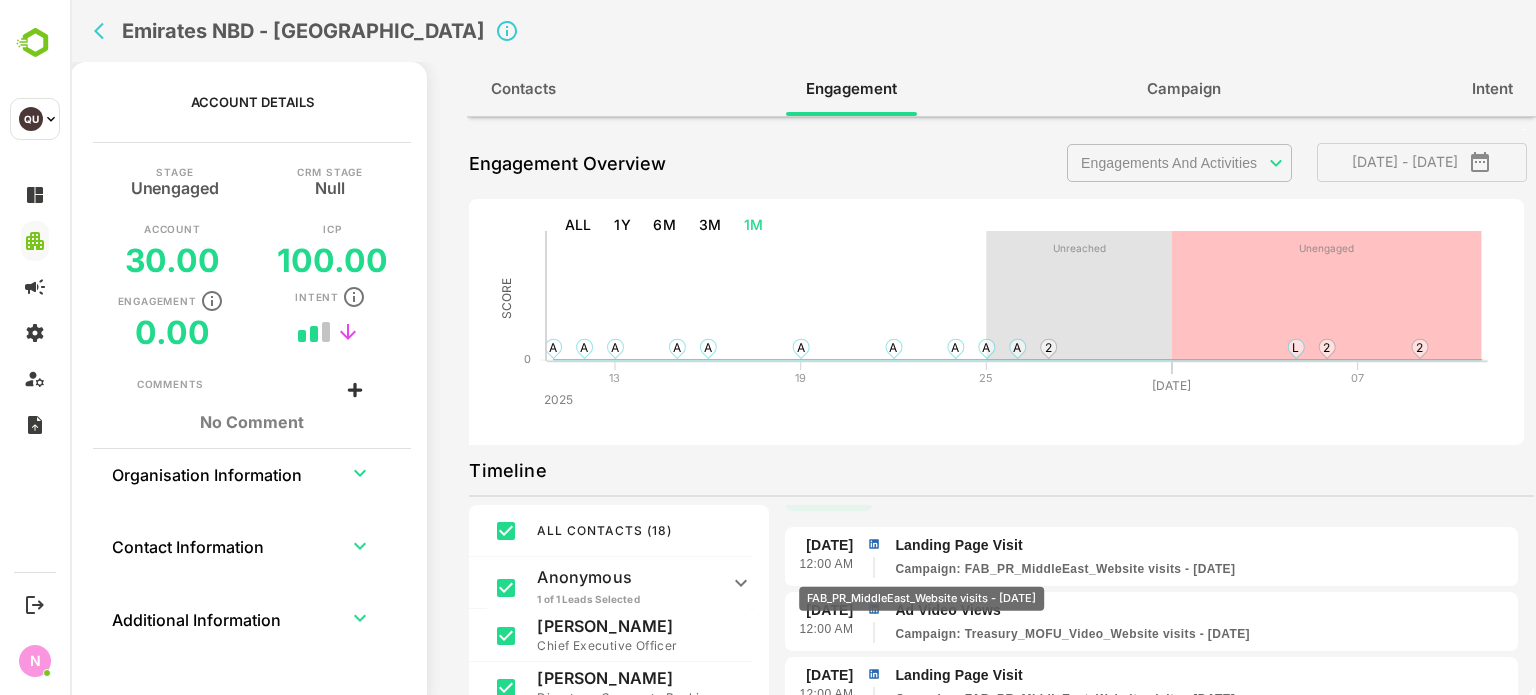 click on "Campaign :   FAB_PR_MiddleEast_Website visits - [DATE]" at bounding box center (1065, 569) 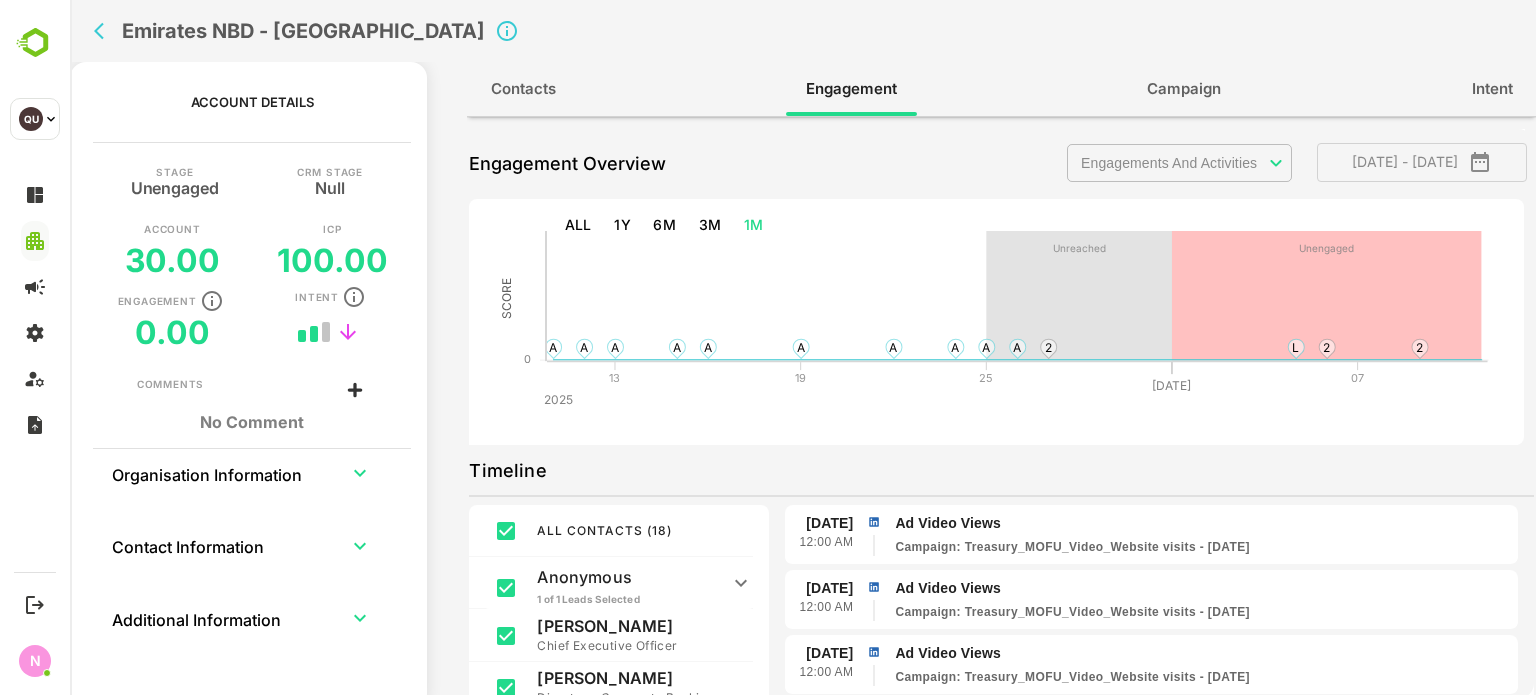 scroll, scrollTop: 923, scrollLeft: 0, axis: vertical 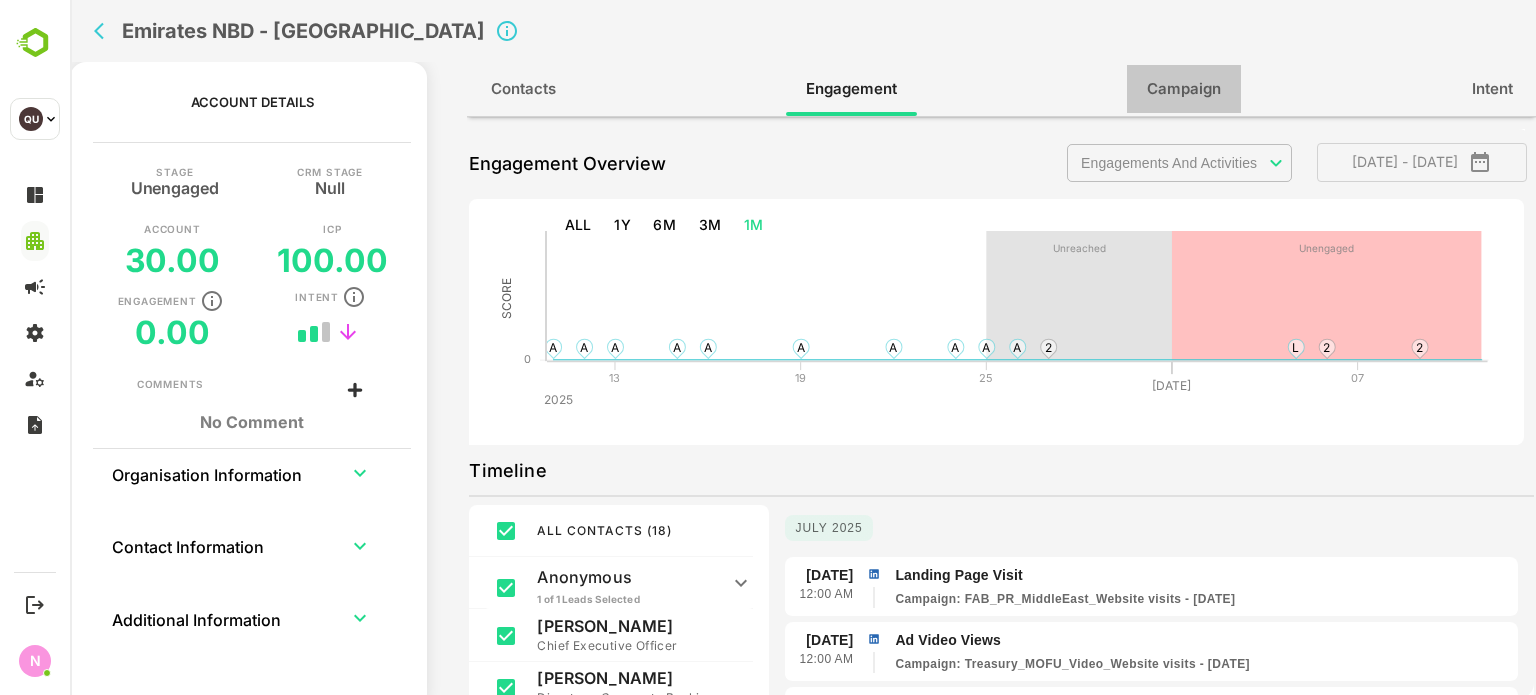 click on "Campaign" at bounding box center [1184, 89] 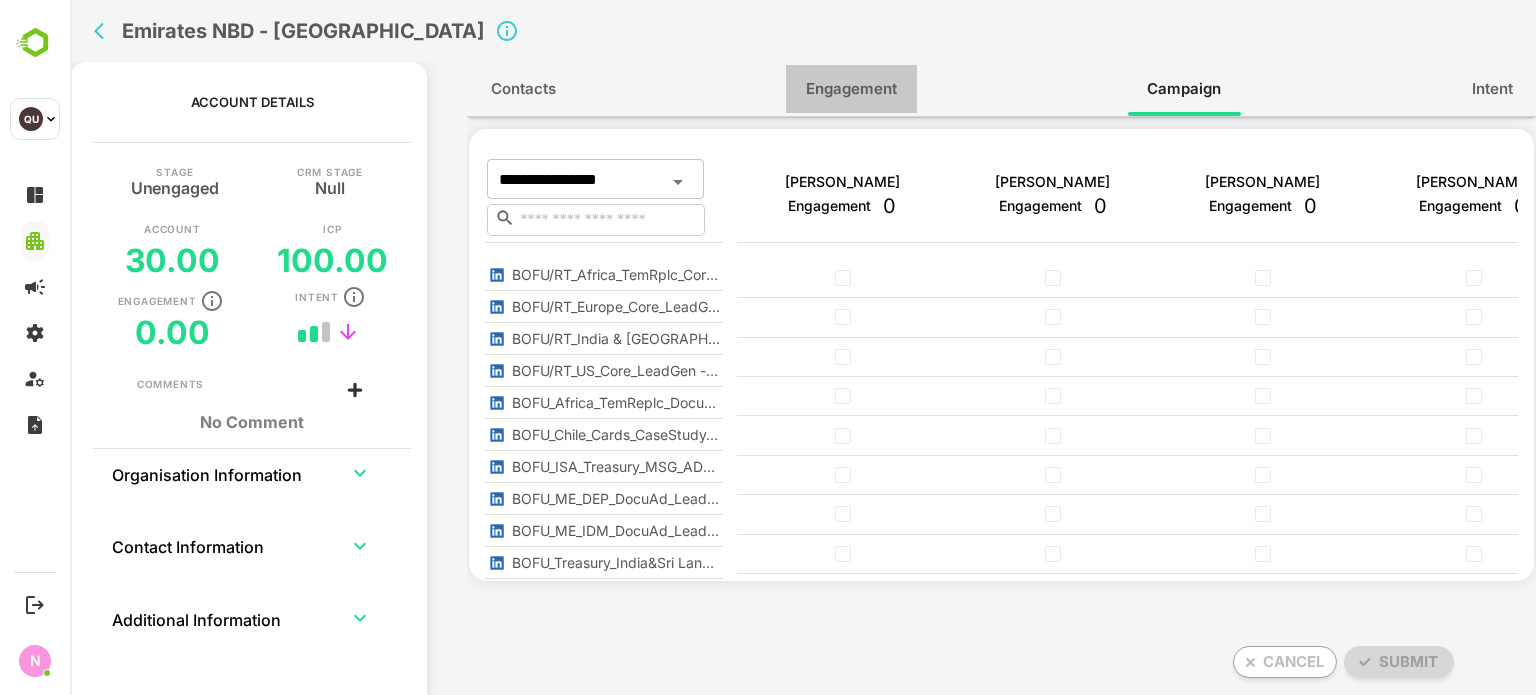 click on "Engagement" at bounding box center [851, 89] 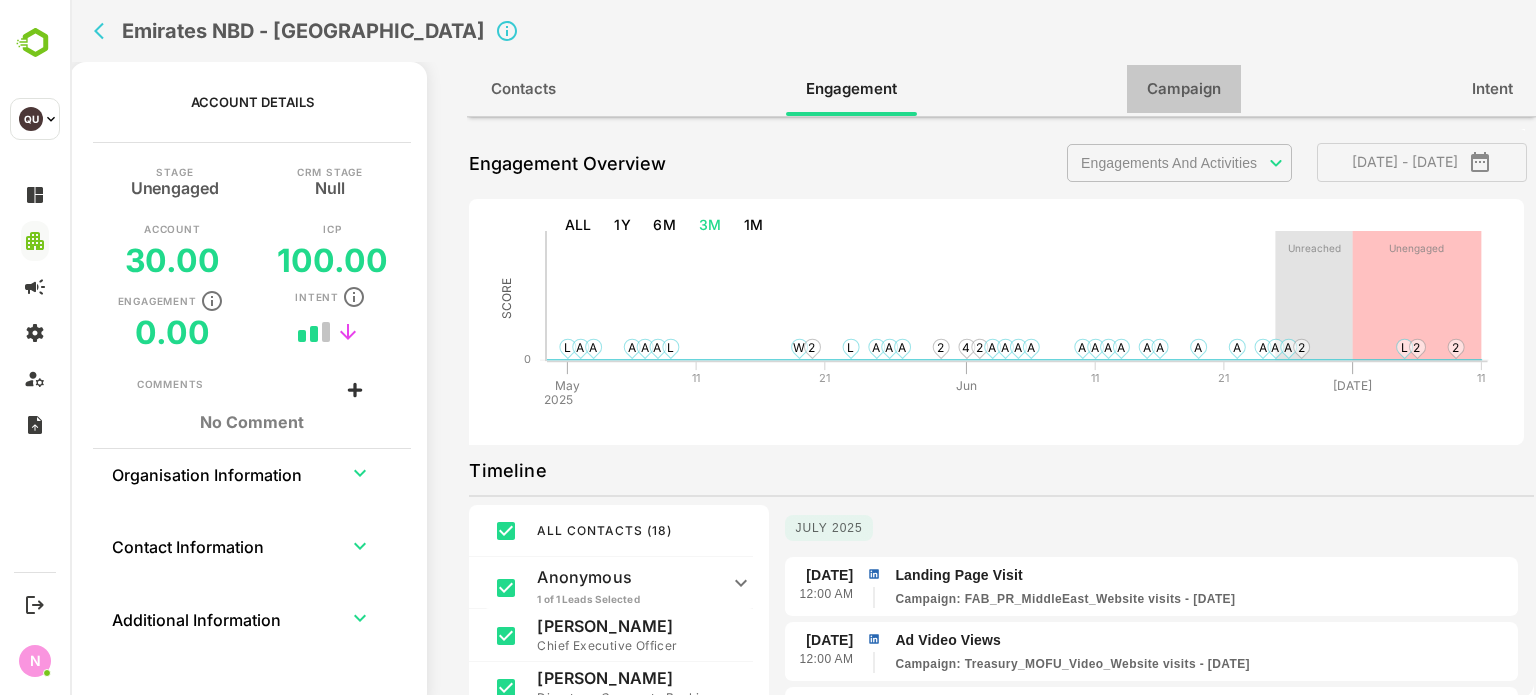 click on "Campaign" at bounding box center (1184, 89) 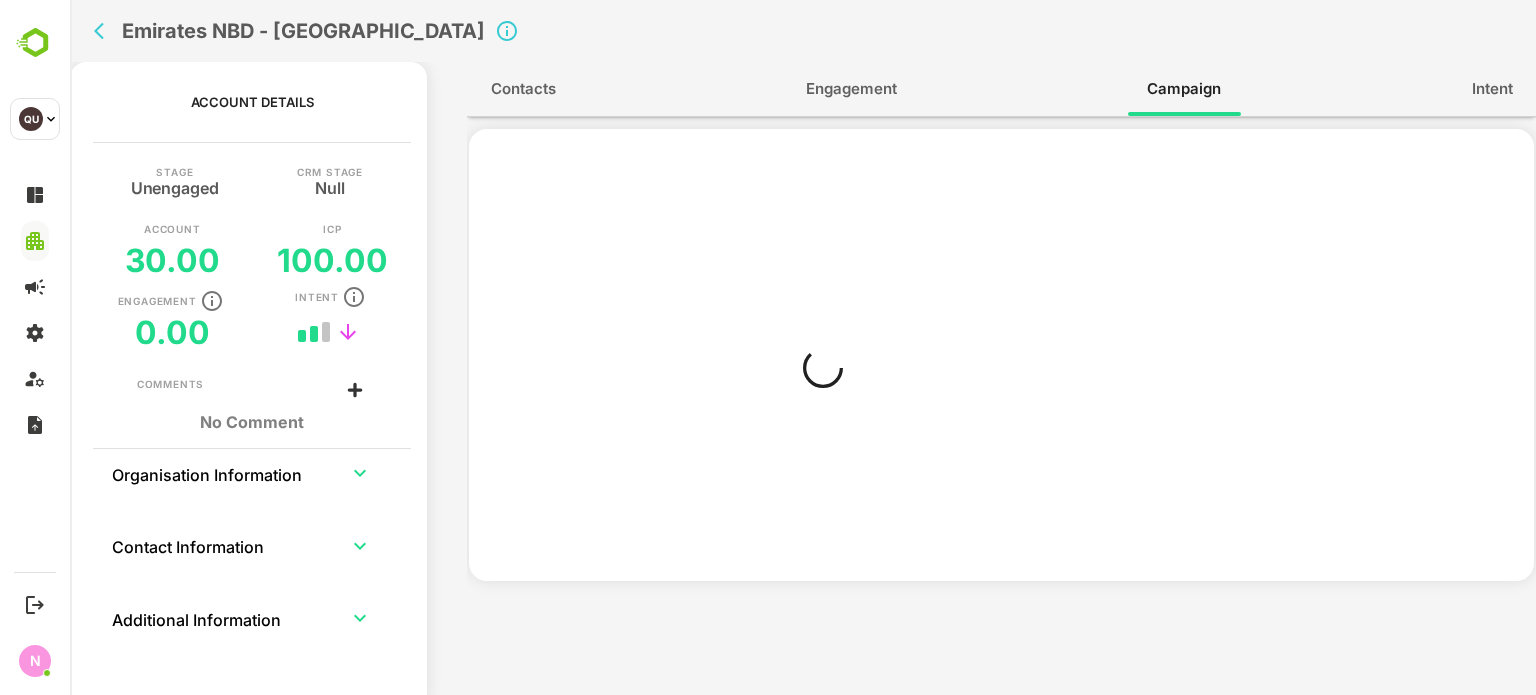 click on "Campaign" at bounding box center [1184, 89] 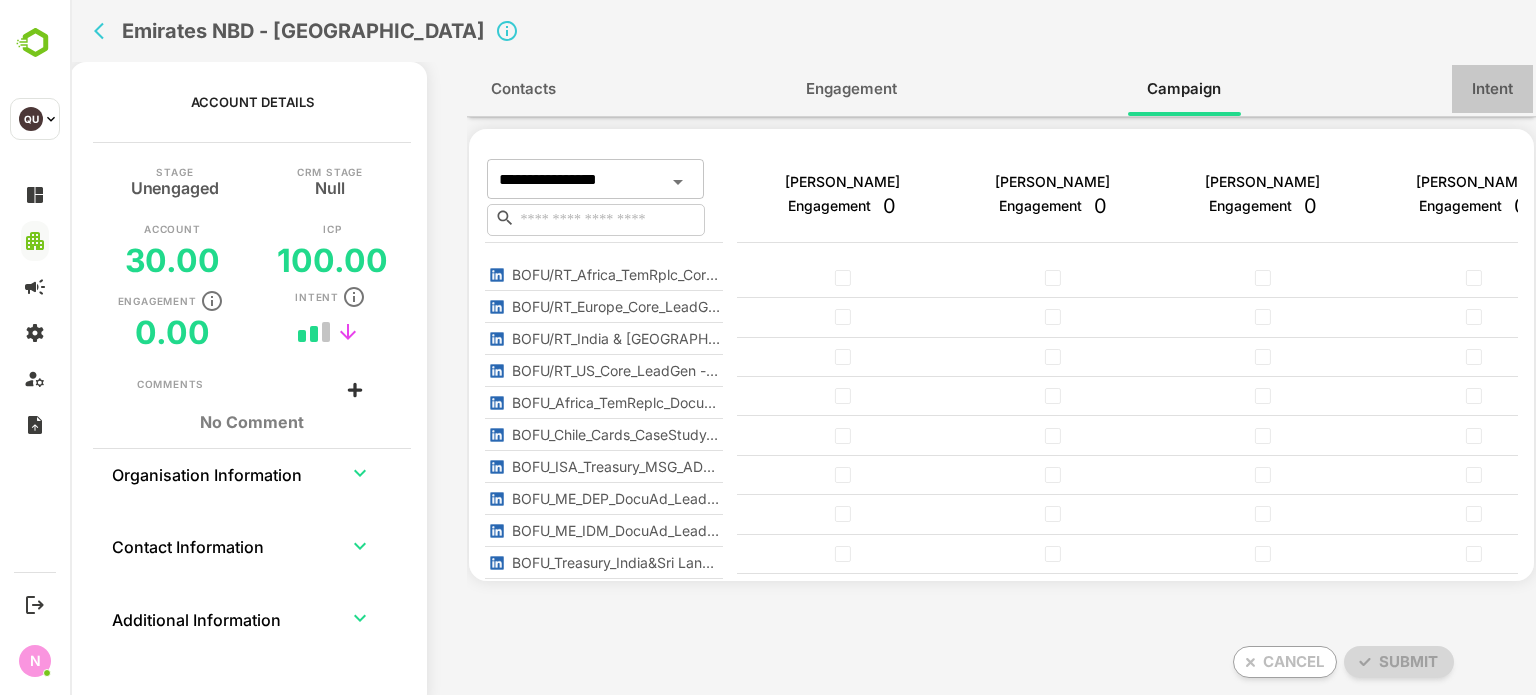 click on "Intent" at bounding box center (1492, 89) 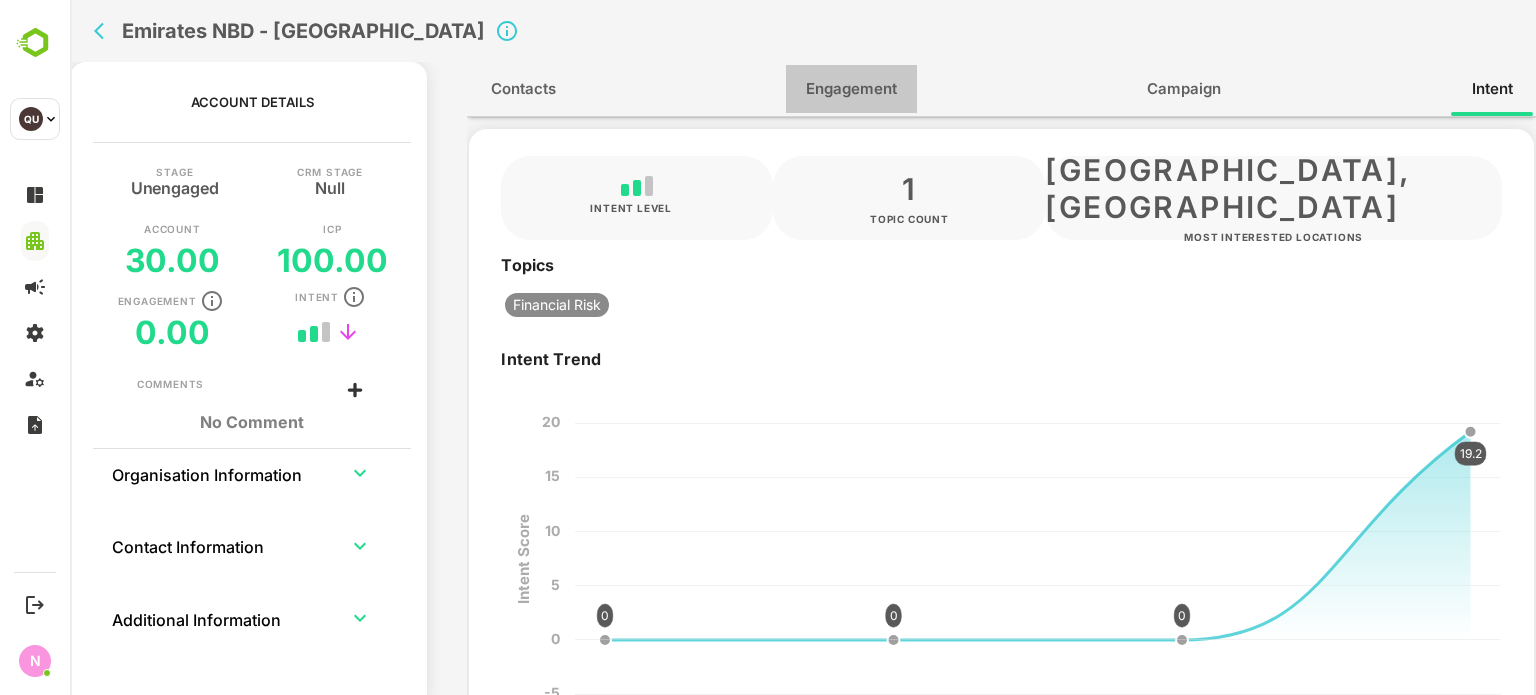 click on "Engagement" at bounding box center [851, 89] 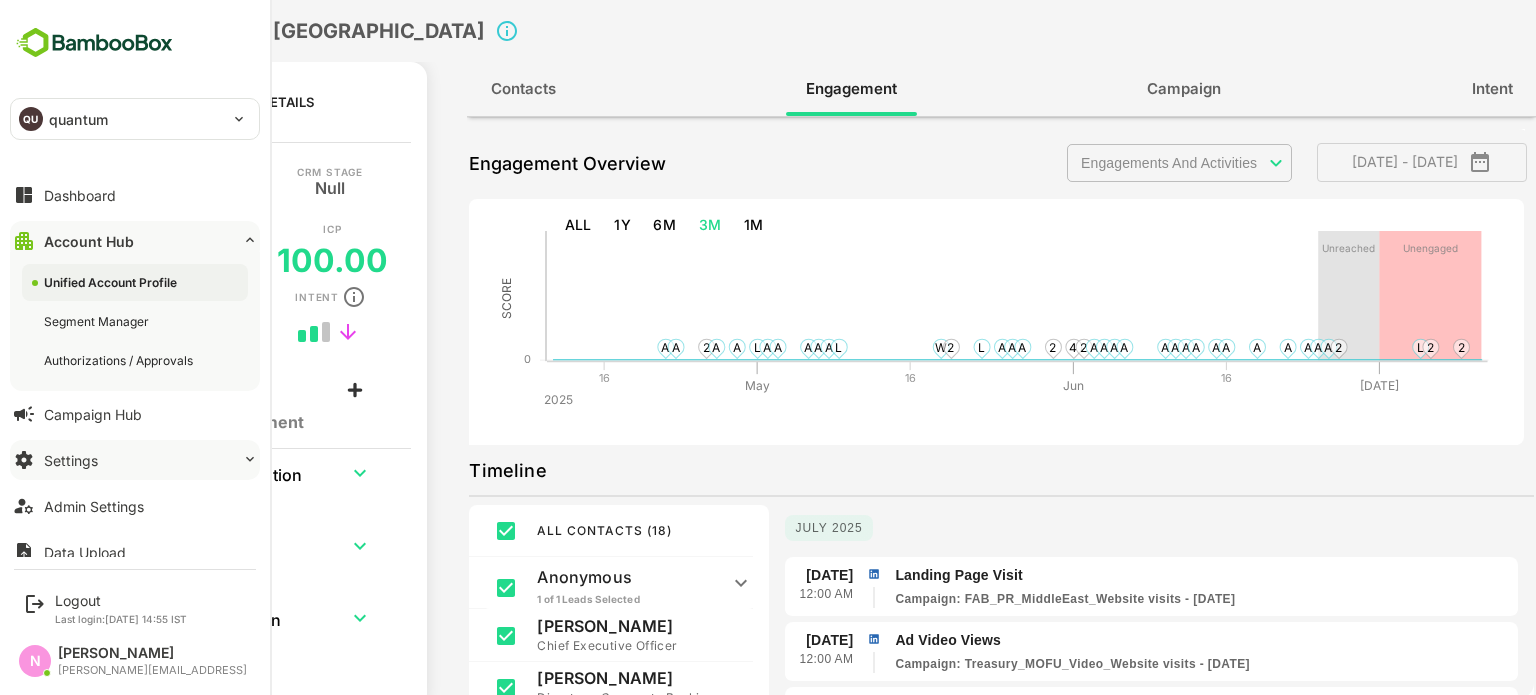 click on "Settings" at bounding box center [71, 460] 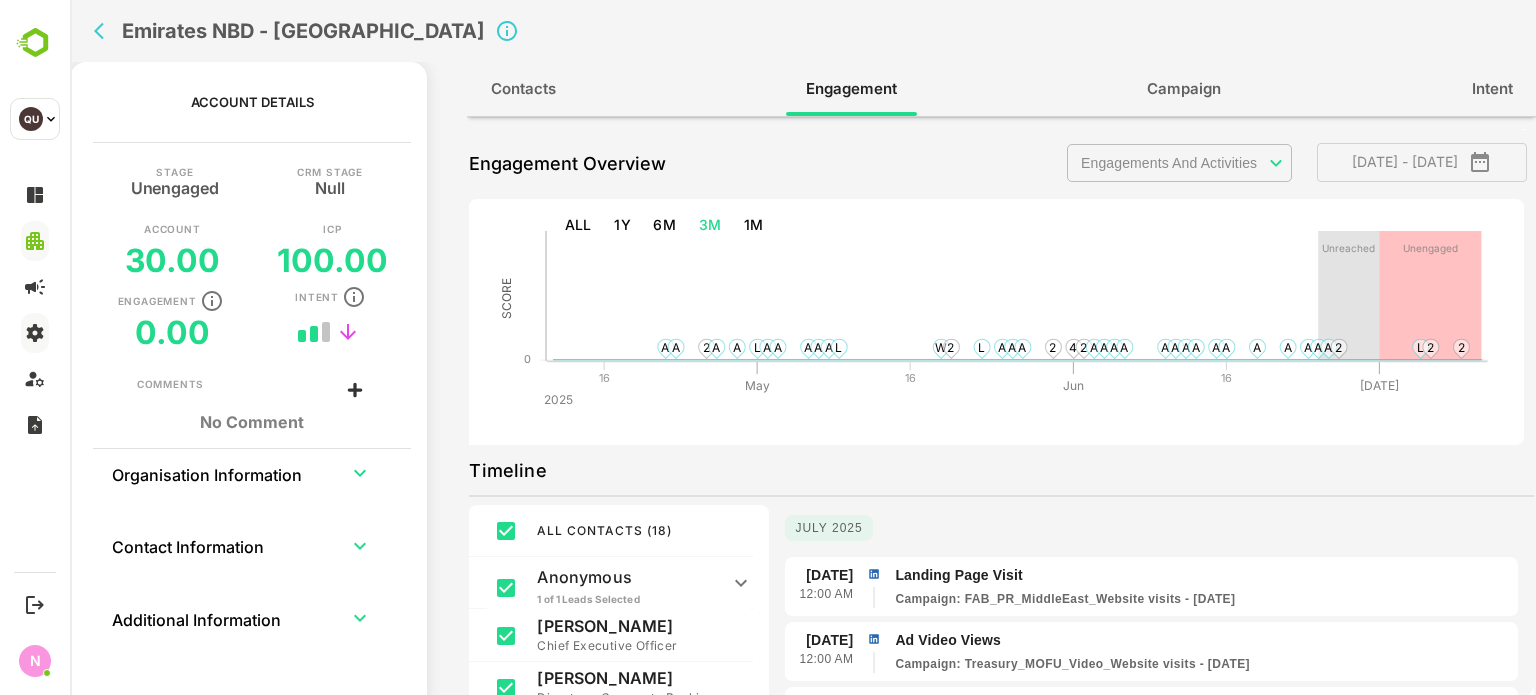 click on "Landing Page Visit" at bounding box center [1202, 575] 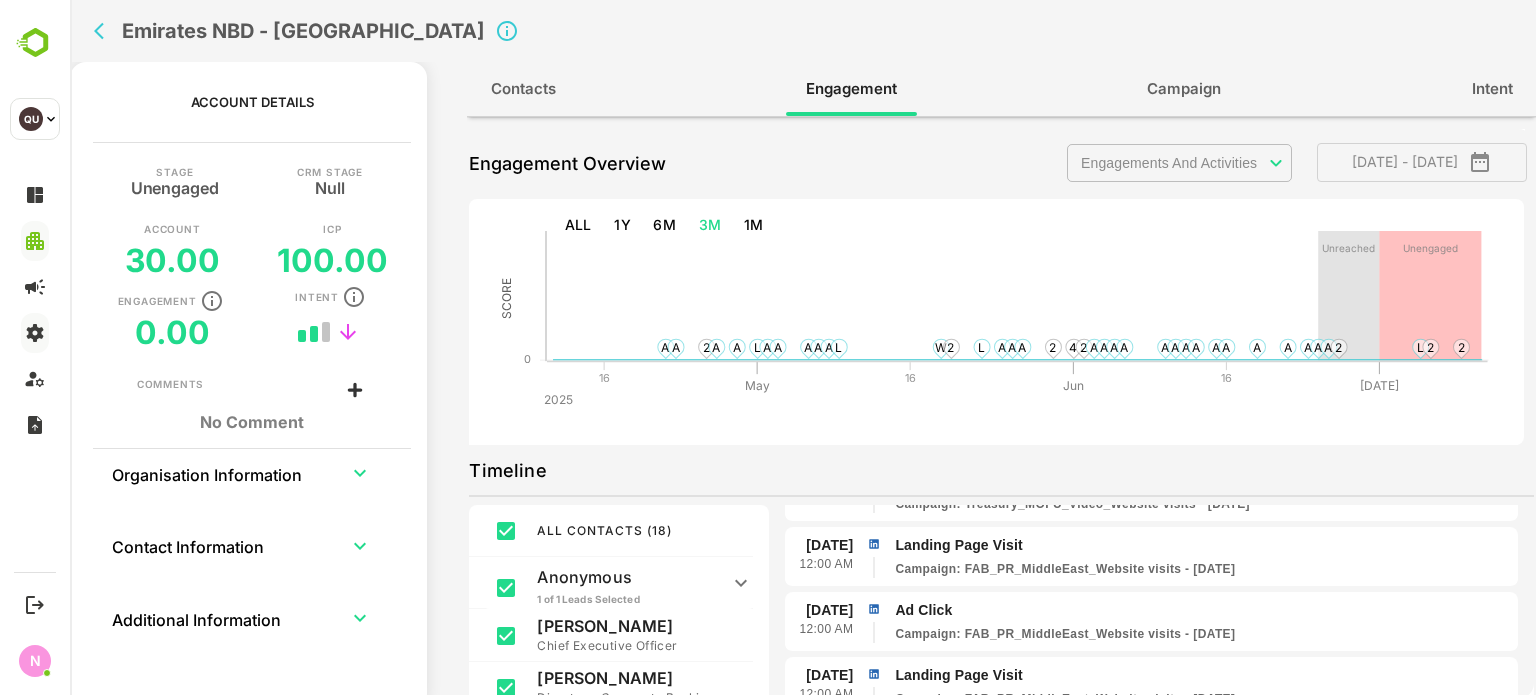 scroll, scrollTop: 0, scrollLeft: 0, axis: both 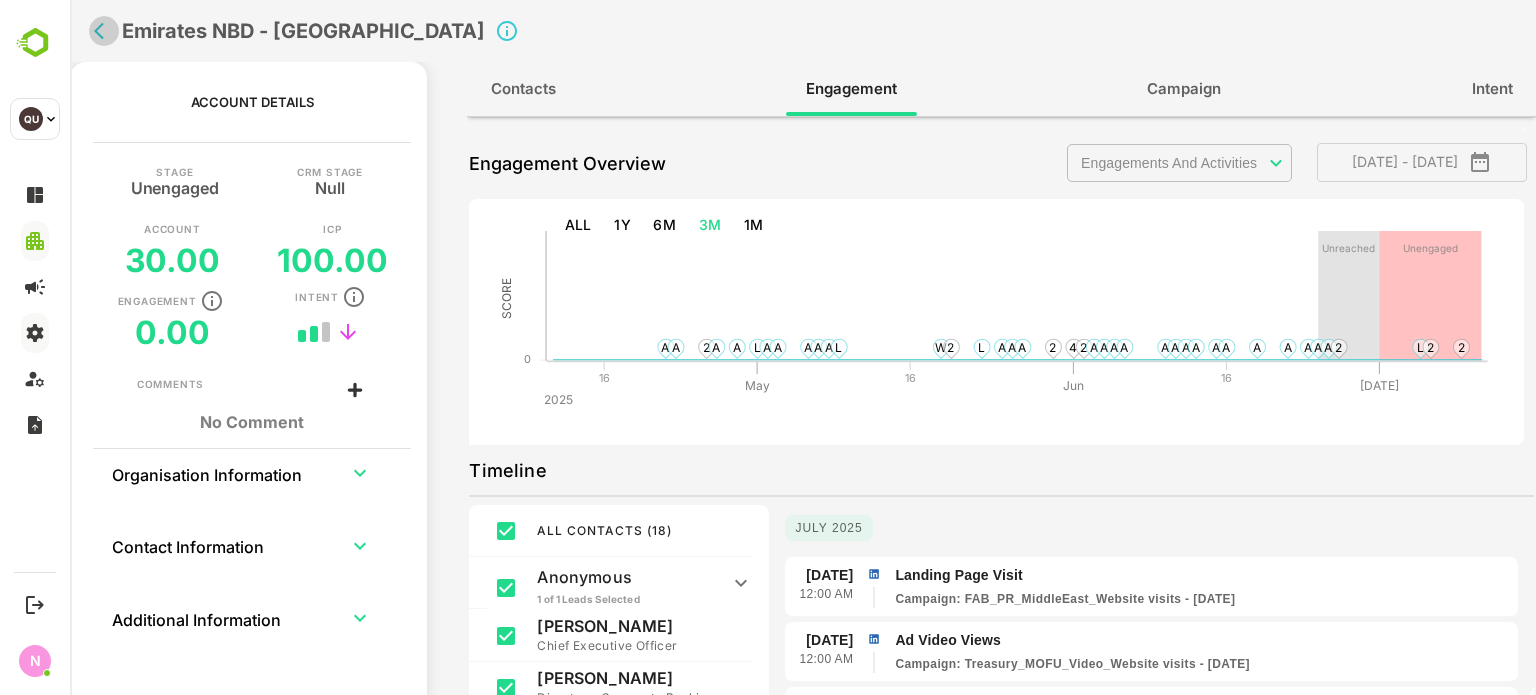 click 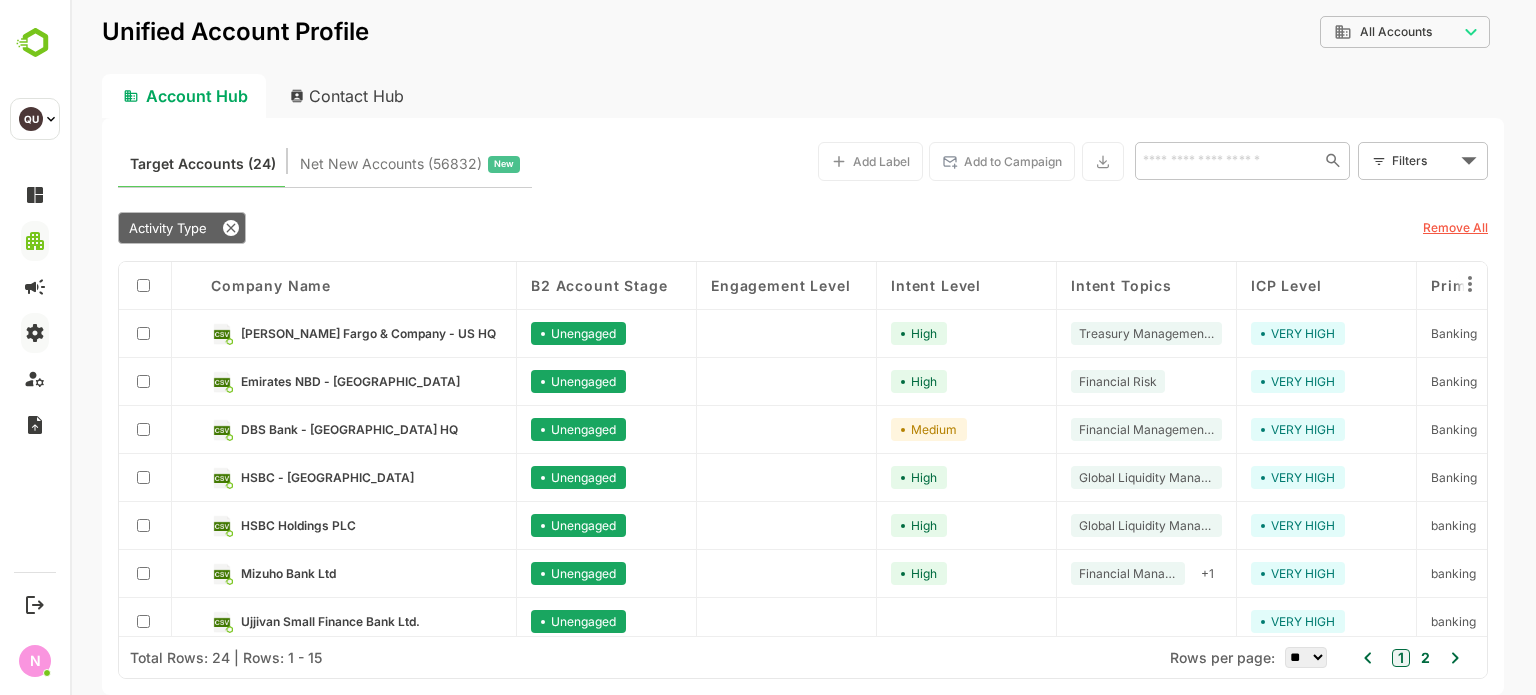 click on "**********" at bounding box center (803, 347) 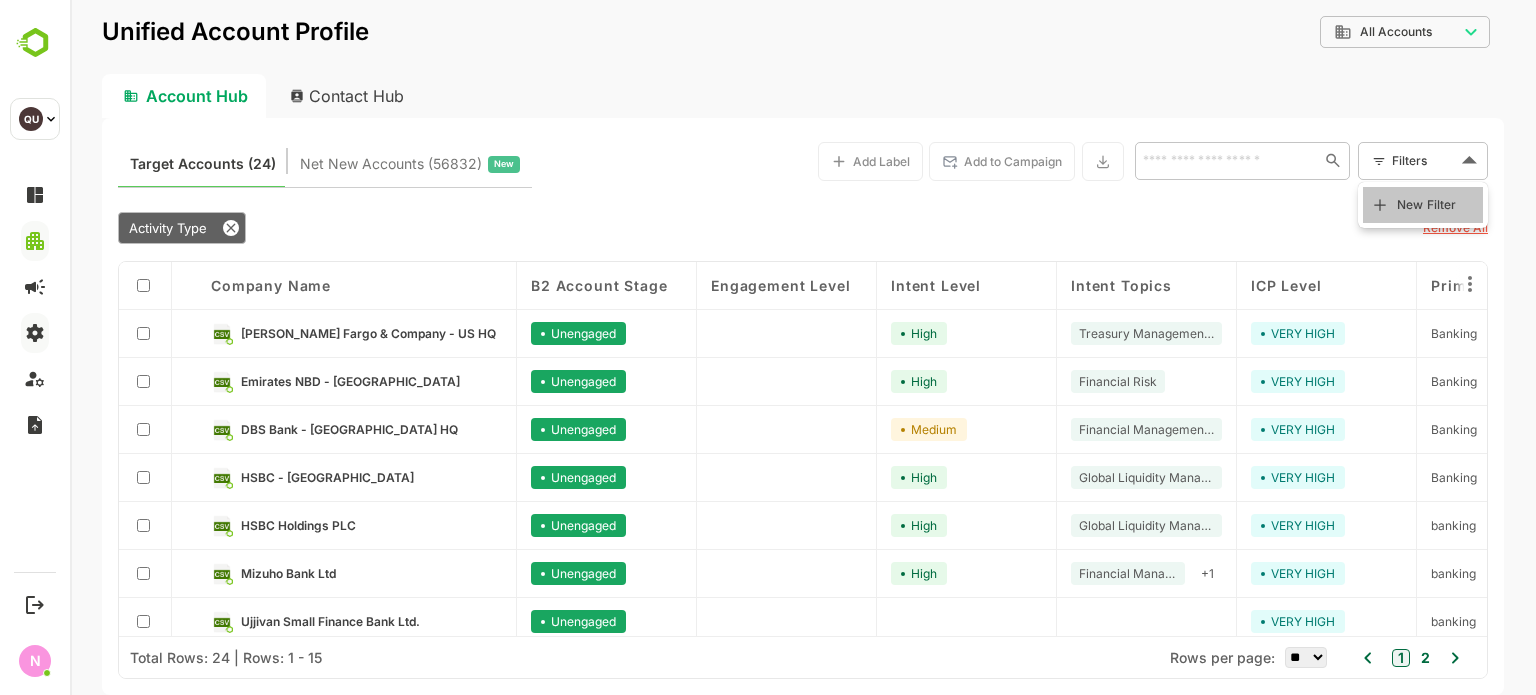 click on "New Filter" at bounding box center [1423, 205] 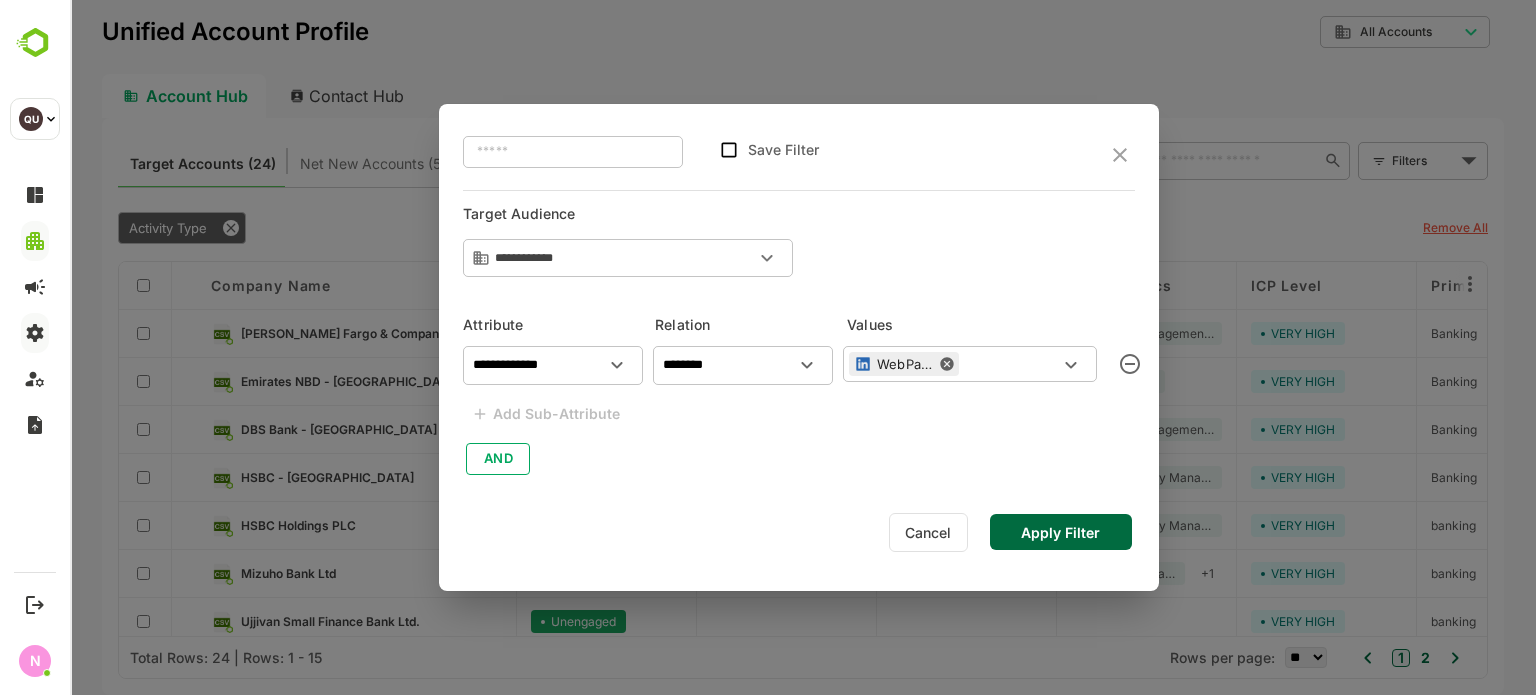 click on "​ Save Filter" at bounding box center [799, 155] 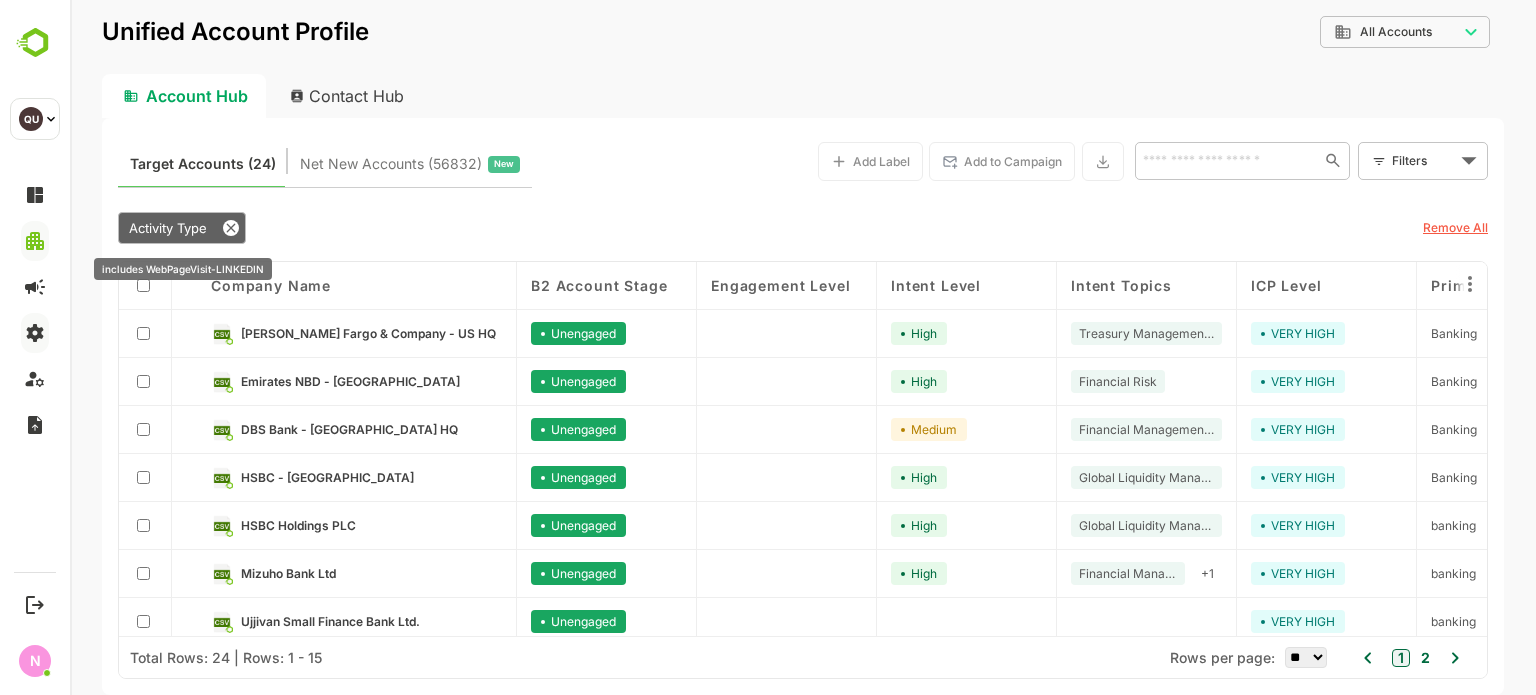 click on "Activity Type" at bounding box center [182, 228] 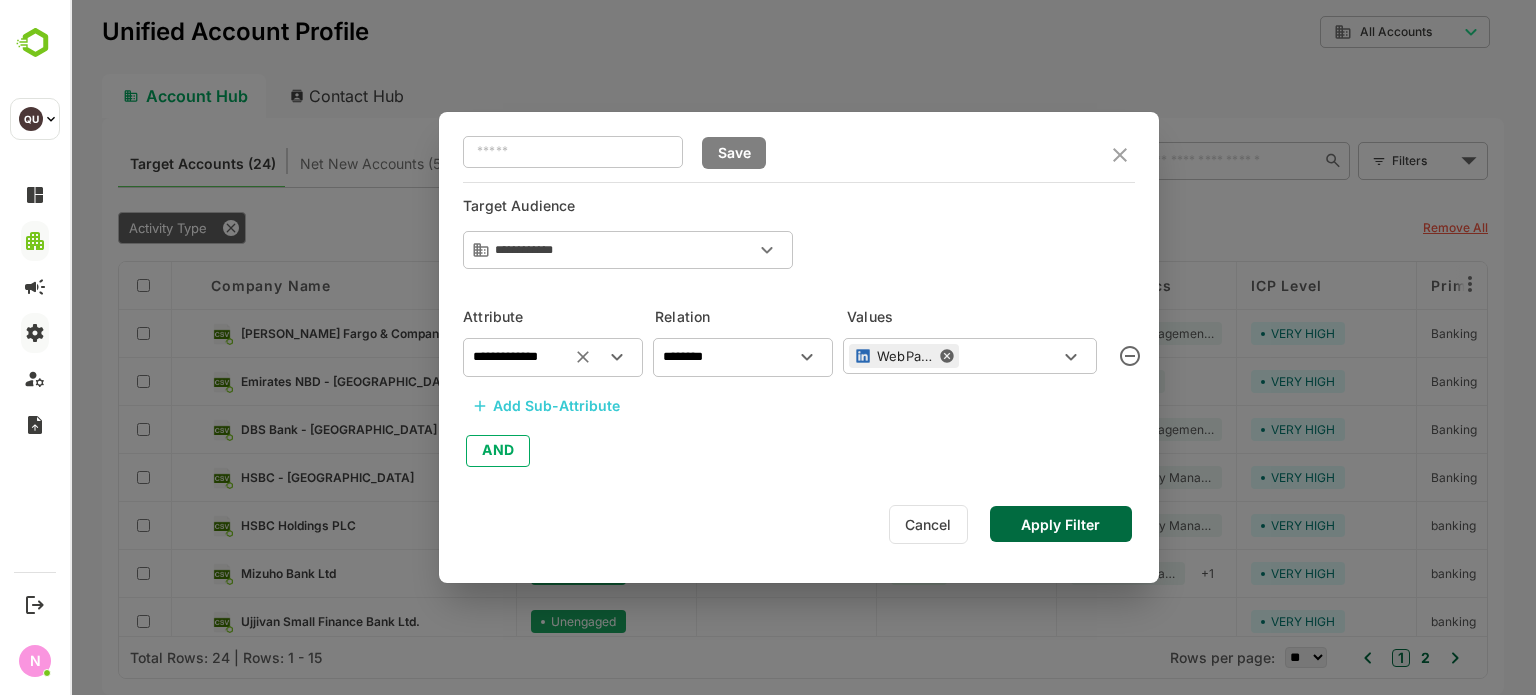 click on "**********" at bounding box center (553, 357) 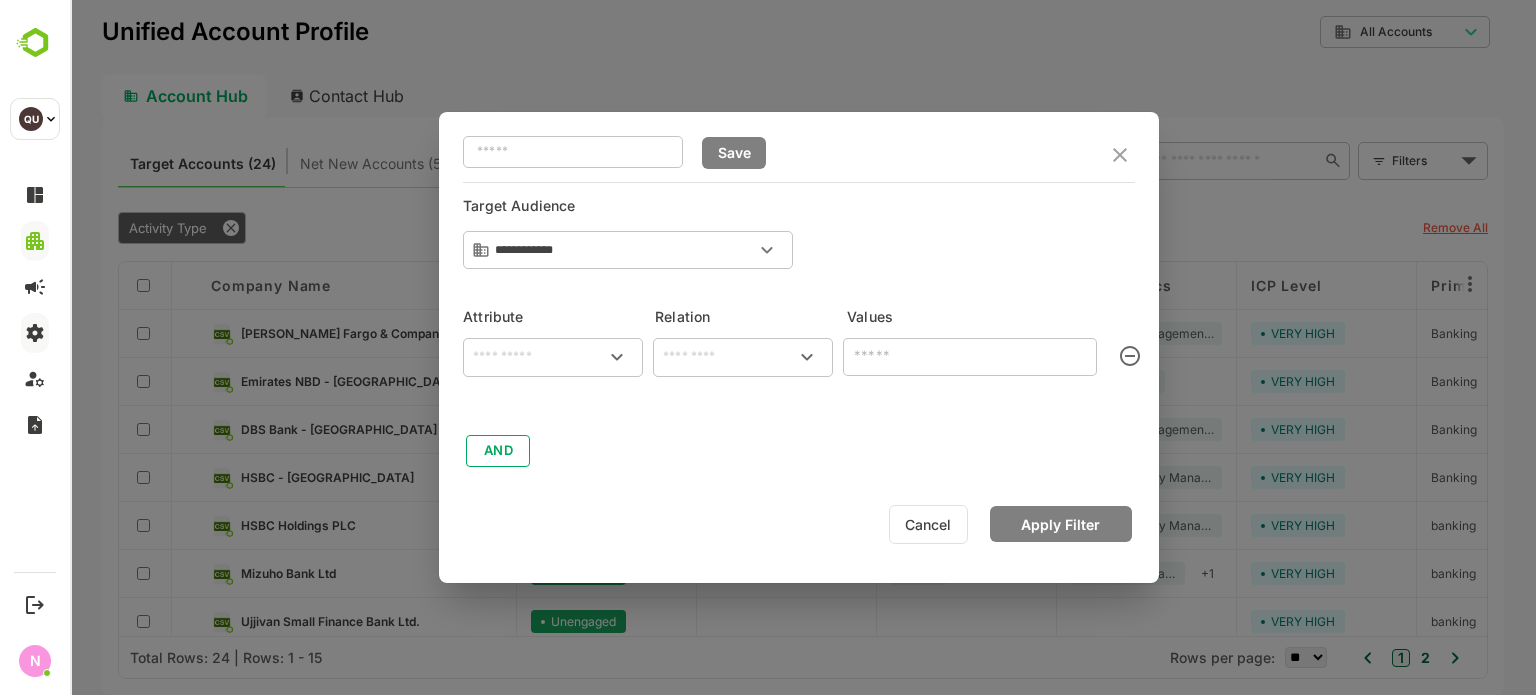 type on "*" 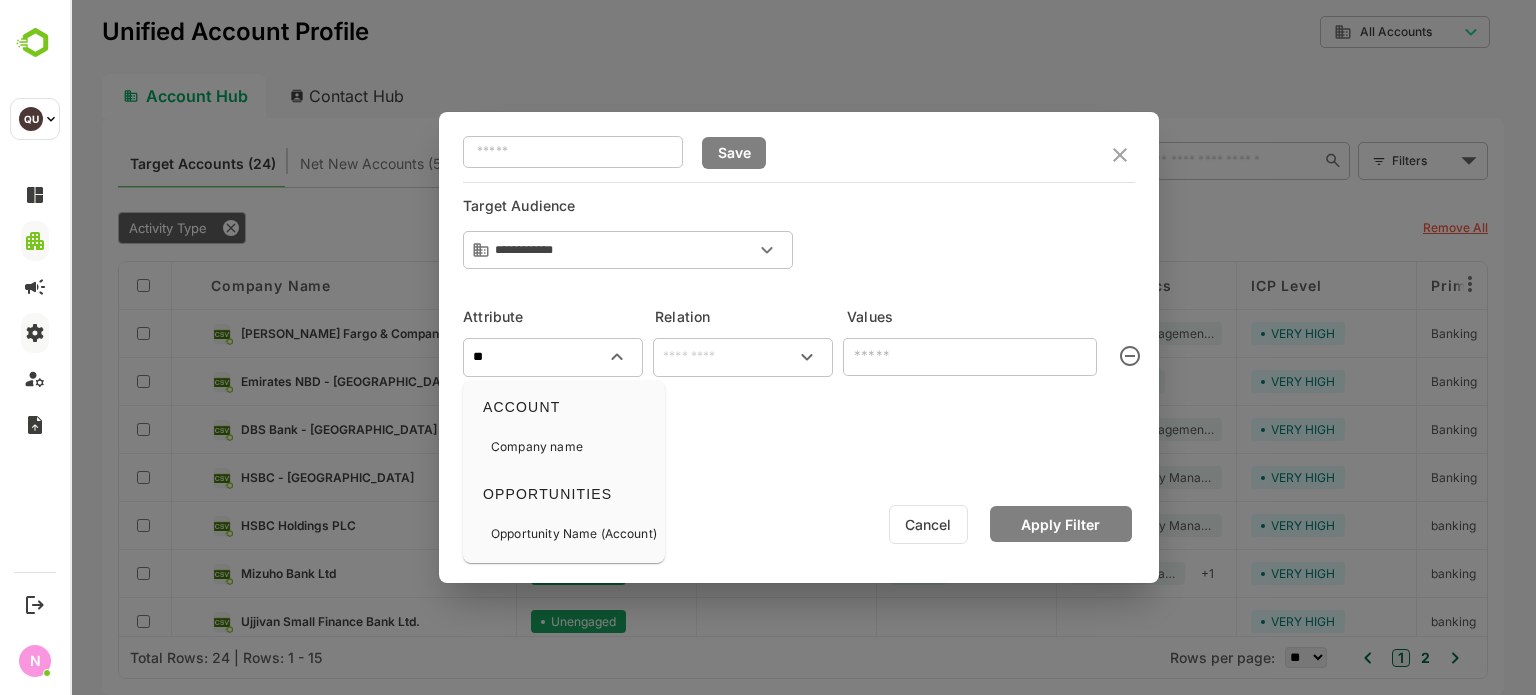 type on "*" 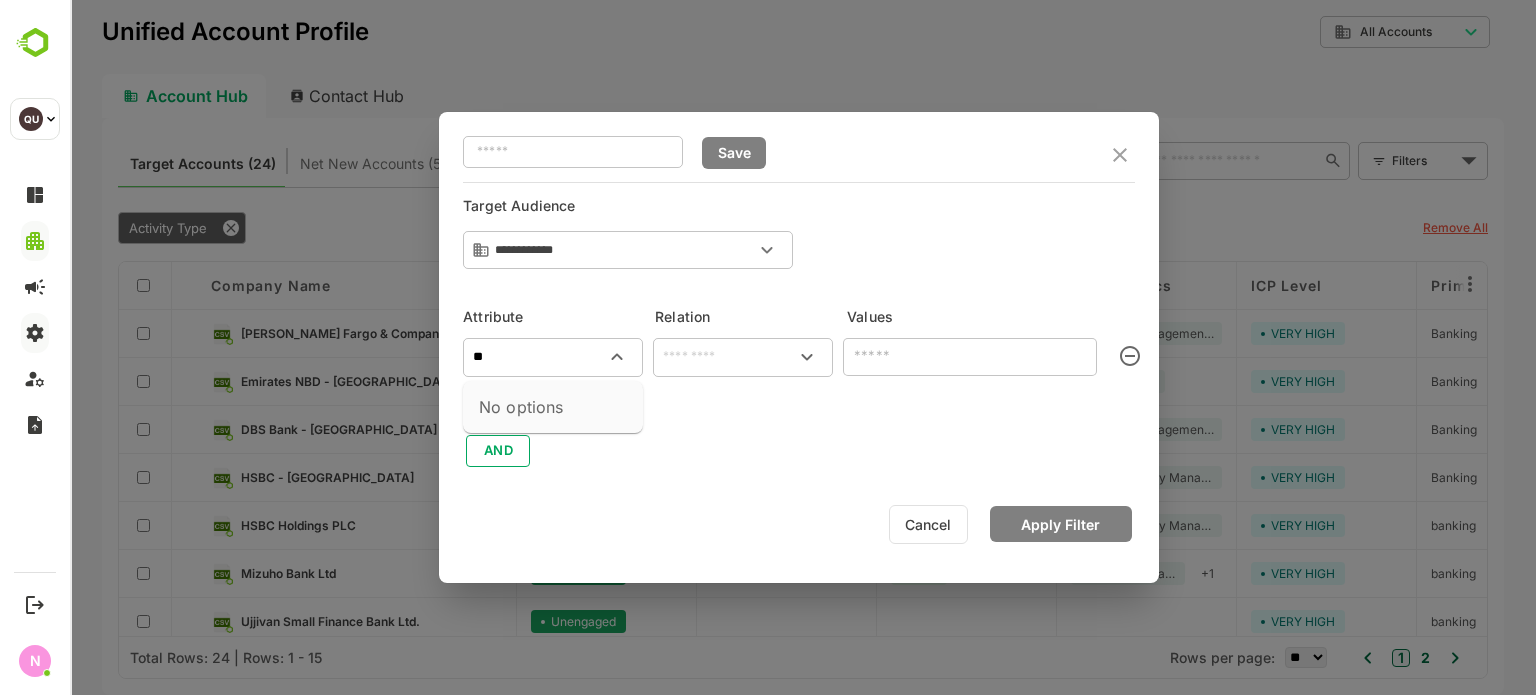 type on "*" 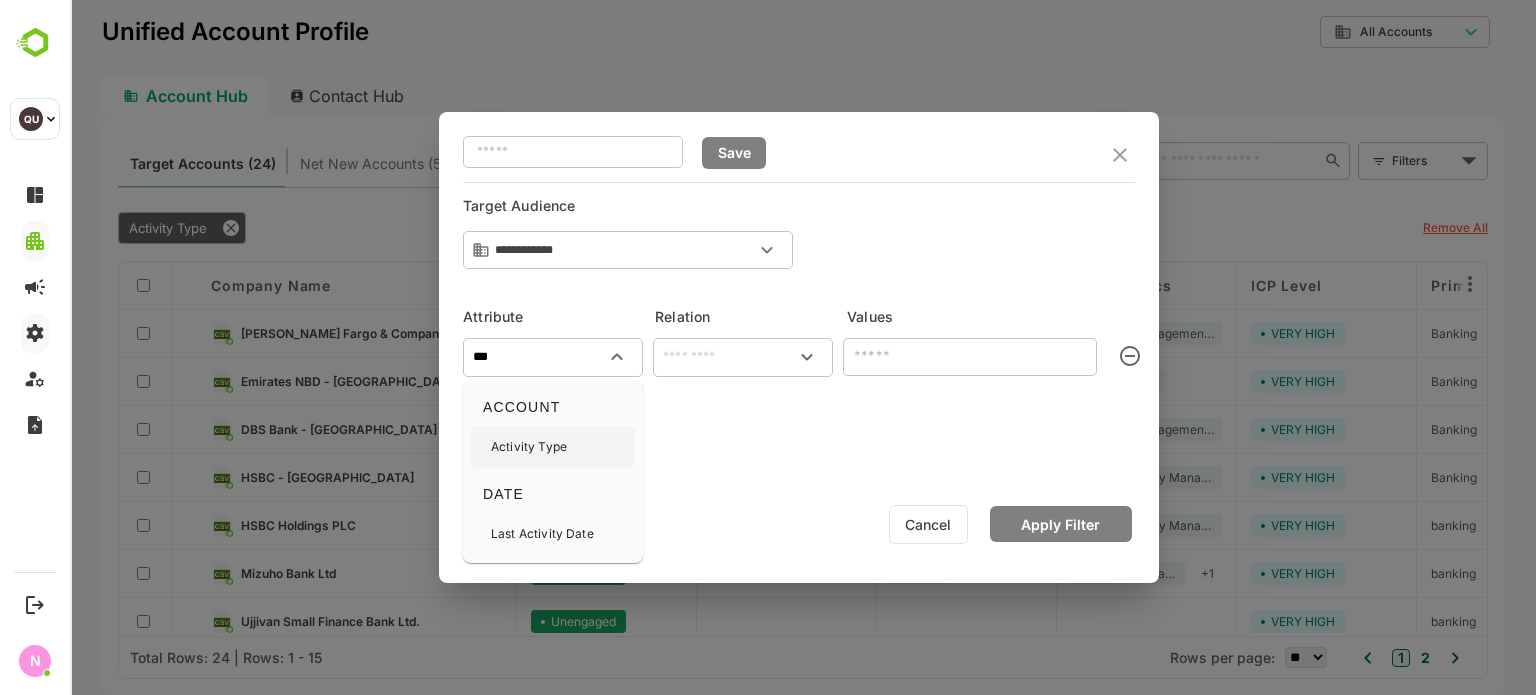 click on "Activity Type" at bounding box center (529, 447) 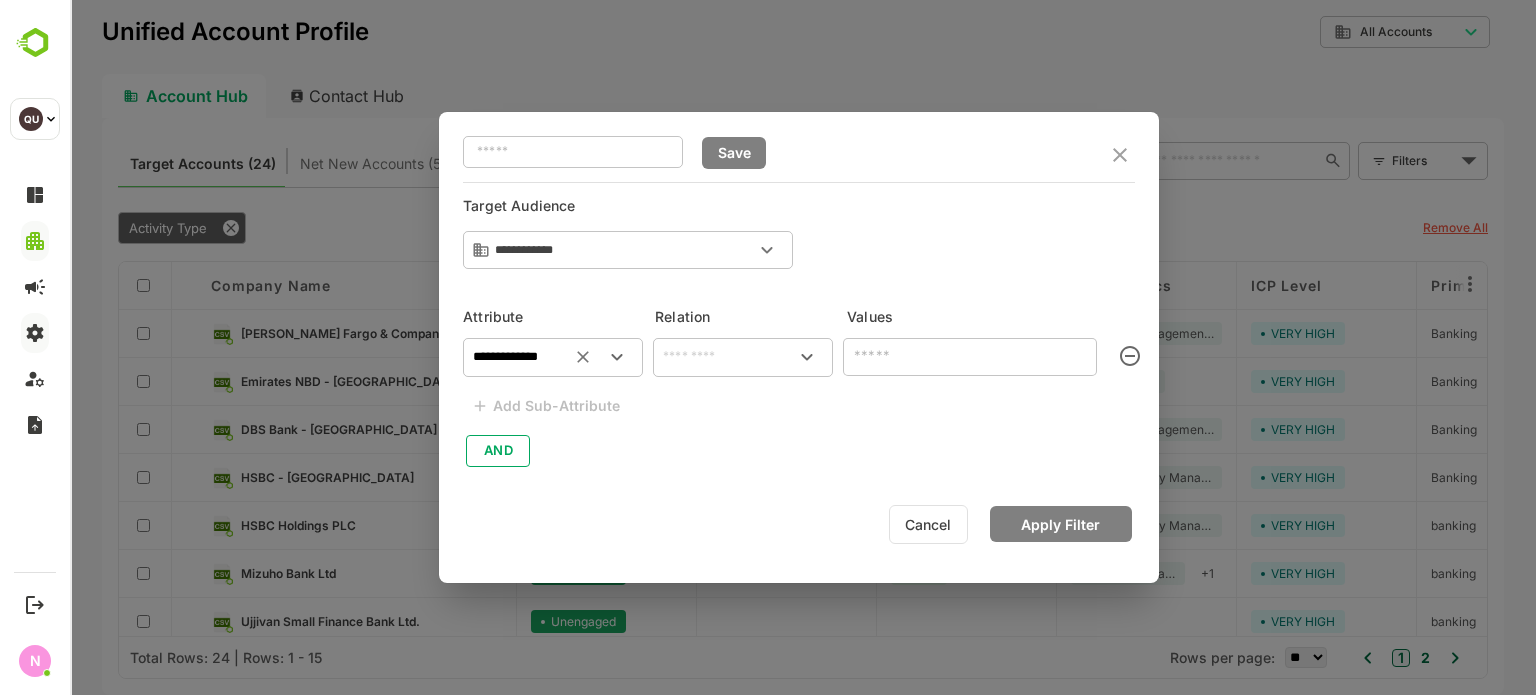 type on "**********" 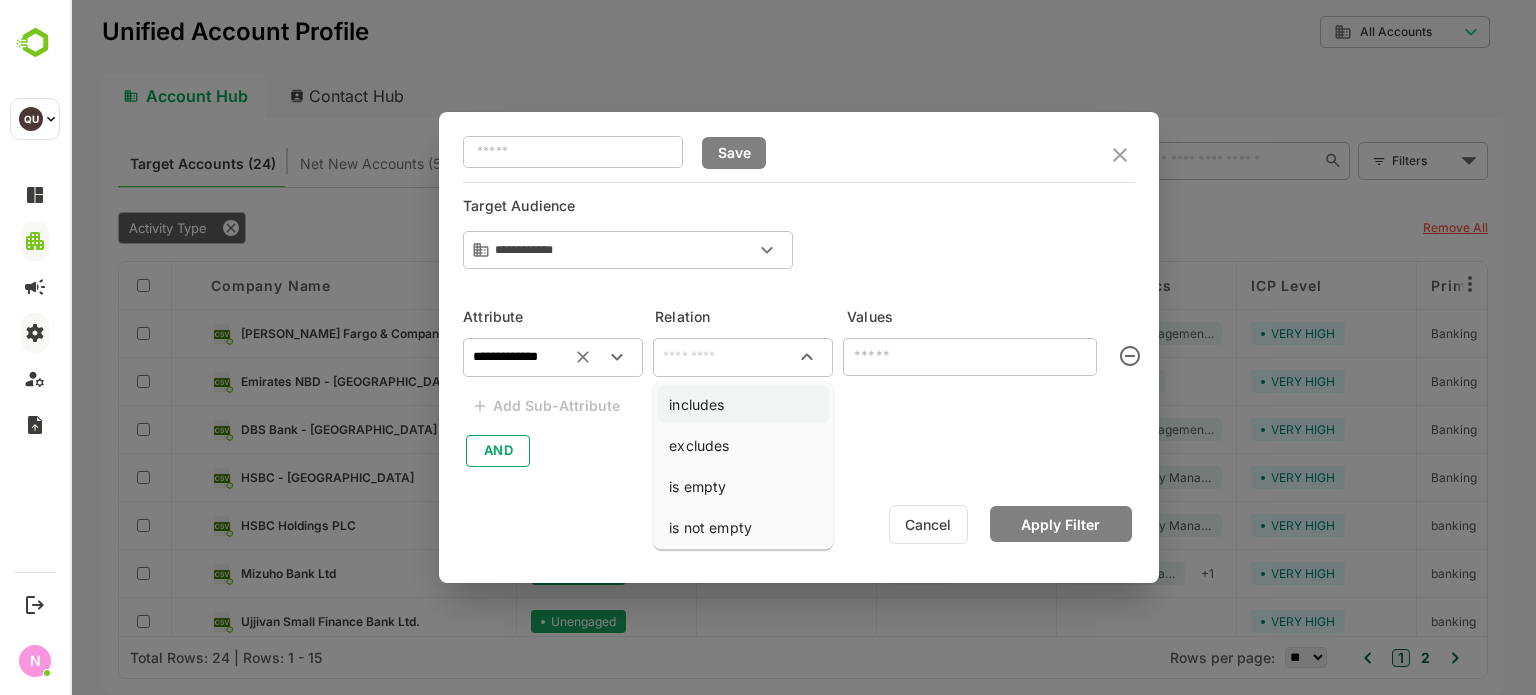 click on "includes" at bounding box center (743, 404) 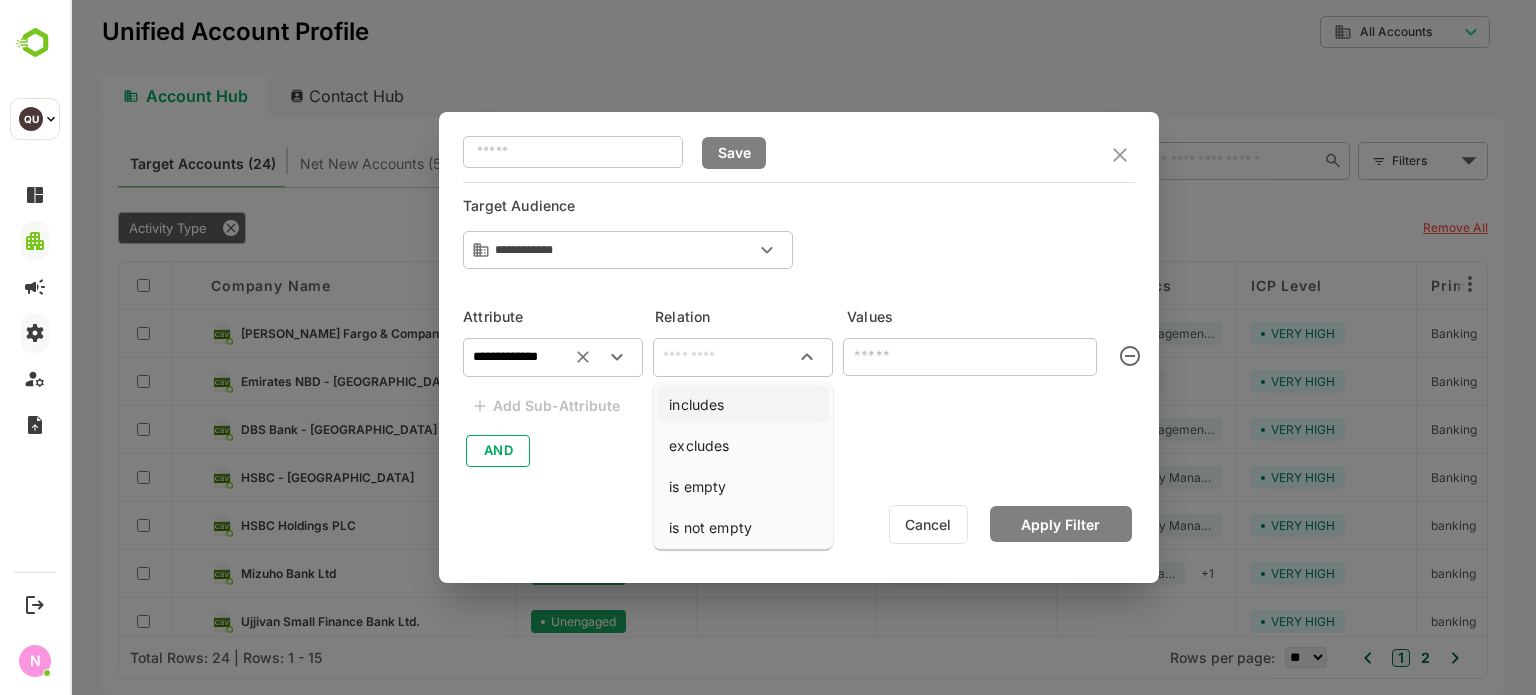 type on "********" 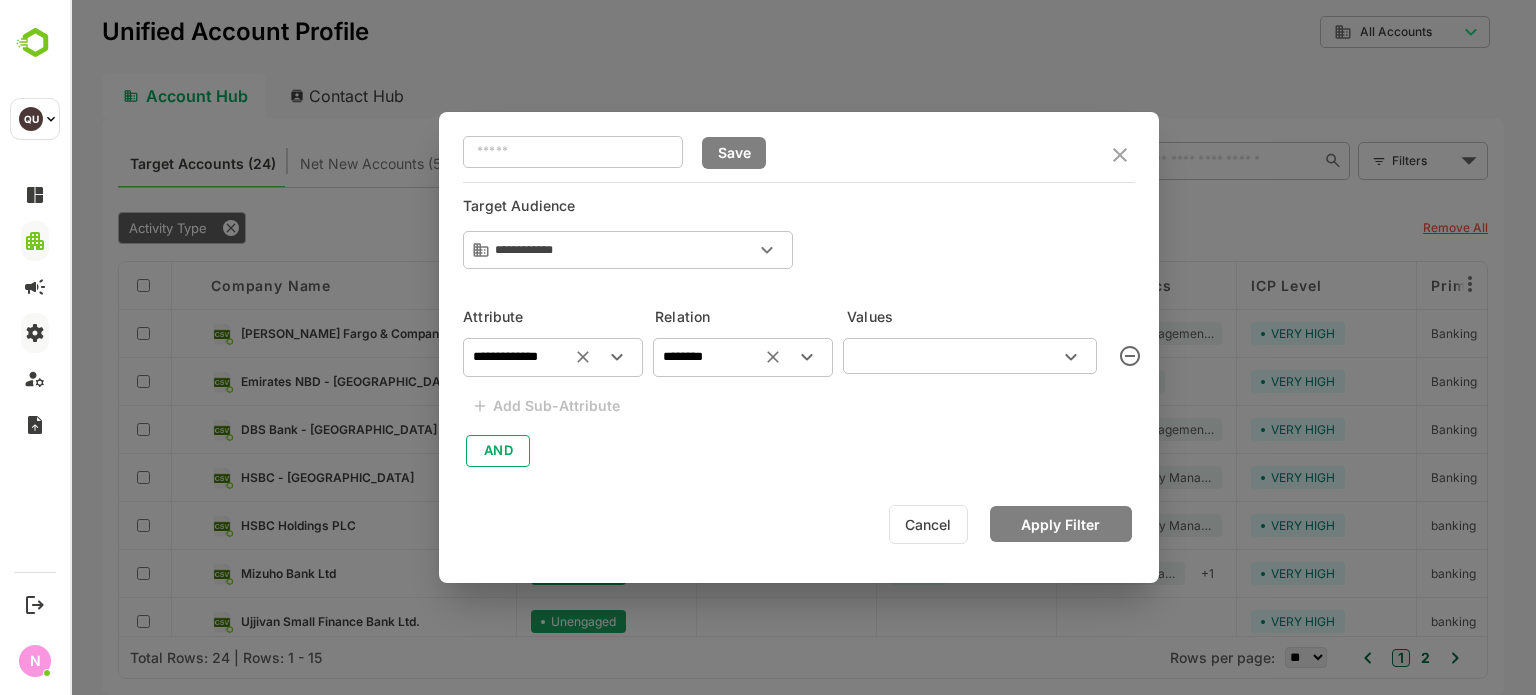click at bounding box center (953, 356) 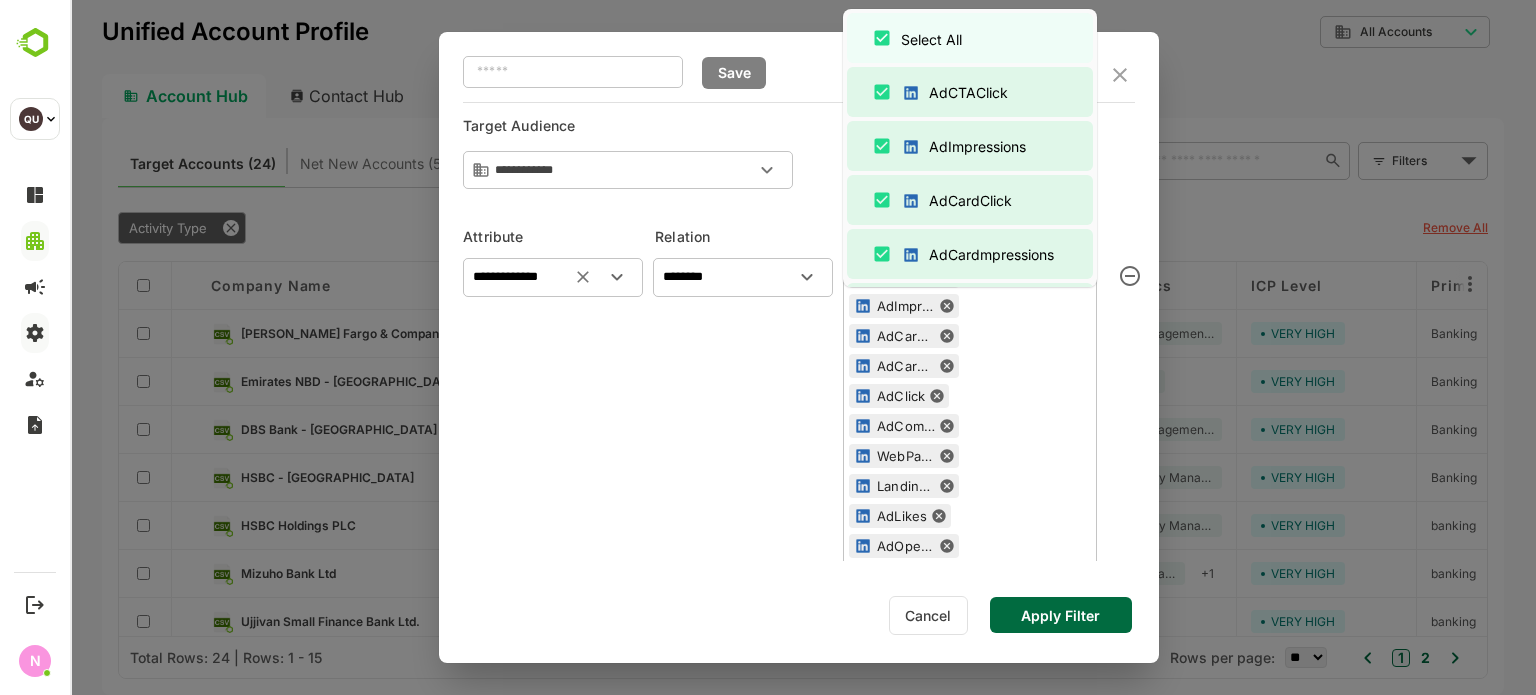 scroll, scrollTop: 273, scrollLeft: 0, axis: vertical 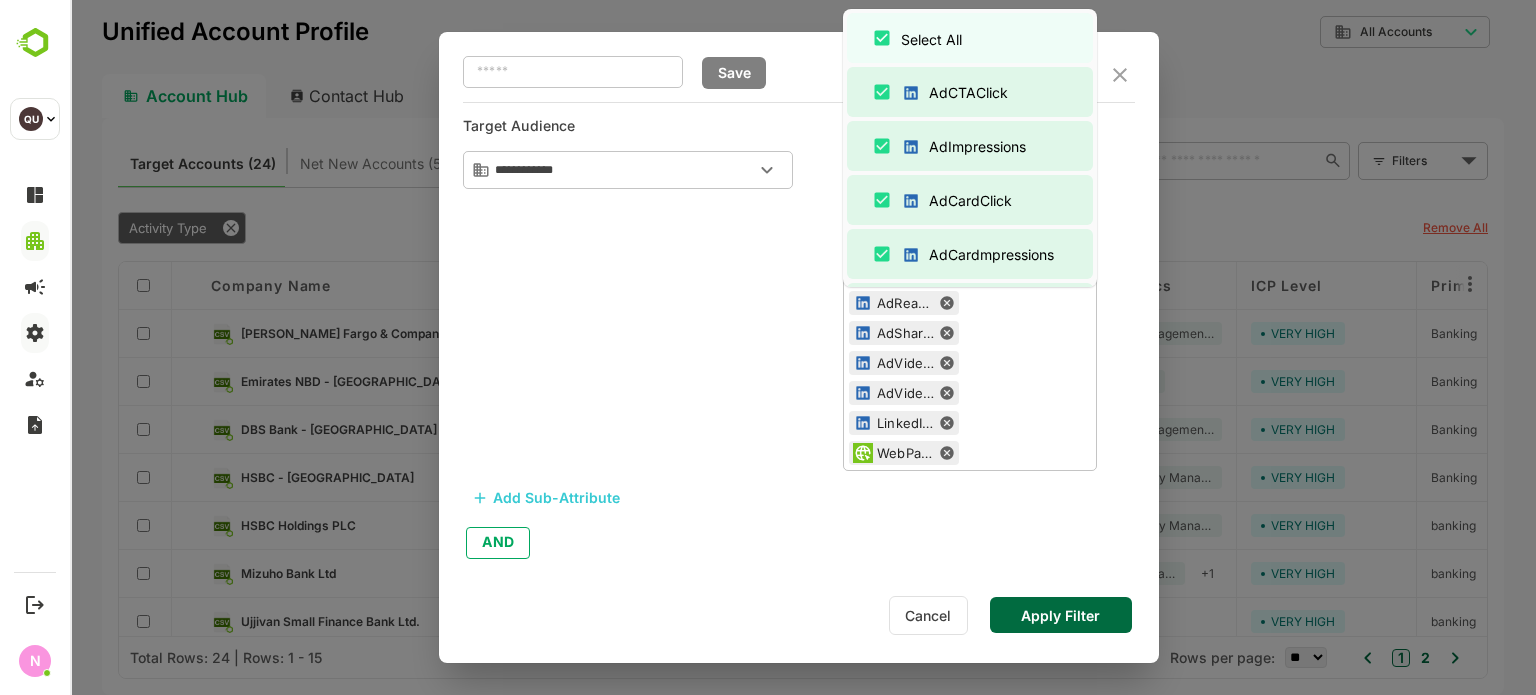 click at bounding box center (863, 453) 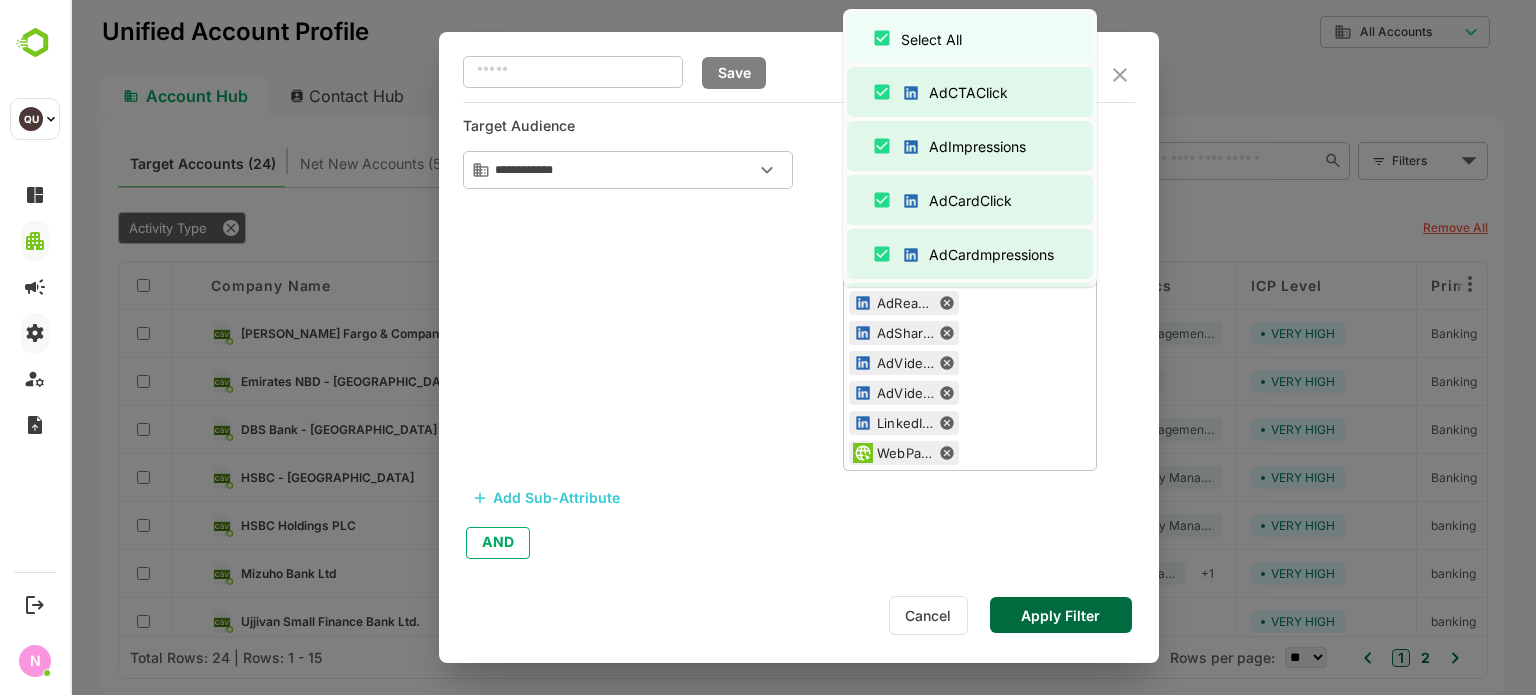 click 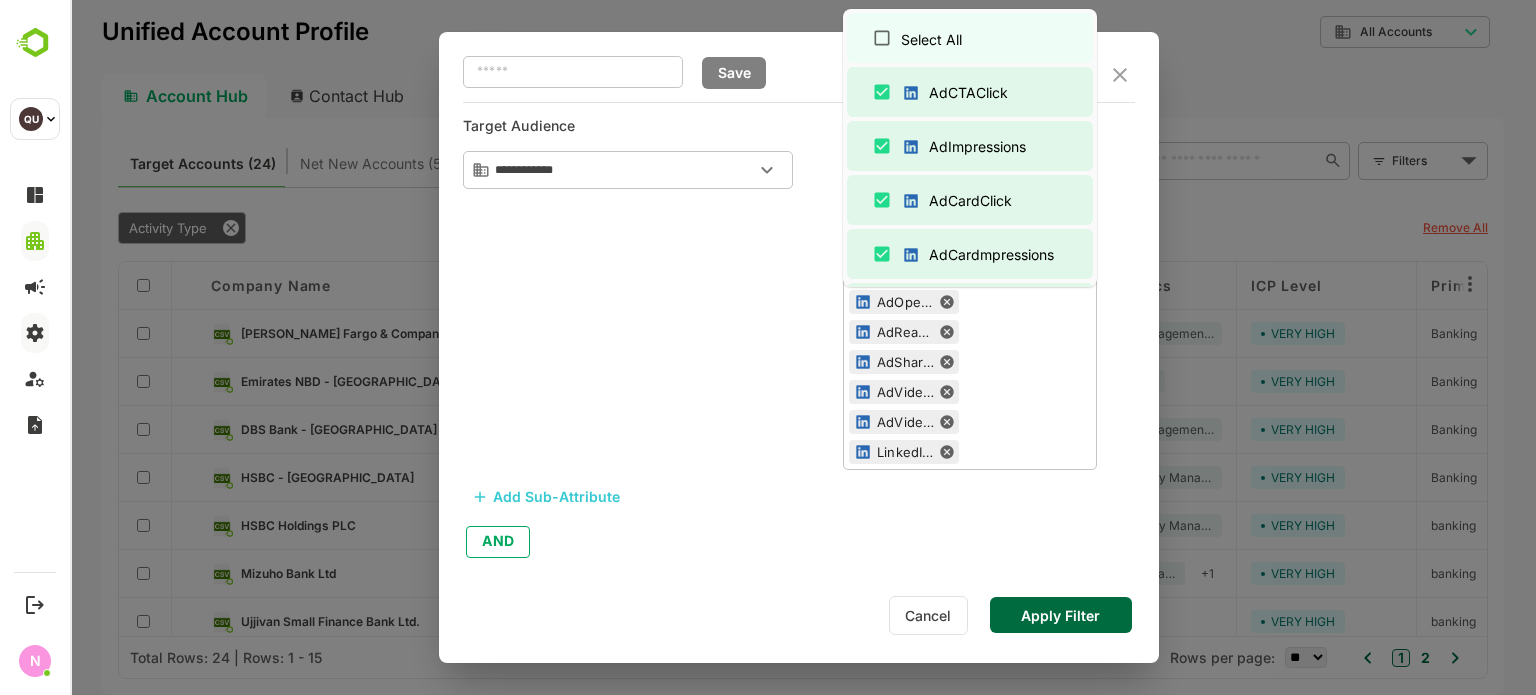 click on "**********" at bounding box center [799, 347] 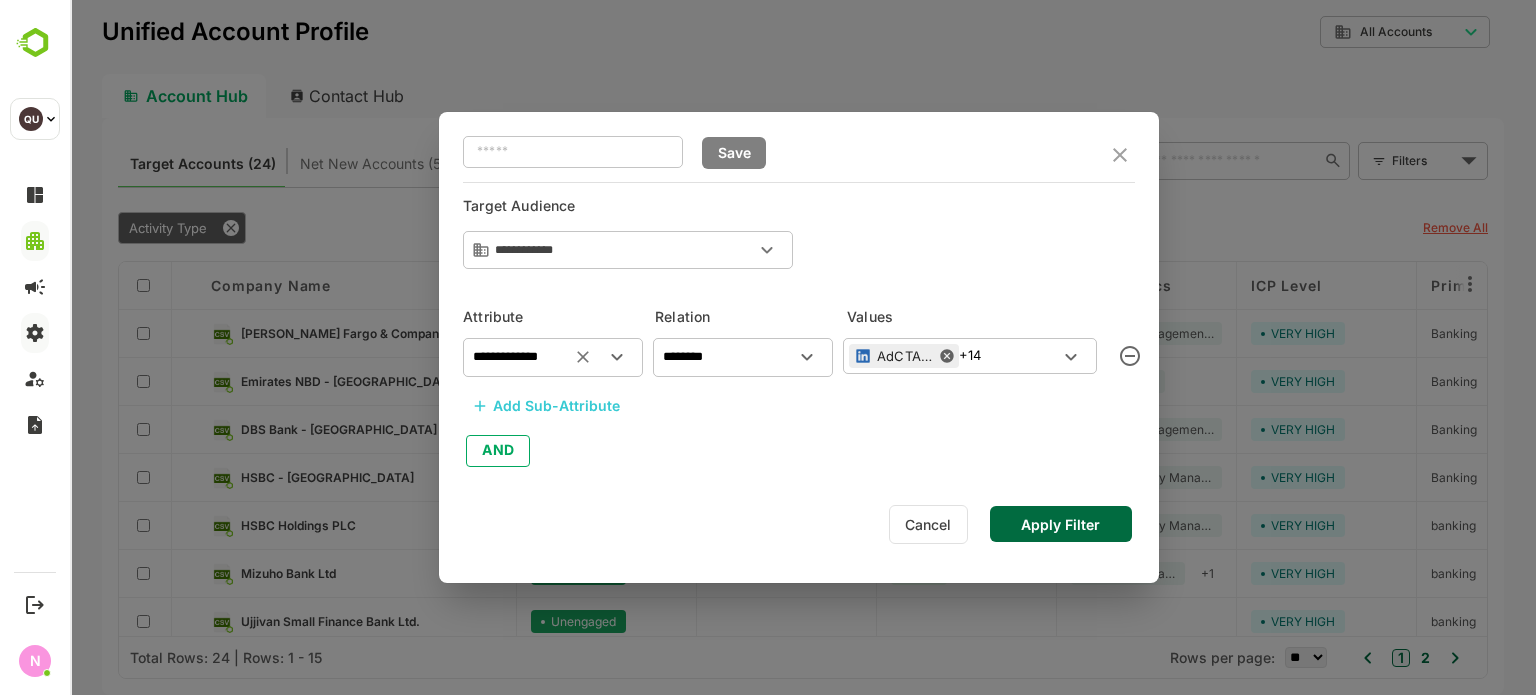 click on "Add Sub-Attribute" at bounding box center (556, 406) 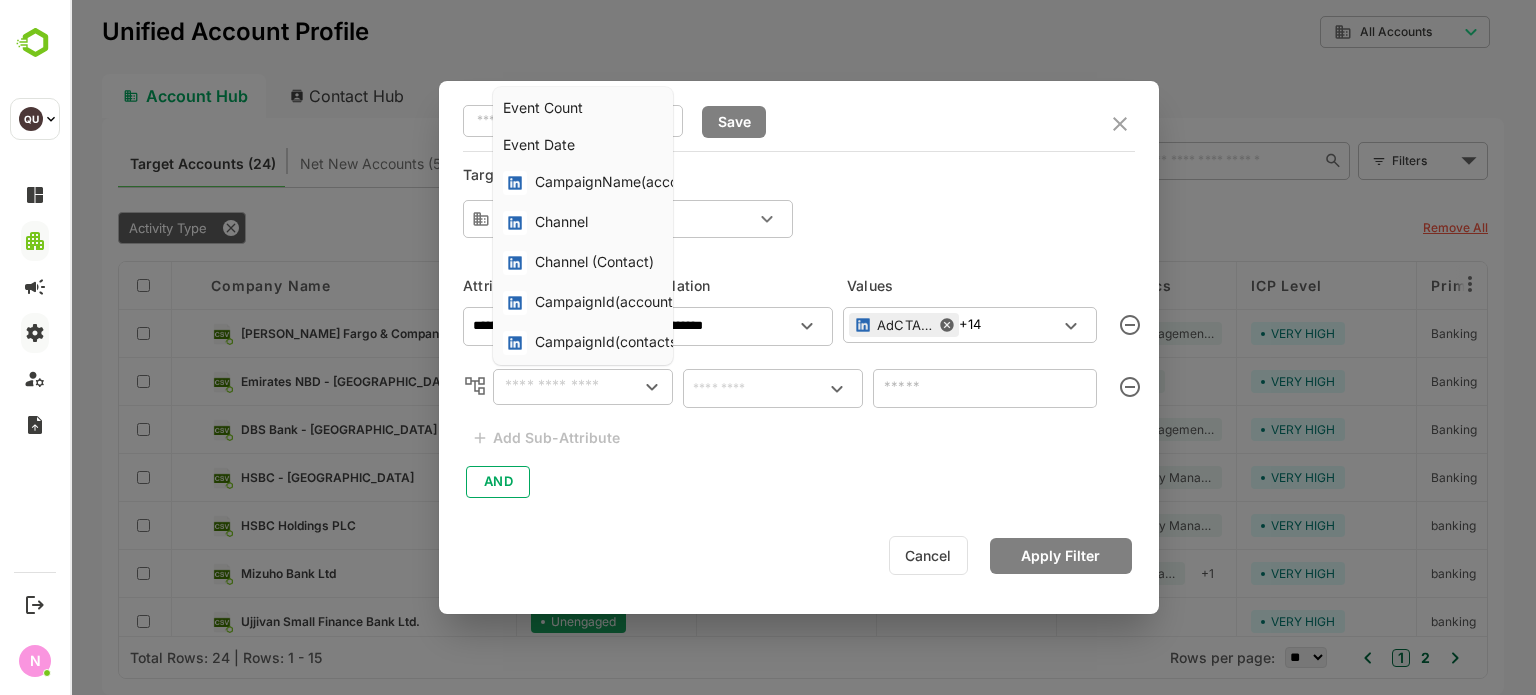 click at bounding box center [566, 387] 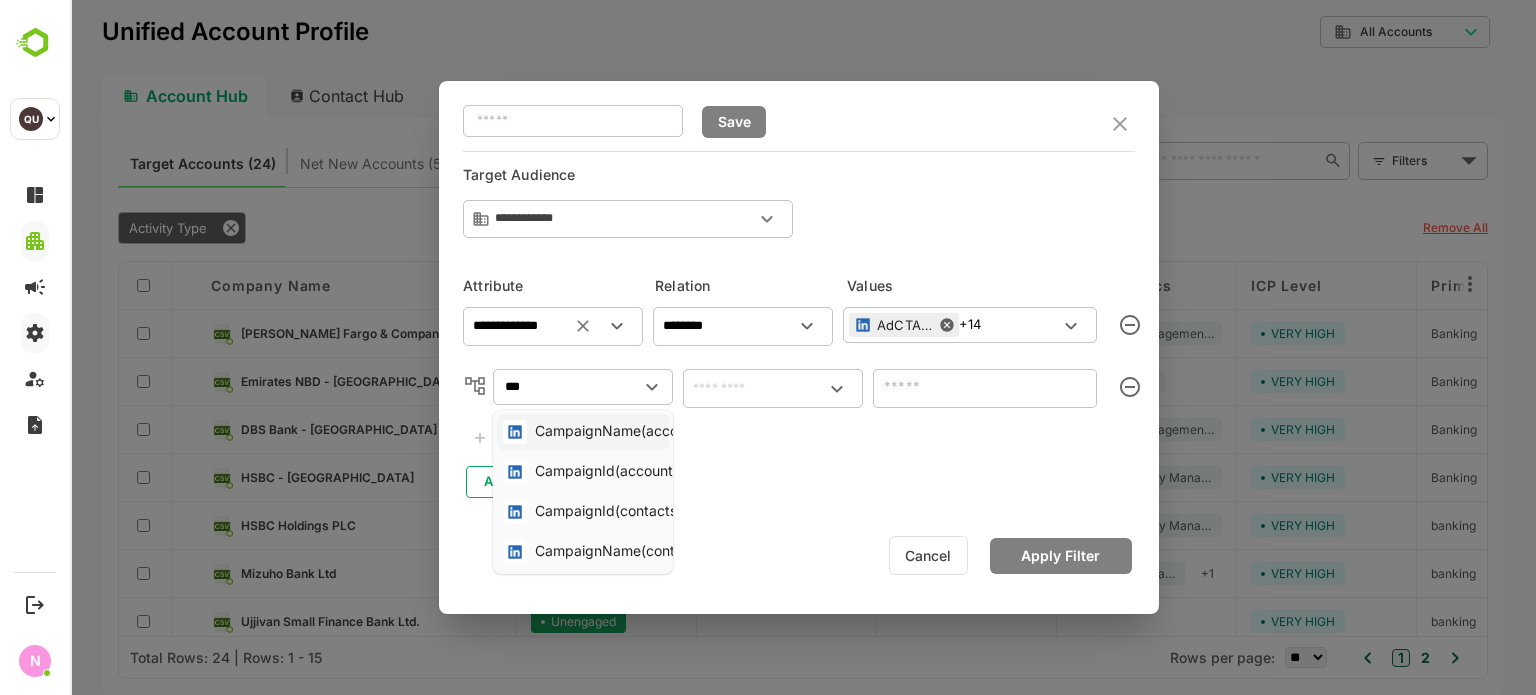 click on "CampaignName(accounts)" at bounding box center (623, 432) 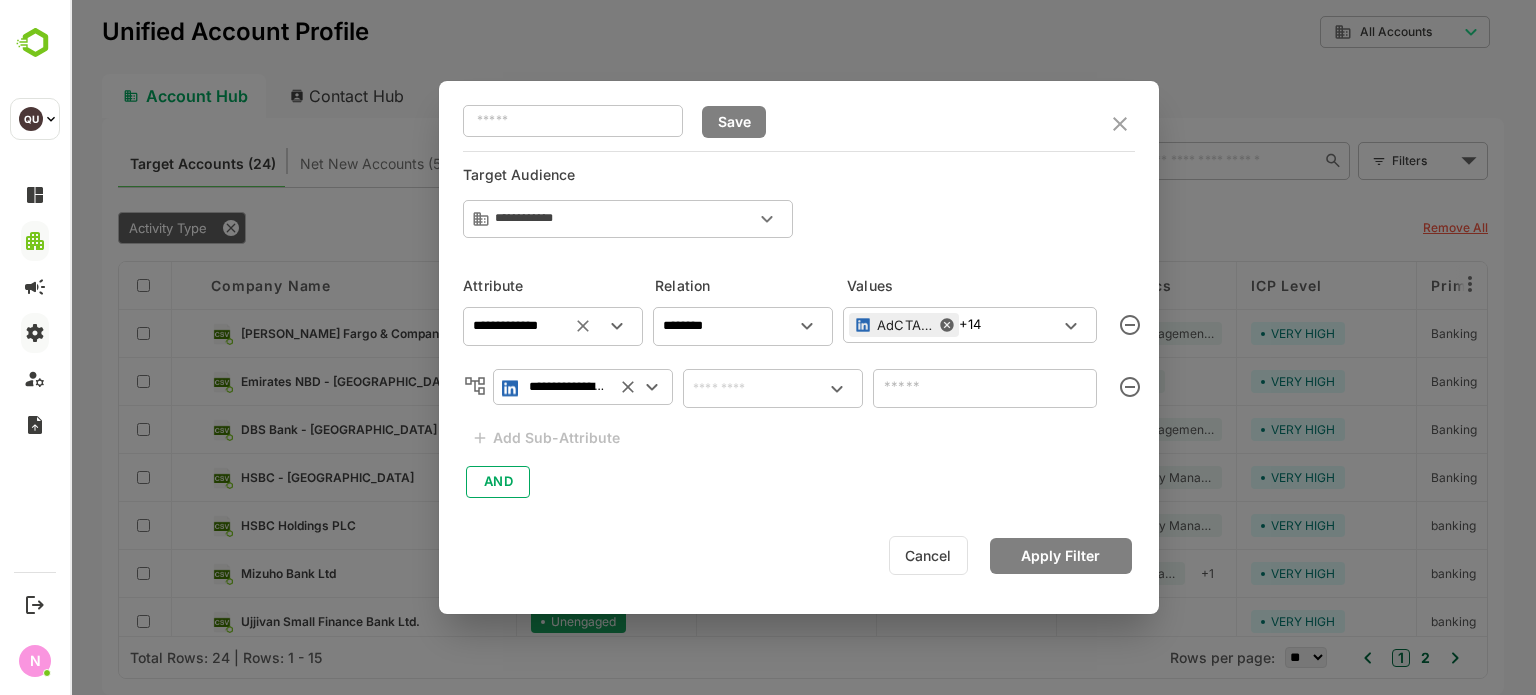 click on "​" at bounding box center (773, 388) 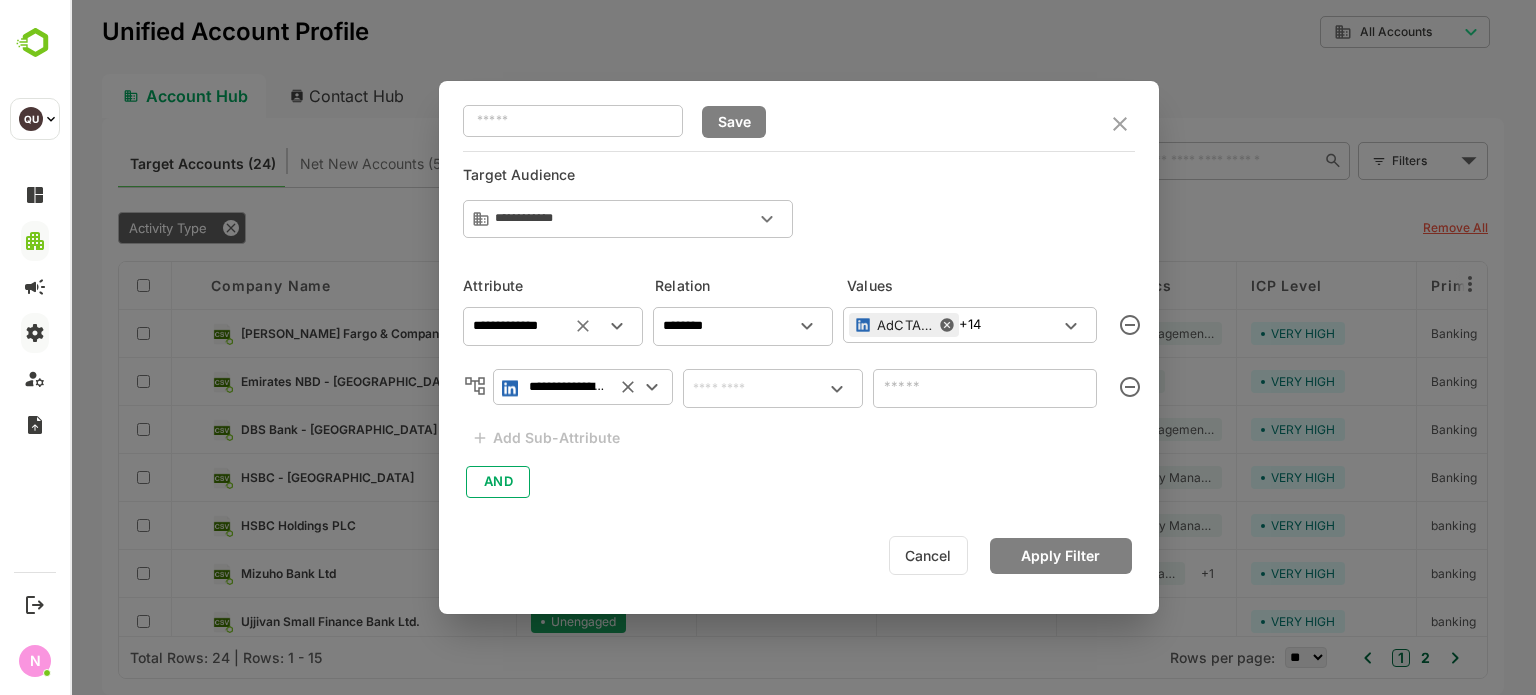 type on "**********" 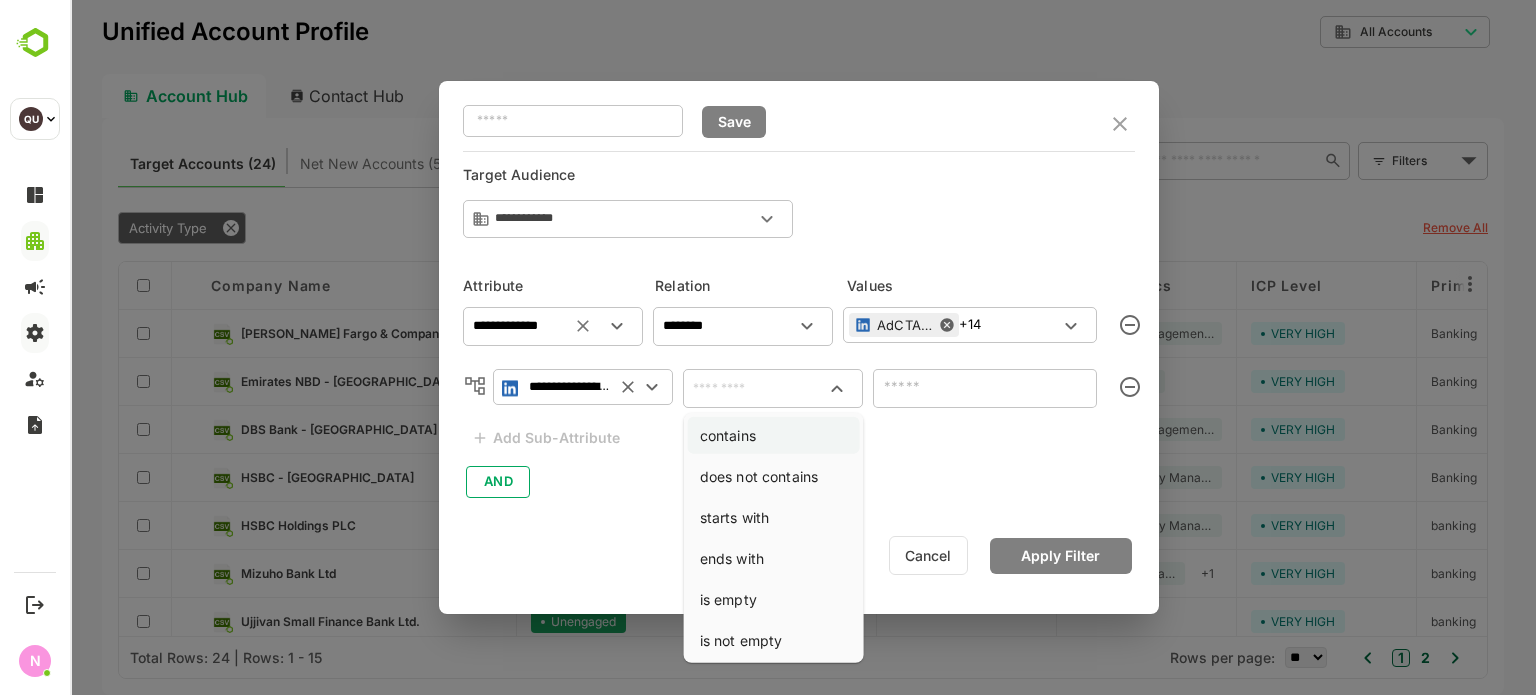 click on "contains" at bounding box center (774, 435) 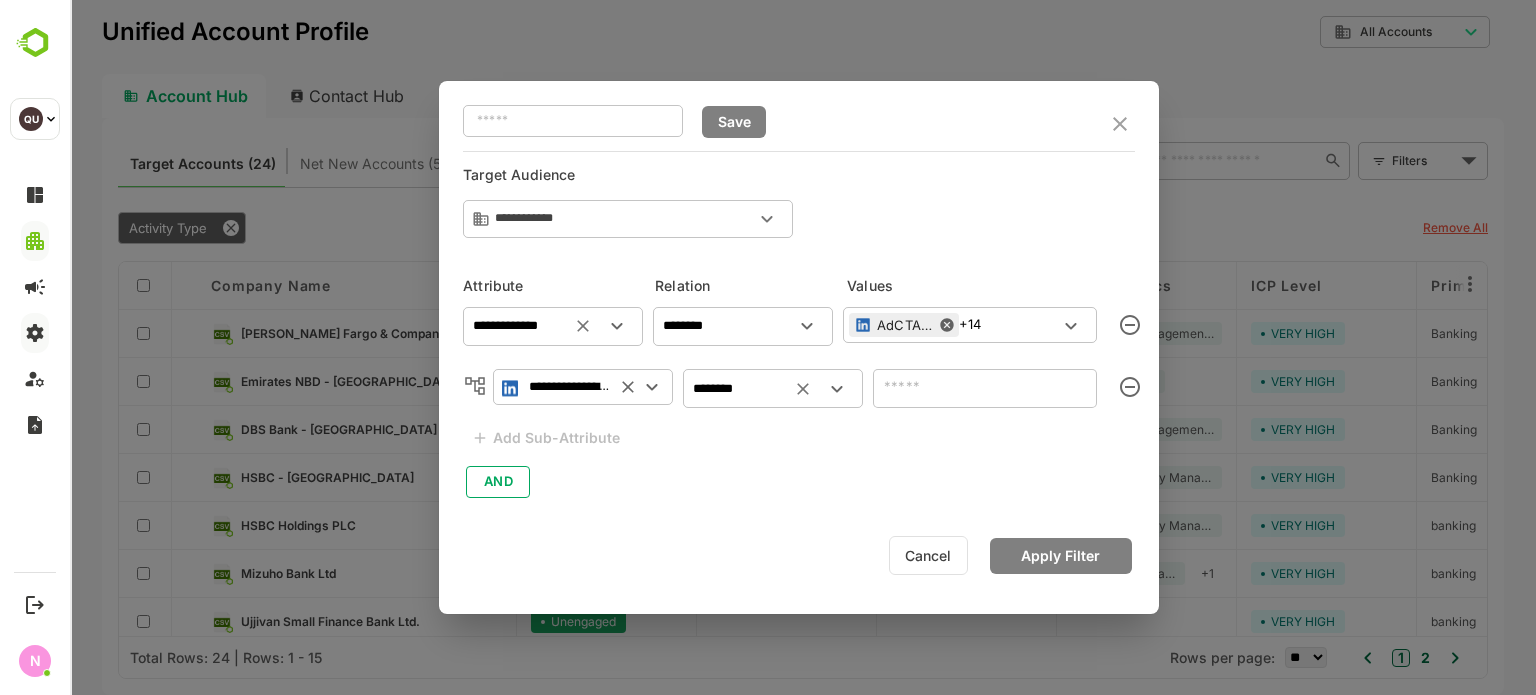 click at bounding box center [985, 388] 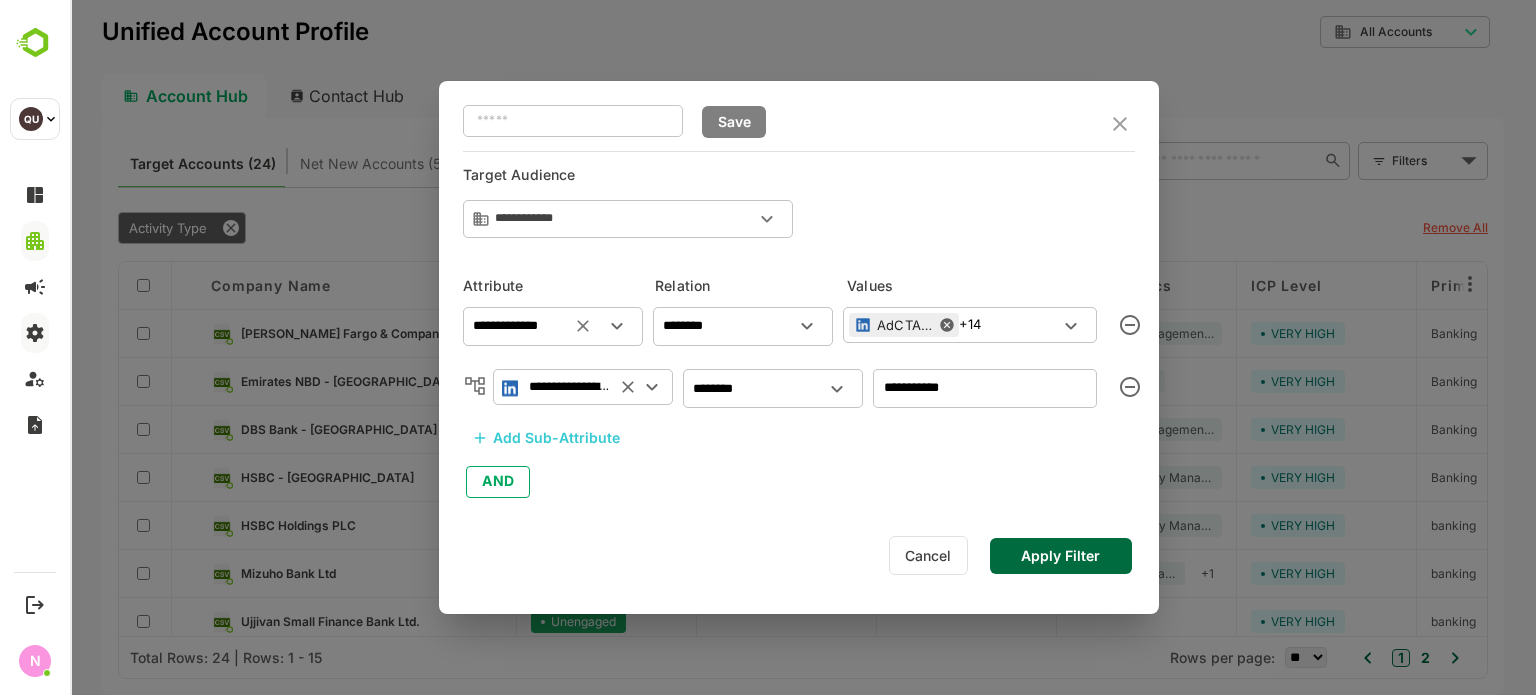 type on "**********" 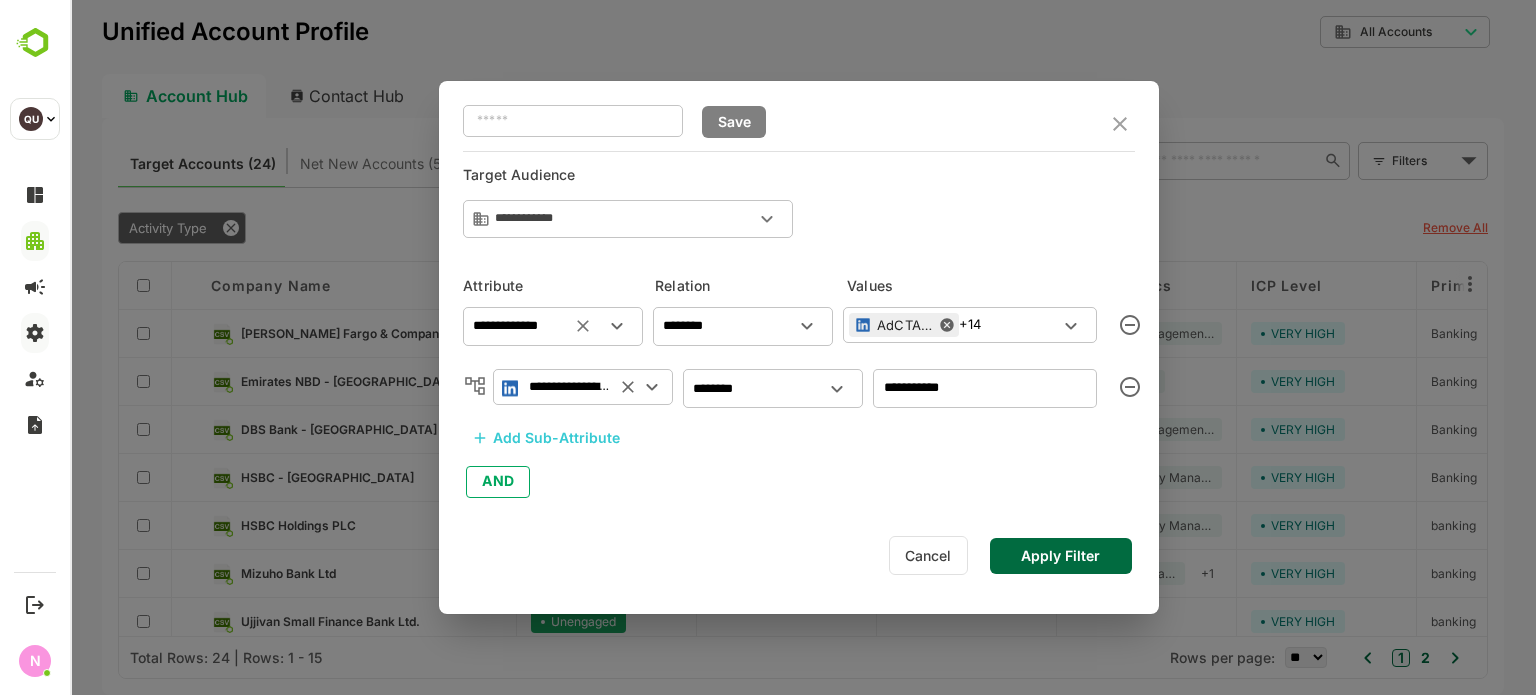 click on "Apply Filter" at bounding box center (1061, 556) 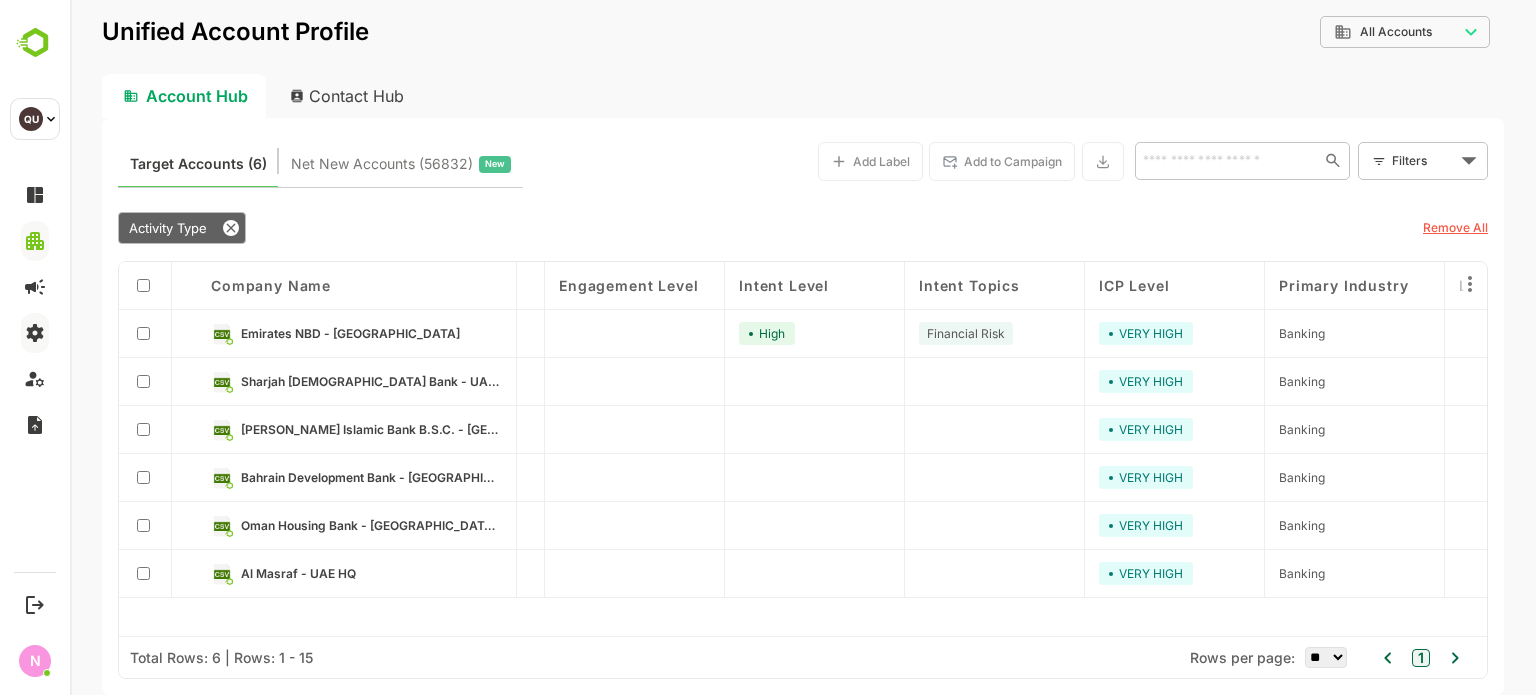 scroll, scrollTop: 0, scrollLeft: 0, axis: both 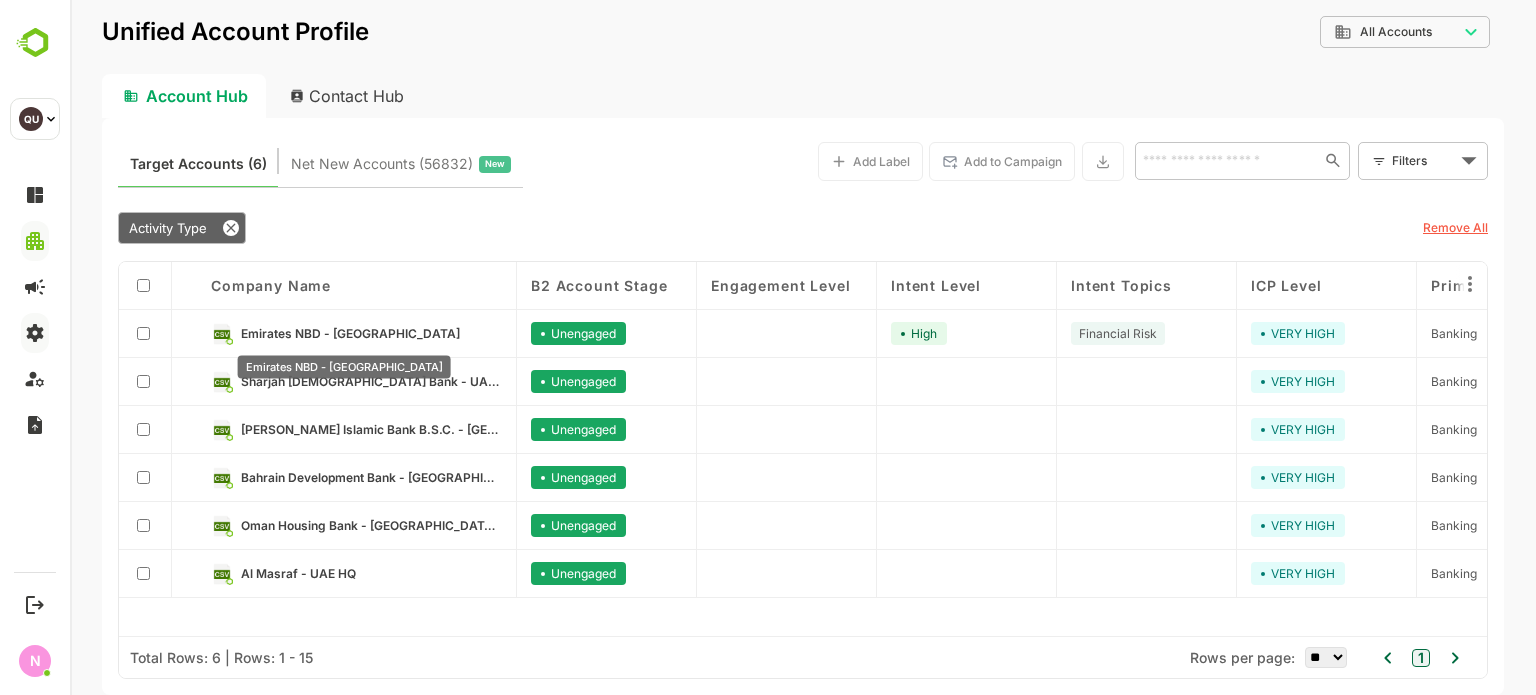 click on "Emirates NBD - [GEOGRAPHIC_DATA]" at bounding box center [350, 333] 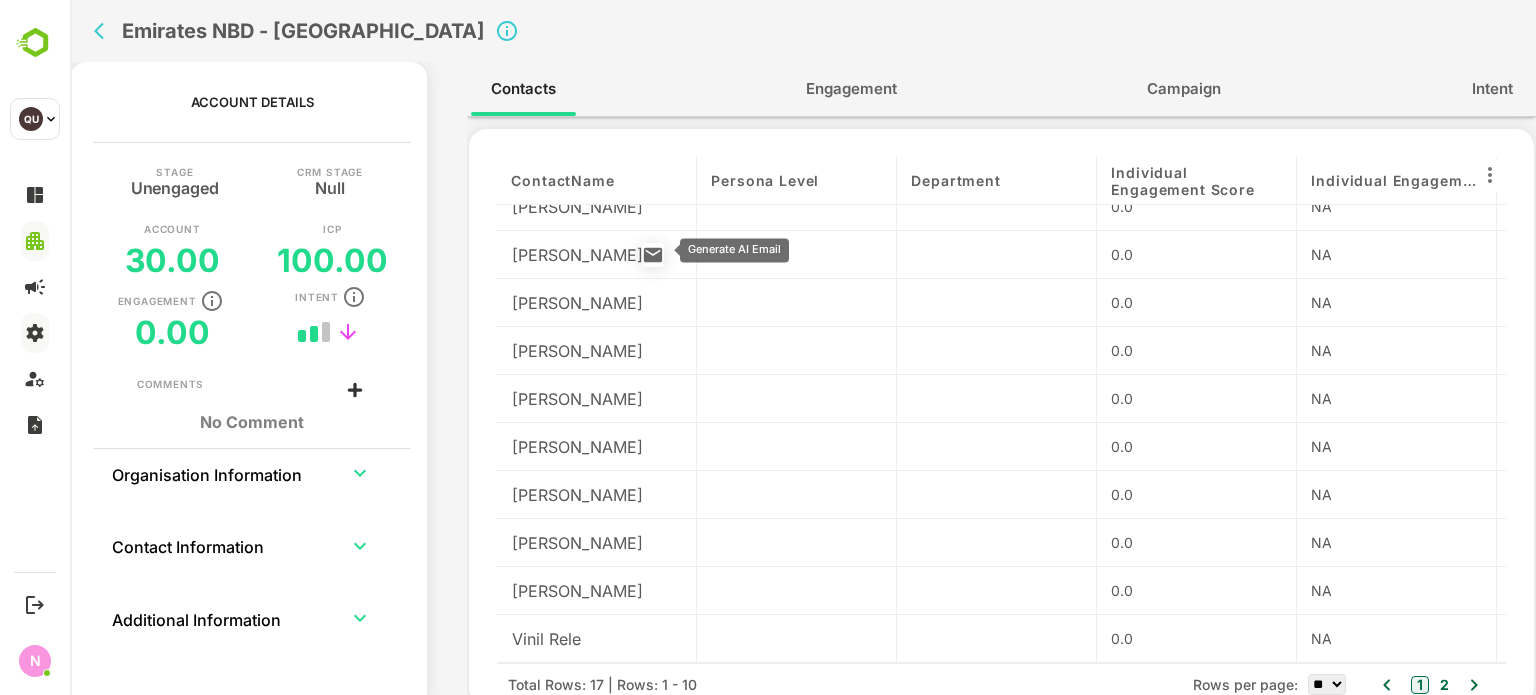 scroll, scrollTop: 0, scrollLeft: 0, axis: both 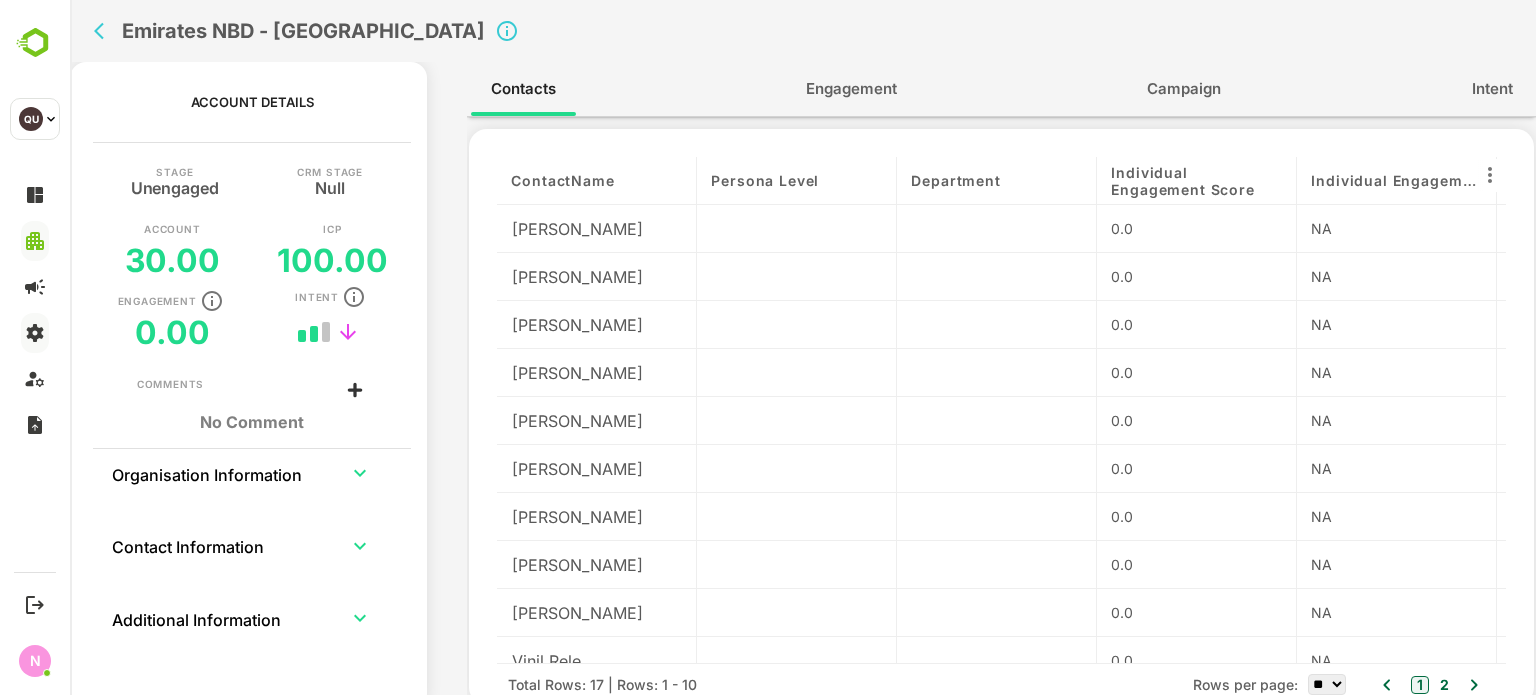 click on "Engagement" at bounding box center [851, 89] 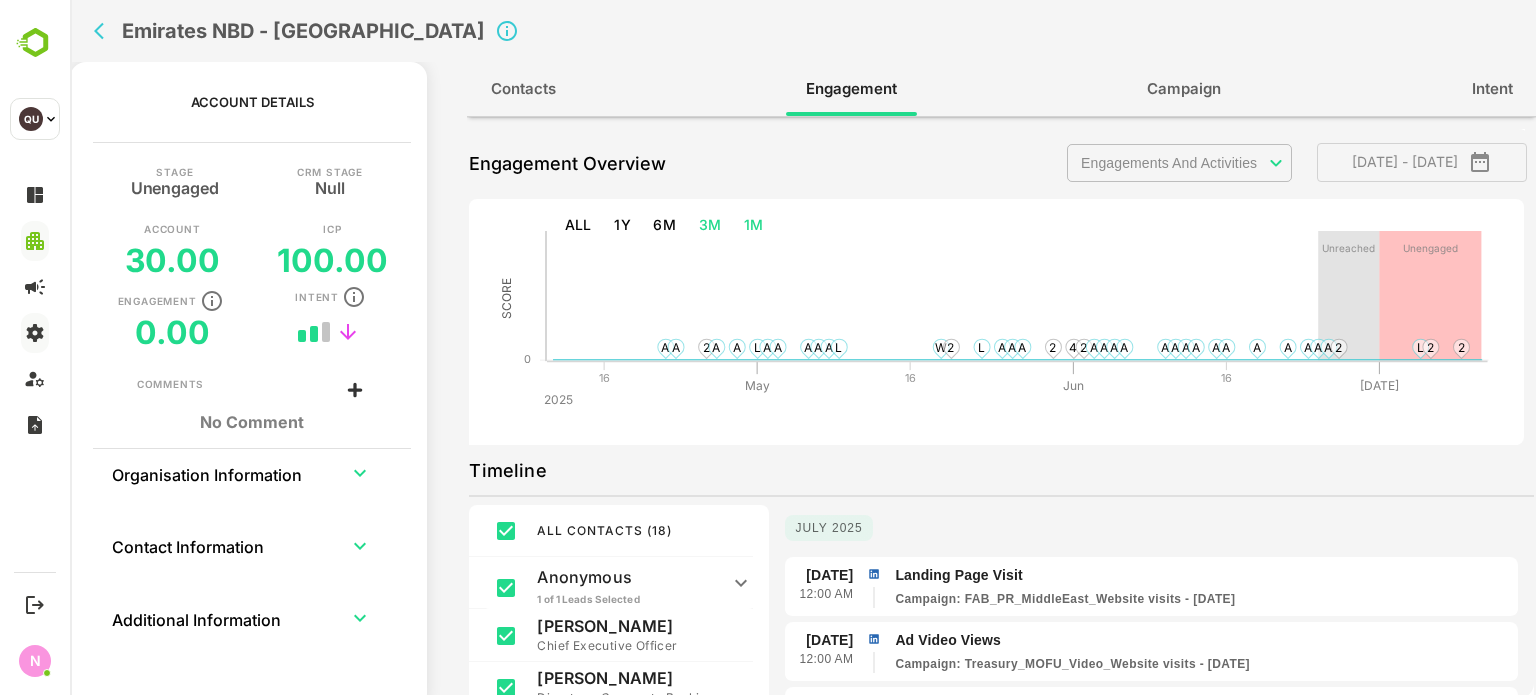 click on "1M" at bounding box center [754, 225] 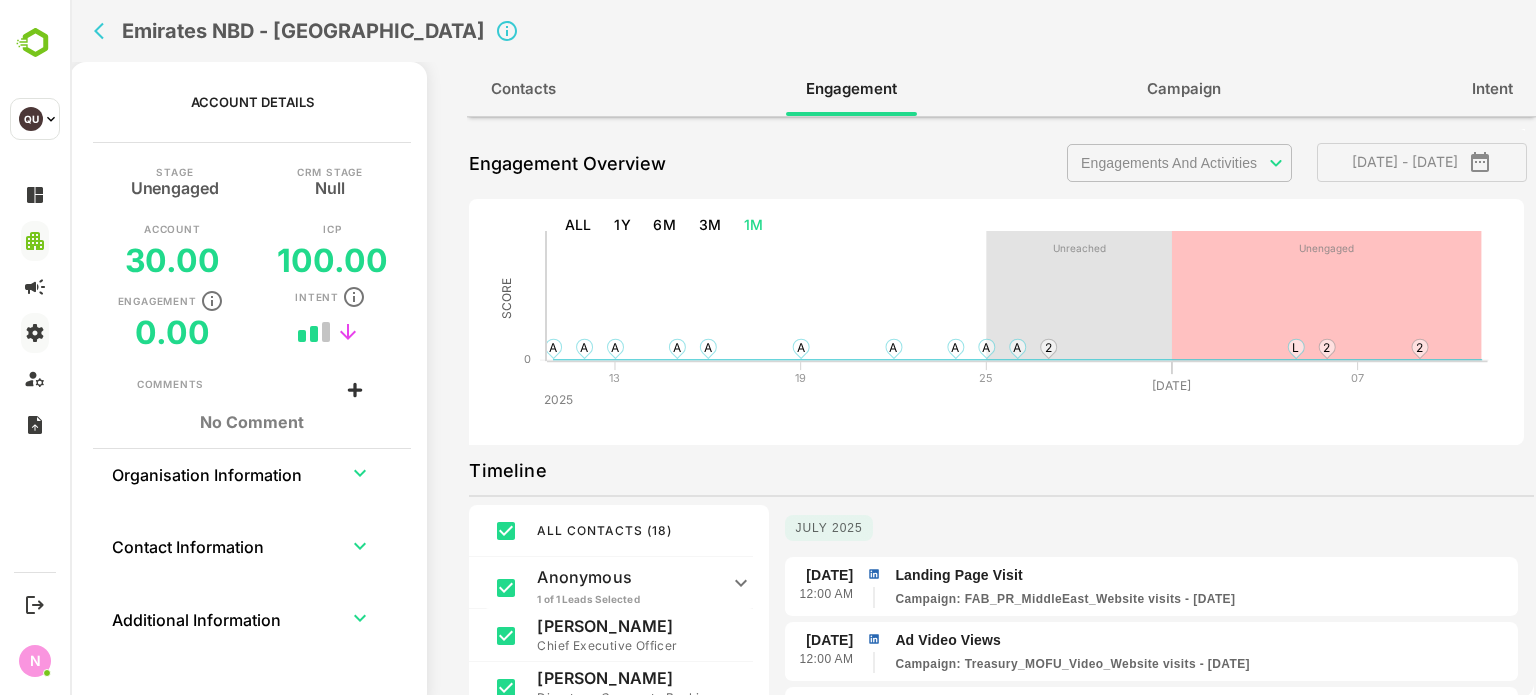scroll, scrollTop: 4, scrollLeft: 0, axis: vertical 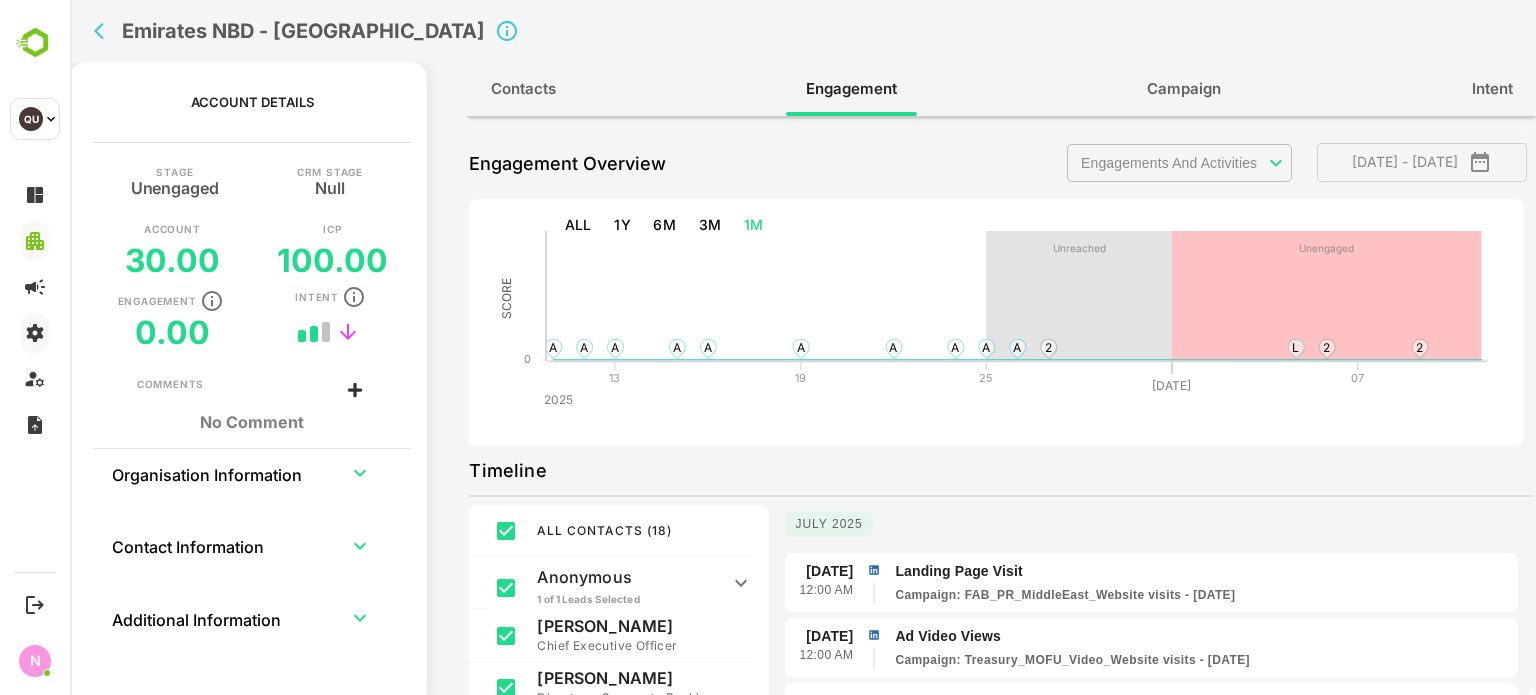click on "[PERSON_NAME] Chief Executive Officer" at bounding box center [637, 636] 